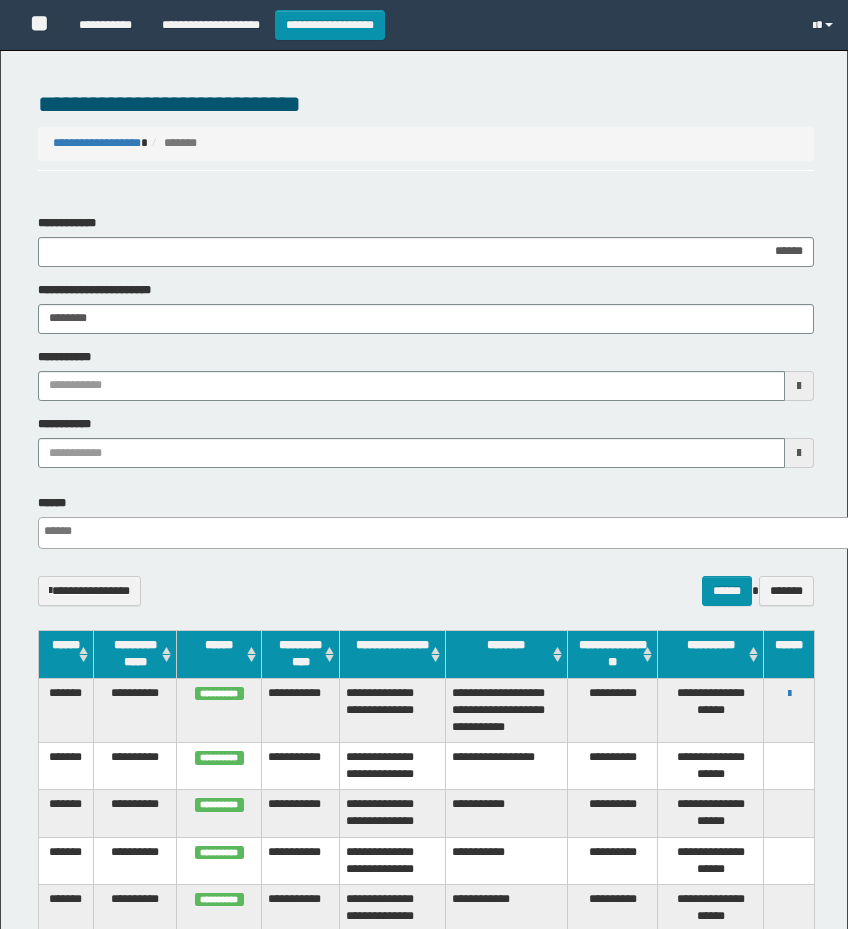 select 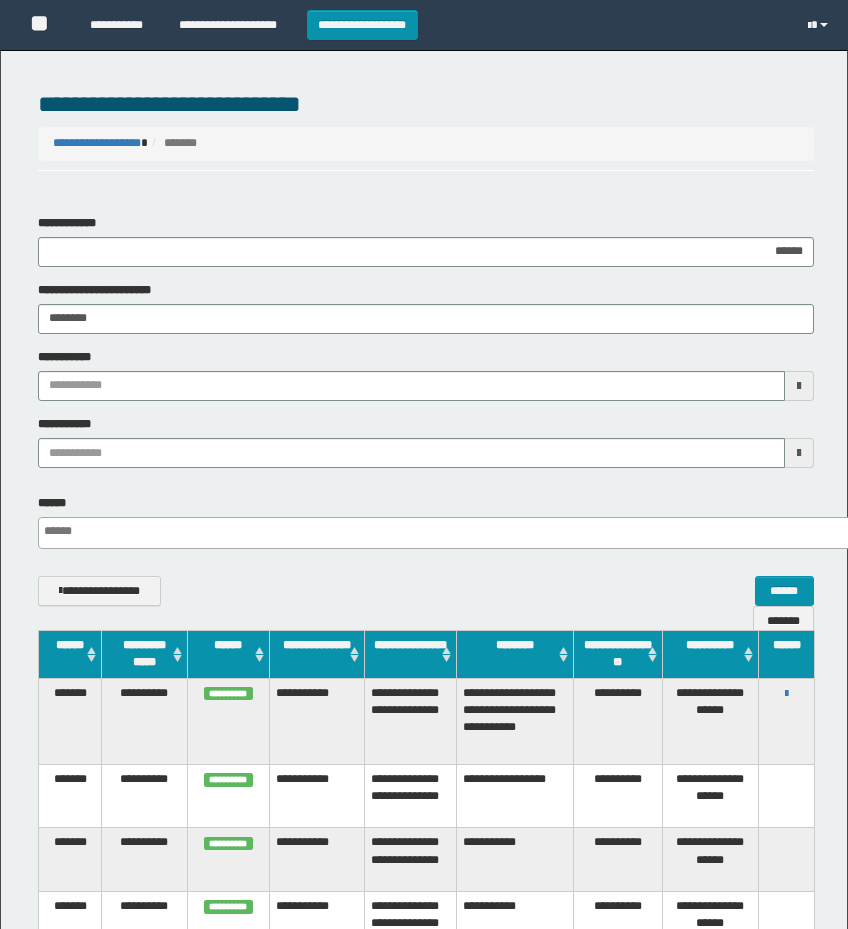 scroll, scrollTop: 0, scrollLeft: 0, axis: both 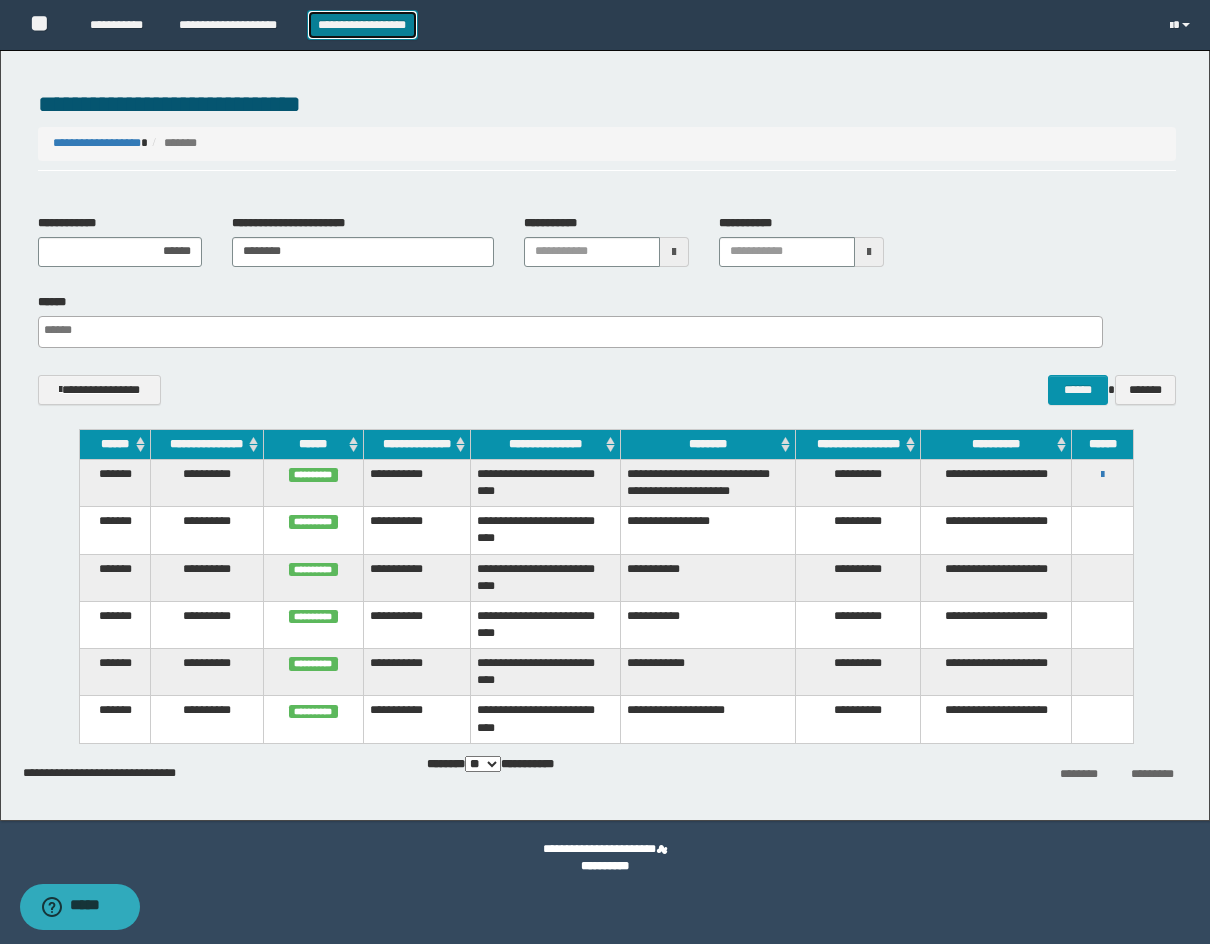 click on "**********" at bounding box center (362, 25) 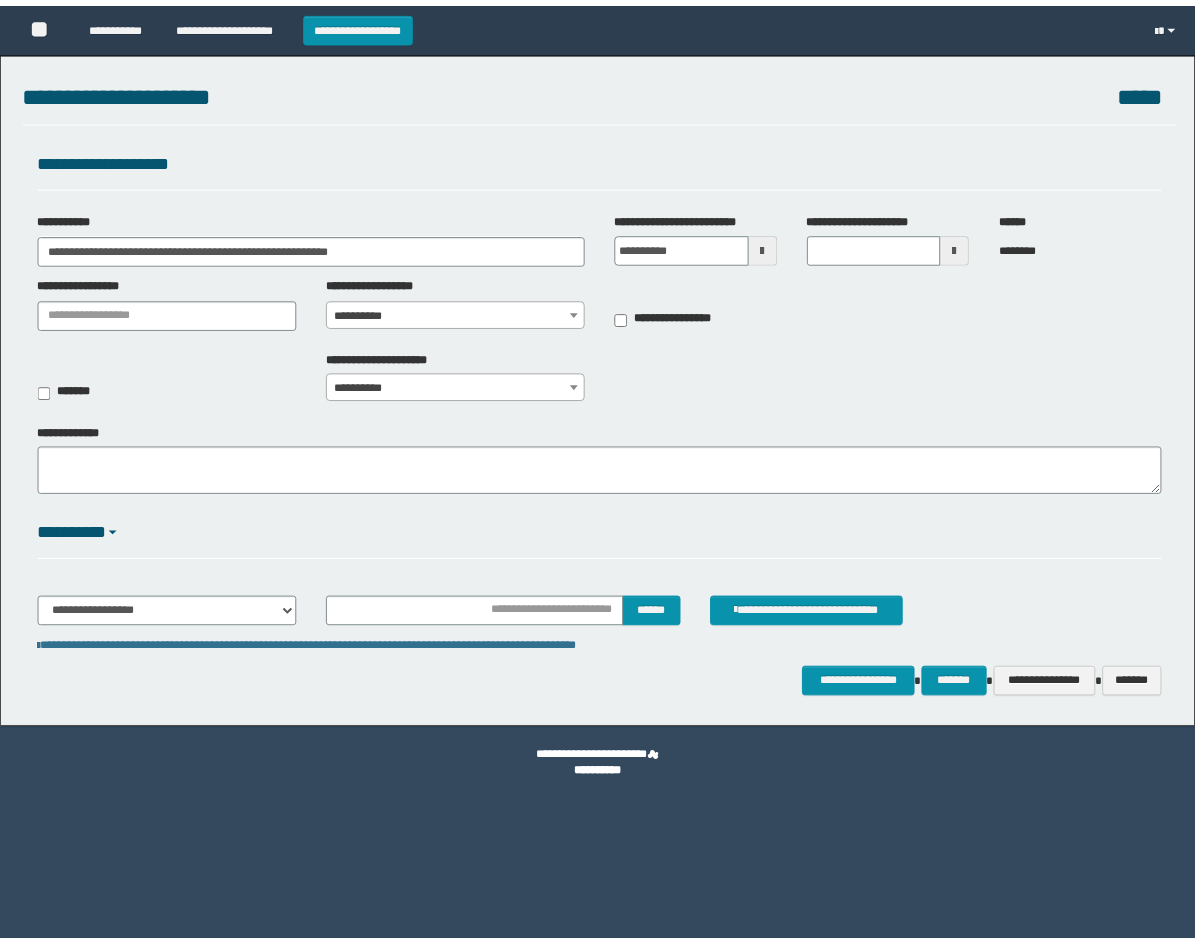 scroll, scrollTop: 0, scrollLeft: 0, axis: both 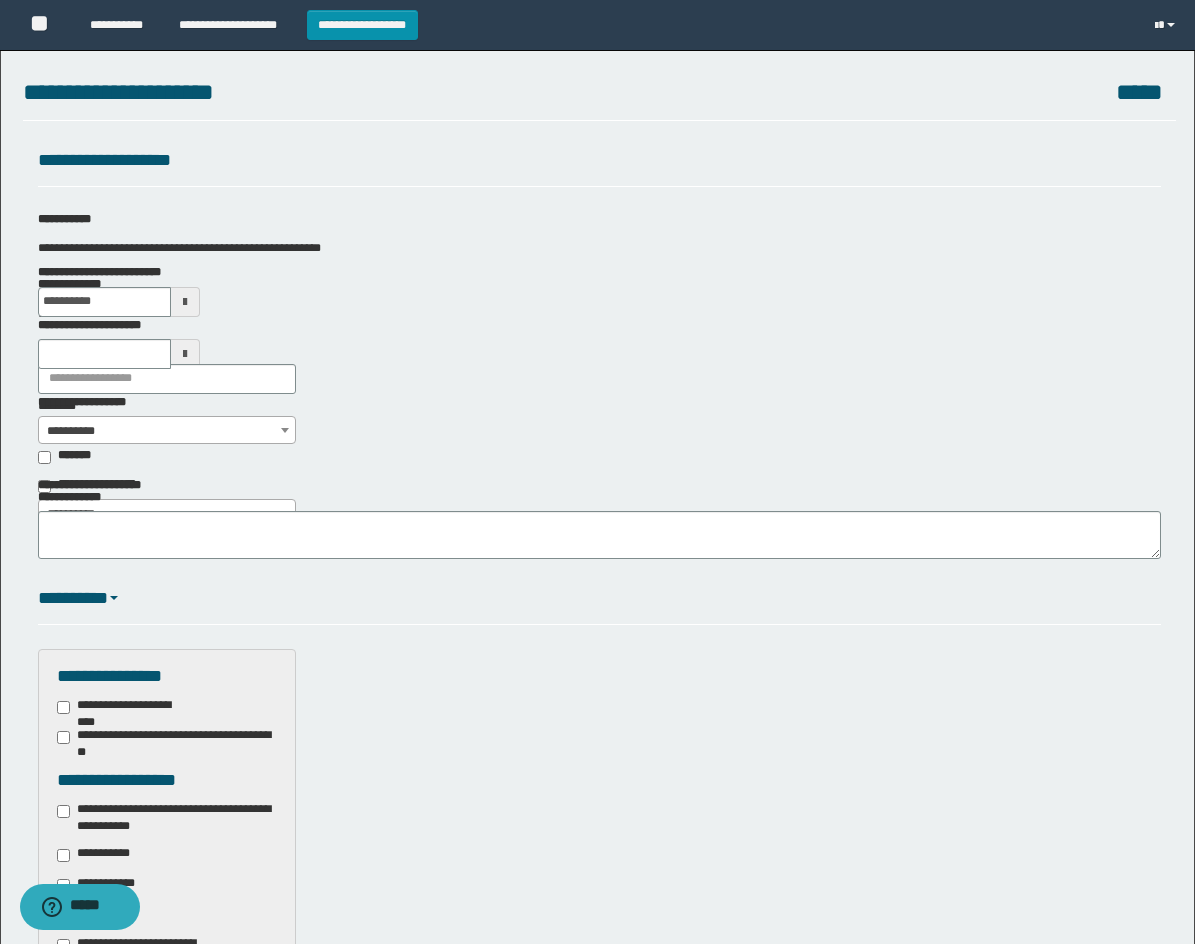 click at bounding box center (185, 302) 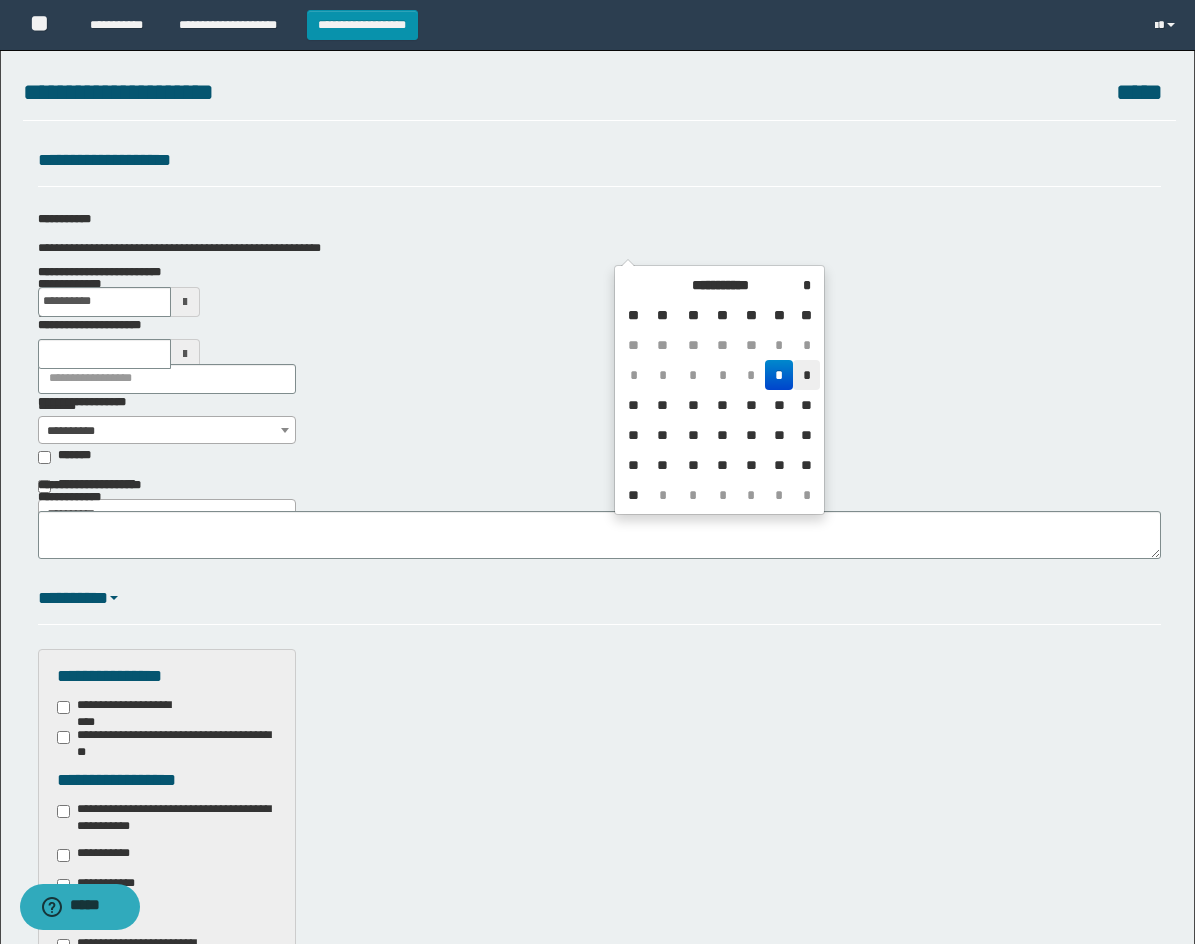 click on "*" at bounding box center [806, 375] 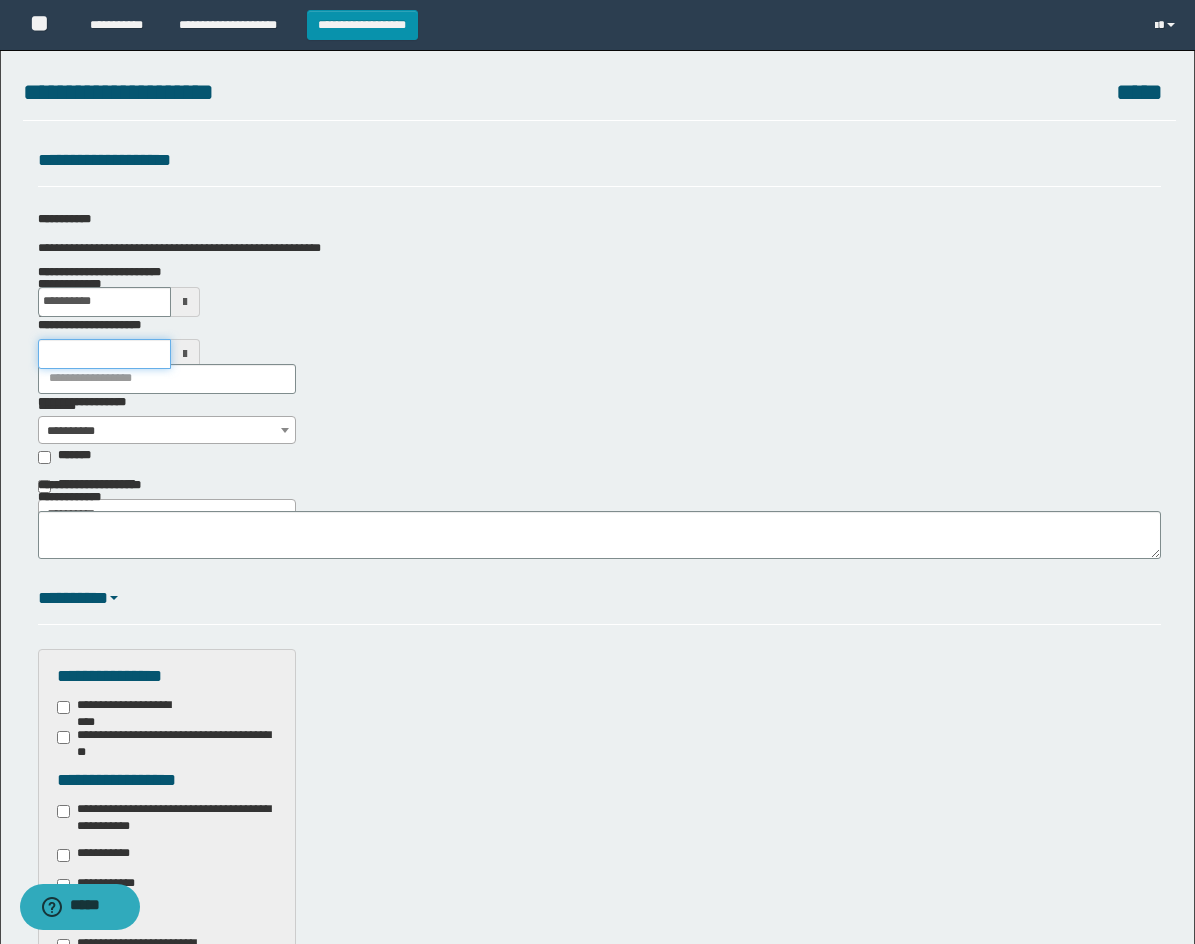drag, startPoint x: 868, startPoint y: 247, endPoint x: 861, endPoint y: 264, distance: 18.384777 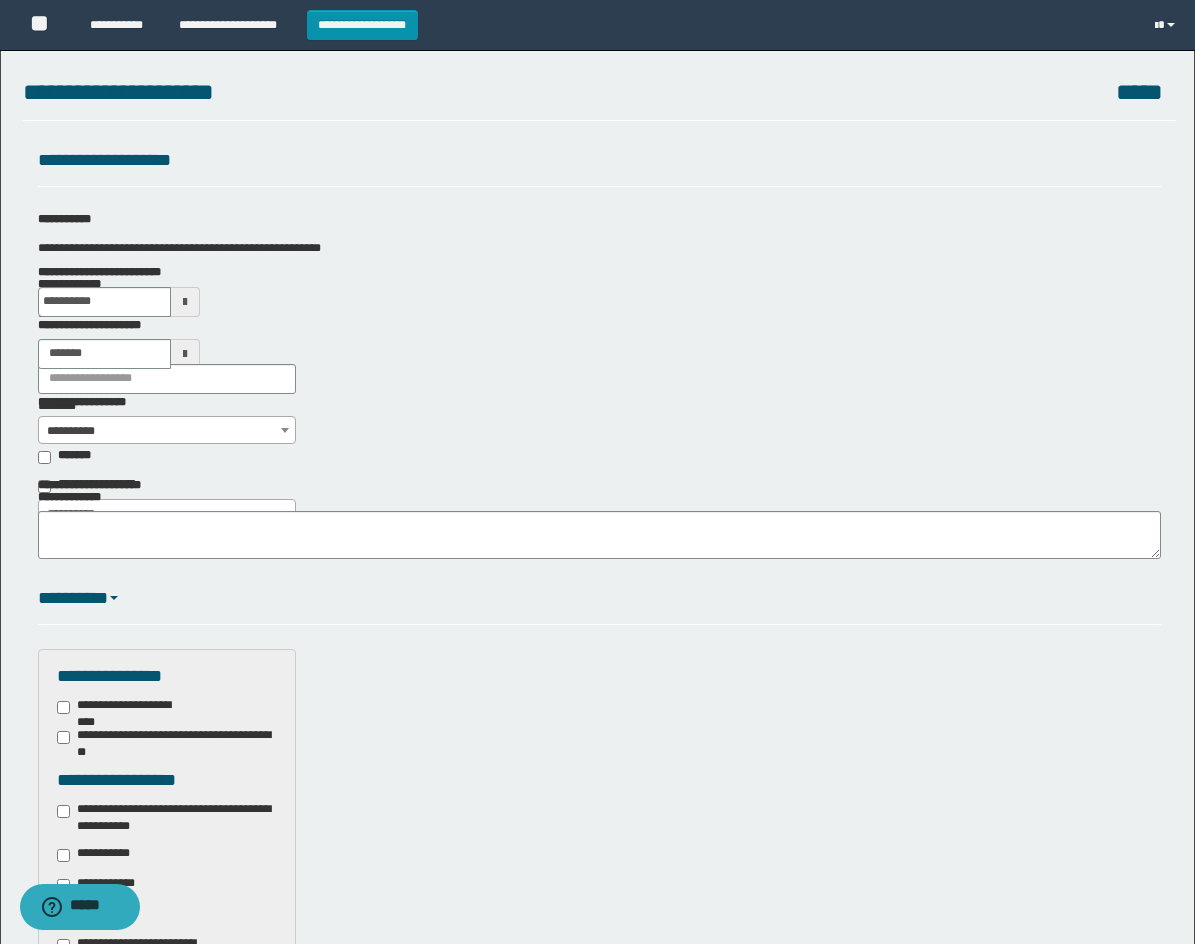 click on "**********" at bounding box center [167, 431] 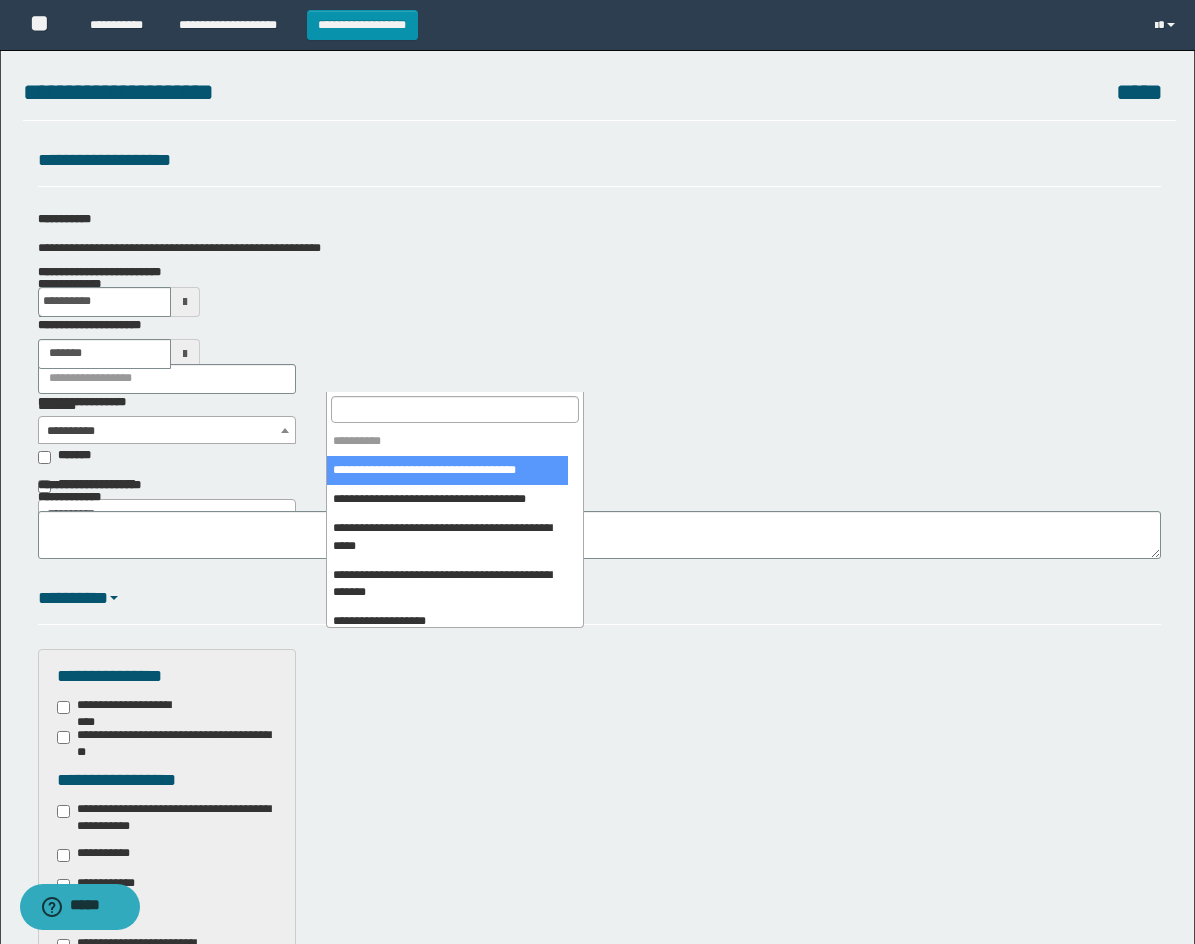 click at bounding box center (455, 409) 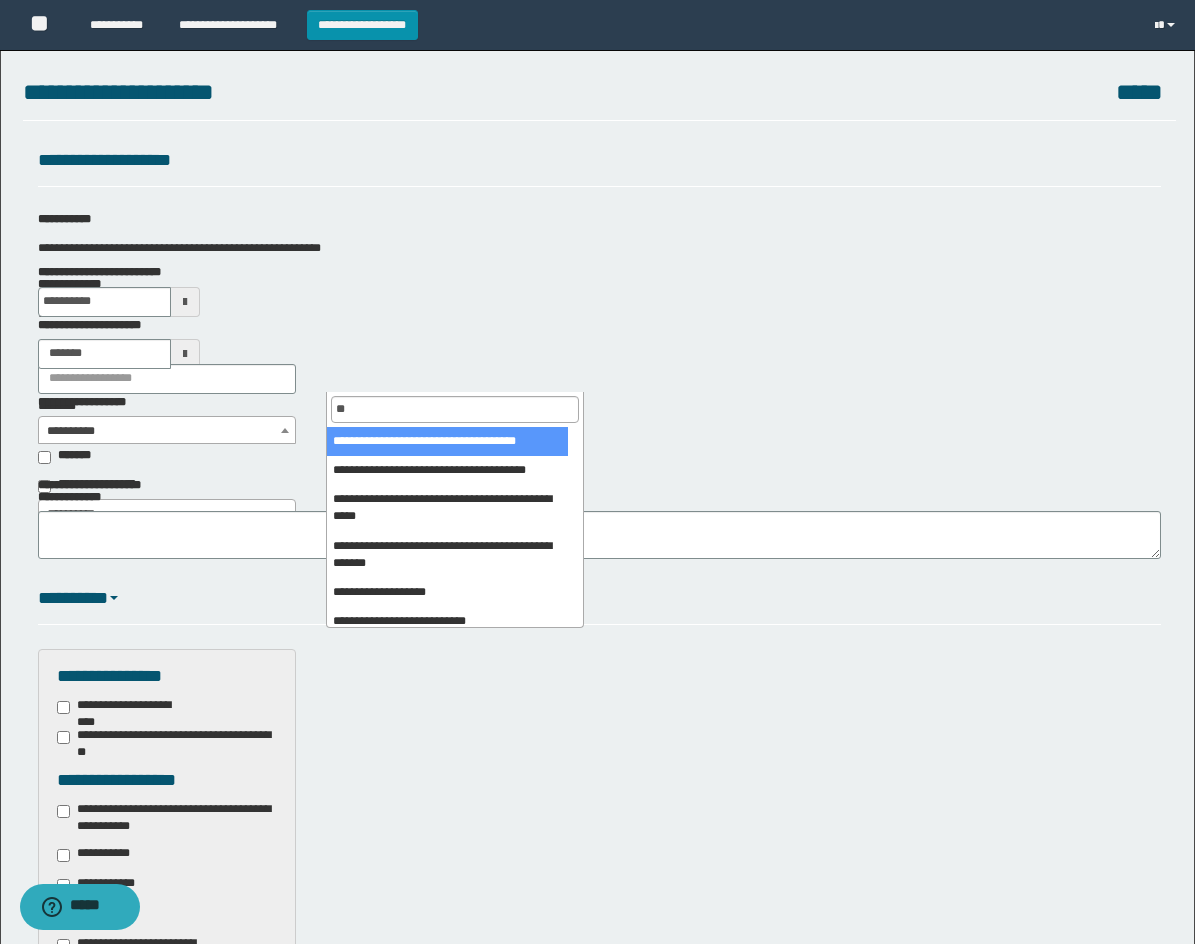 type on "*" 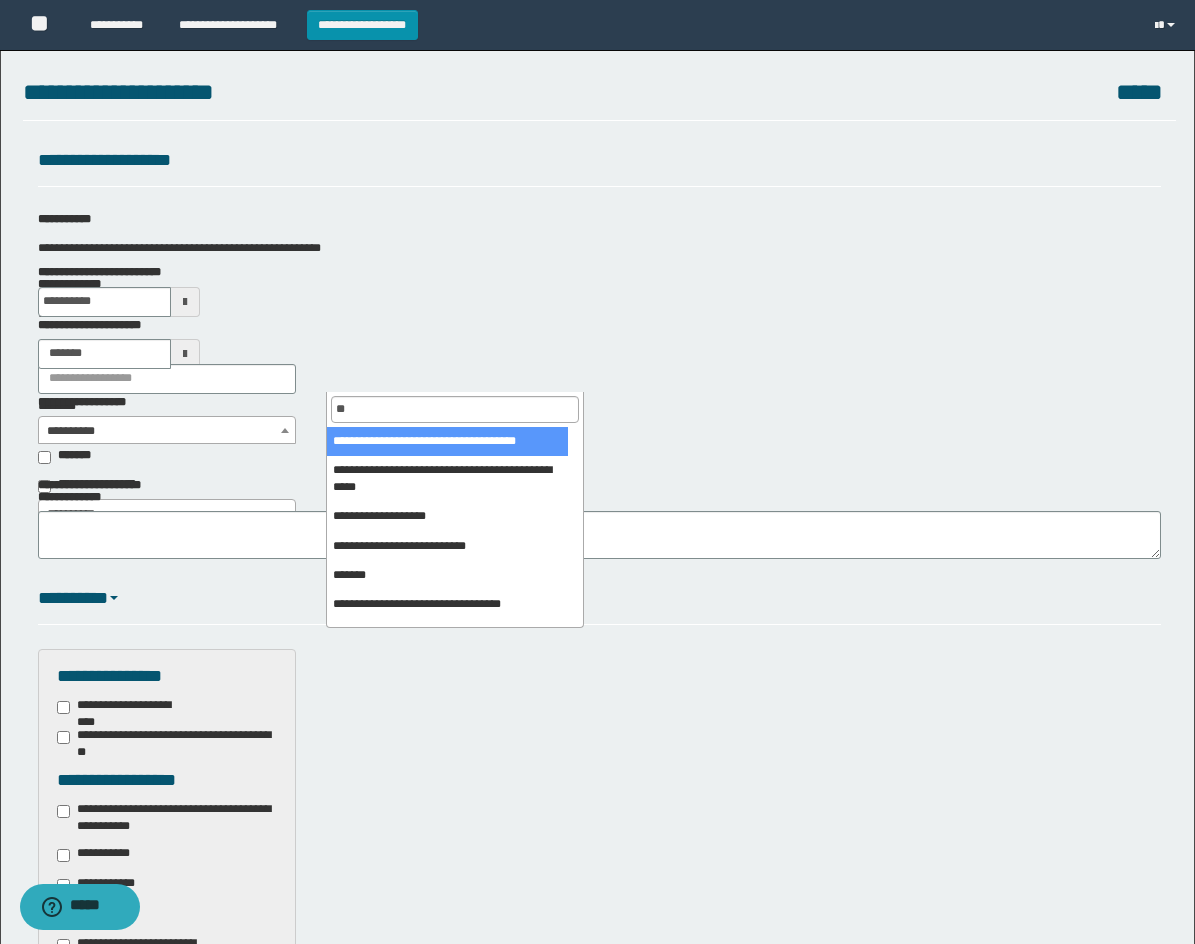 type on "*" 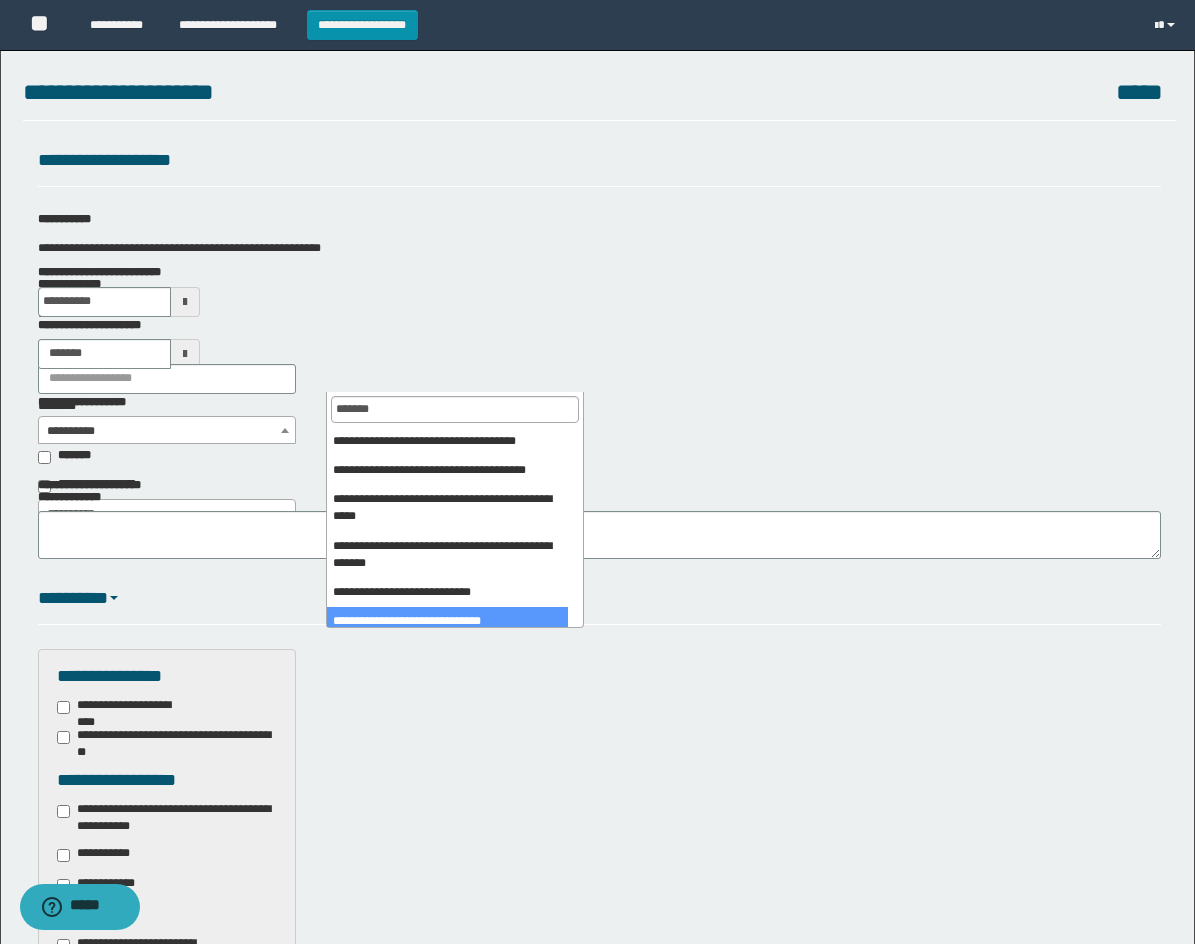 type on "*******" 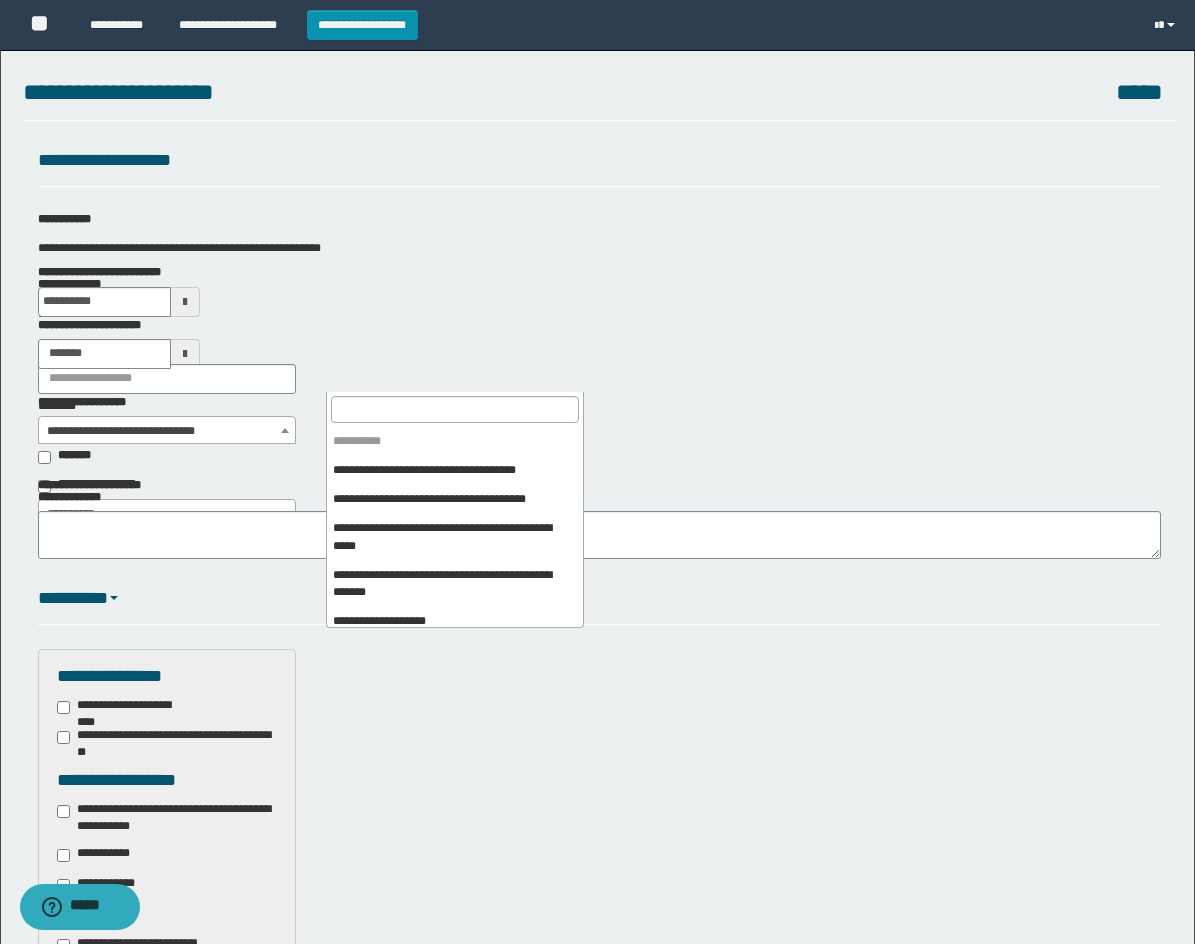 click on "**********" at bounding box center (167, 431) 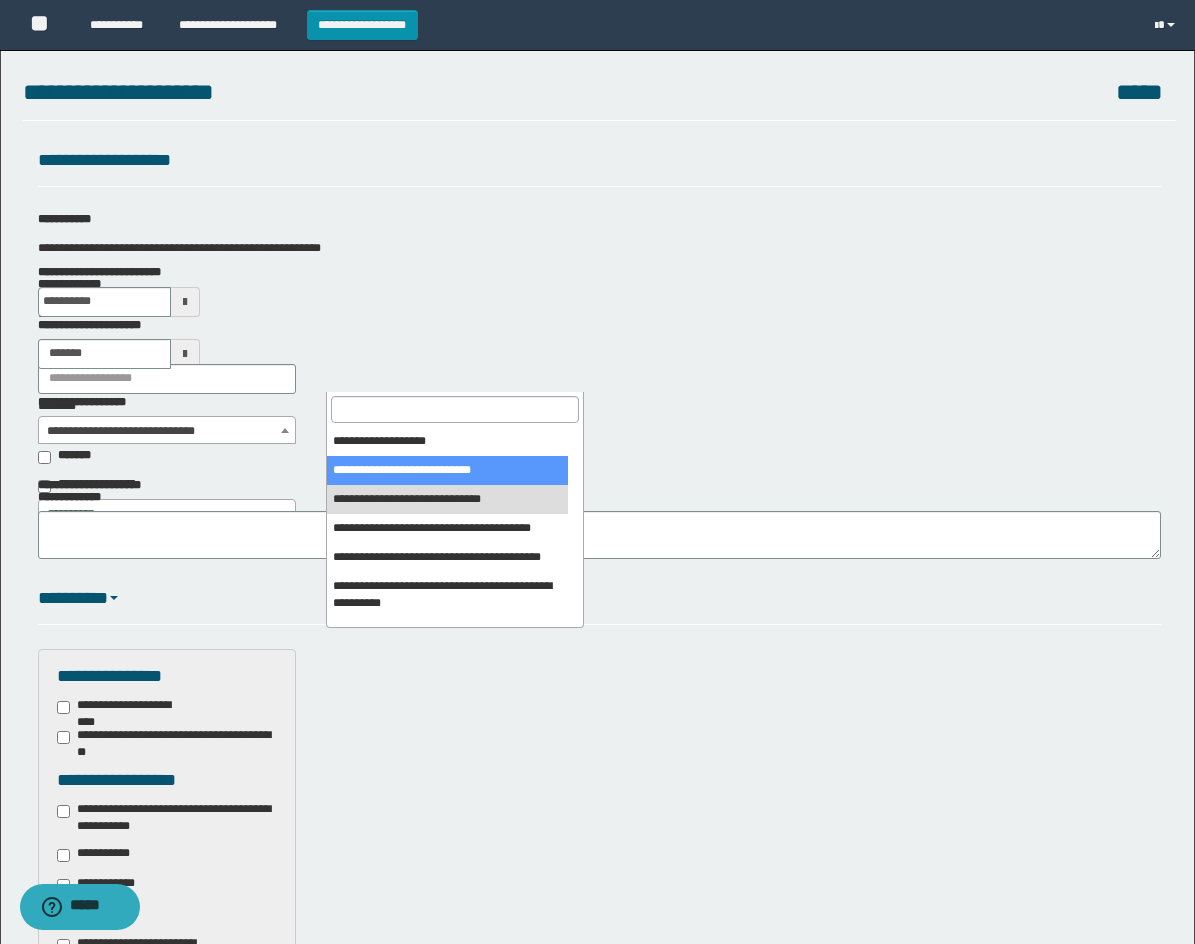 select on "***" 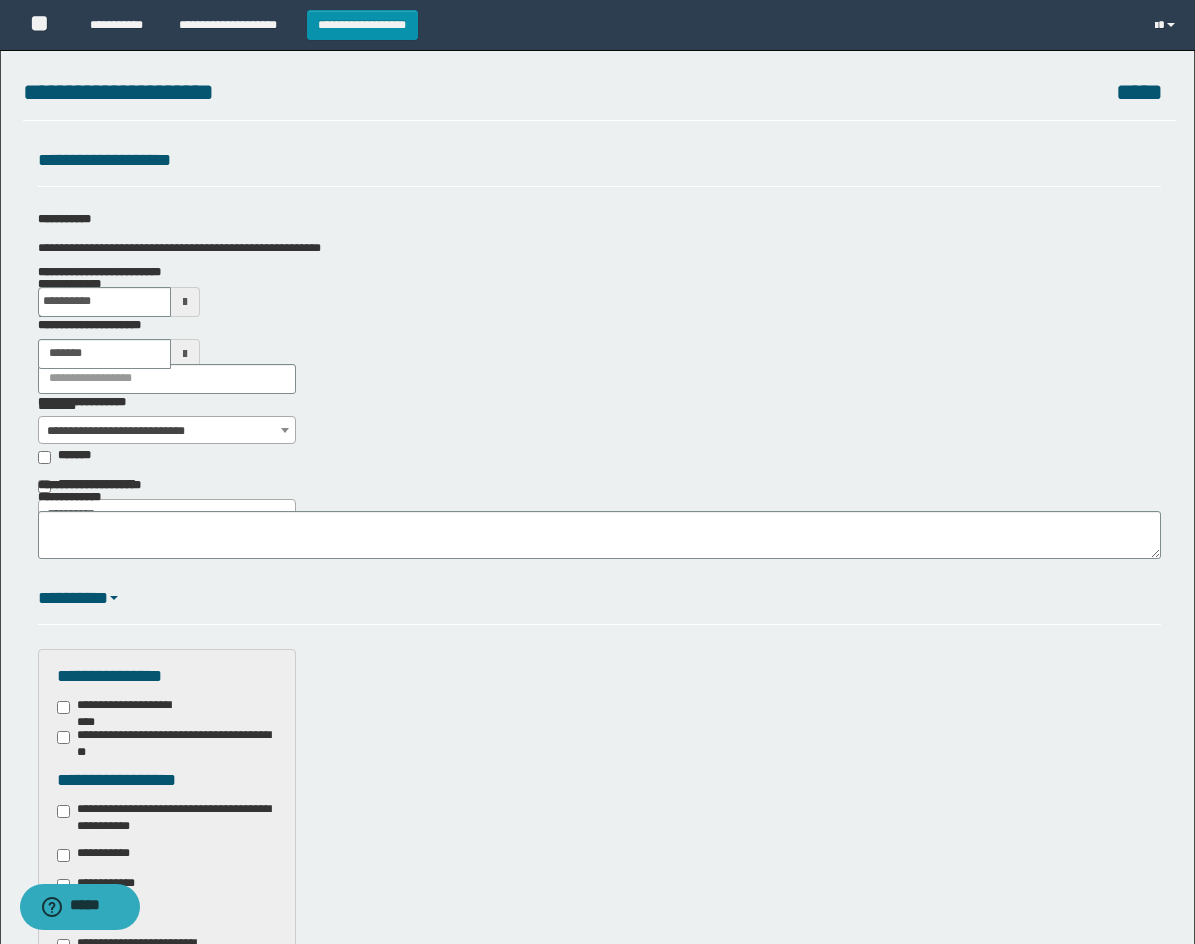 scroll, scrollTop: 200, scrollLeft: 0, axis: vertical 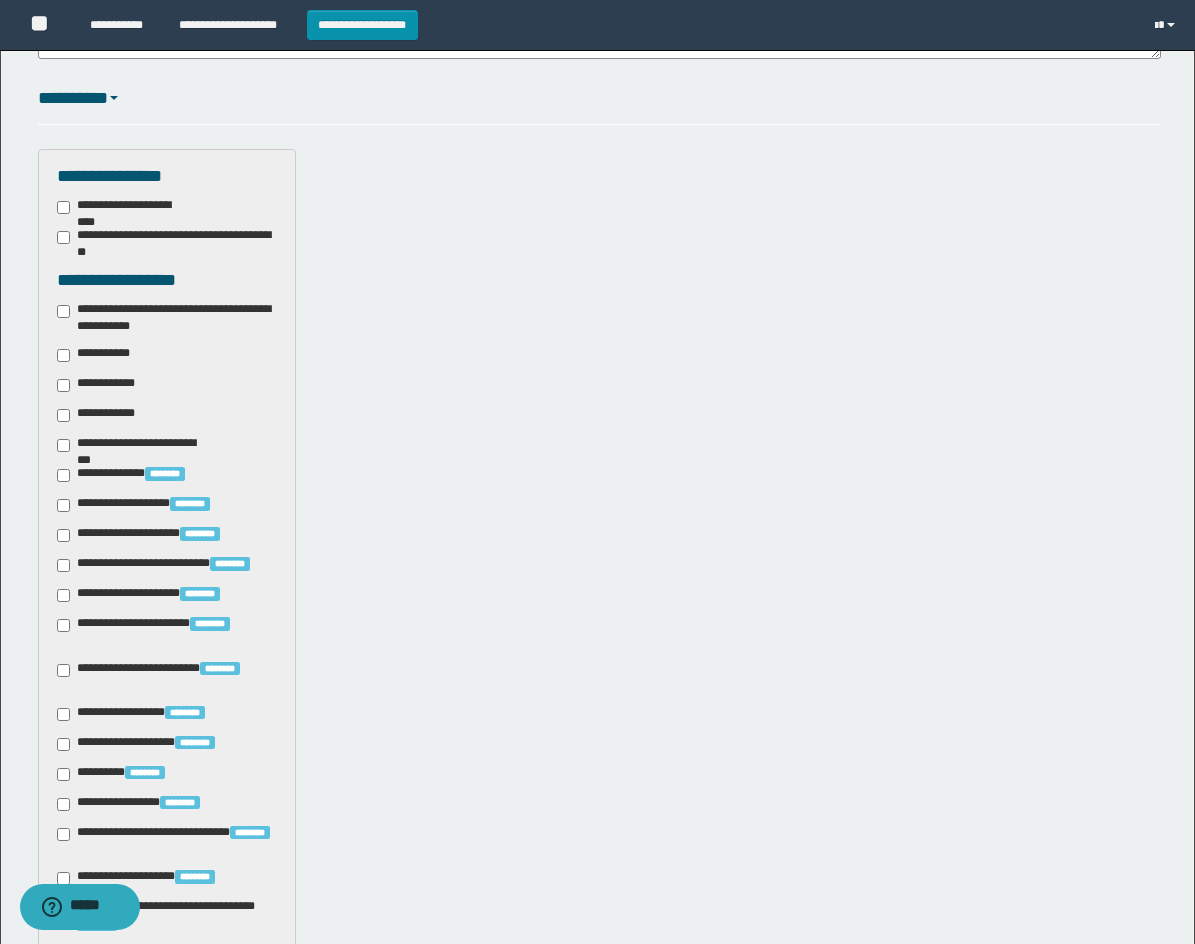 click on "********" at bounding box center [593, 1785] 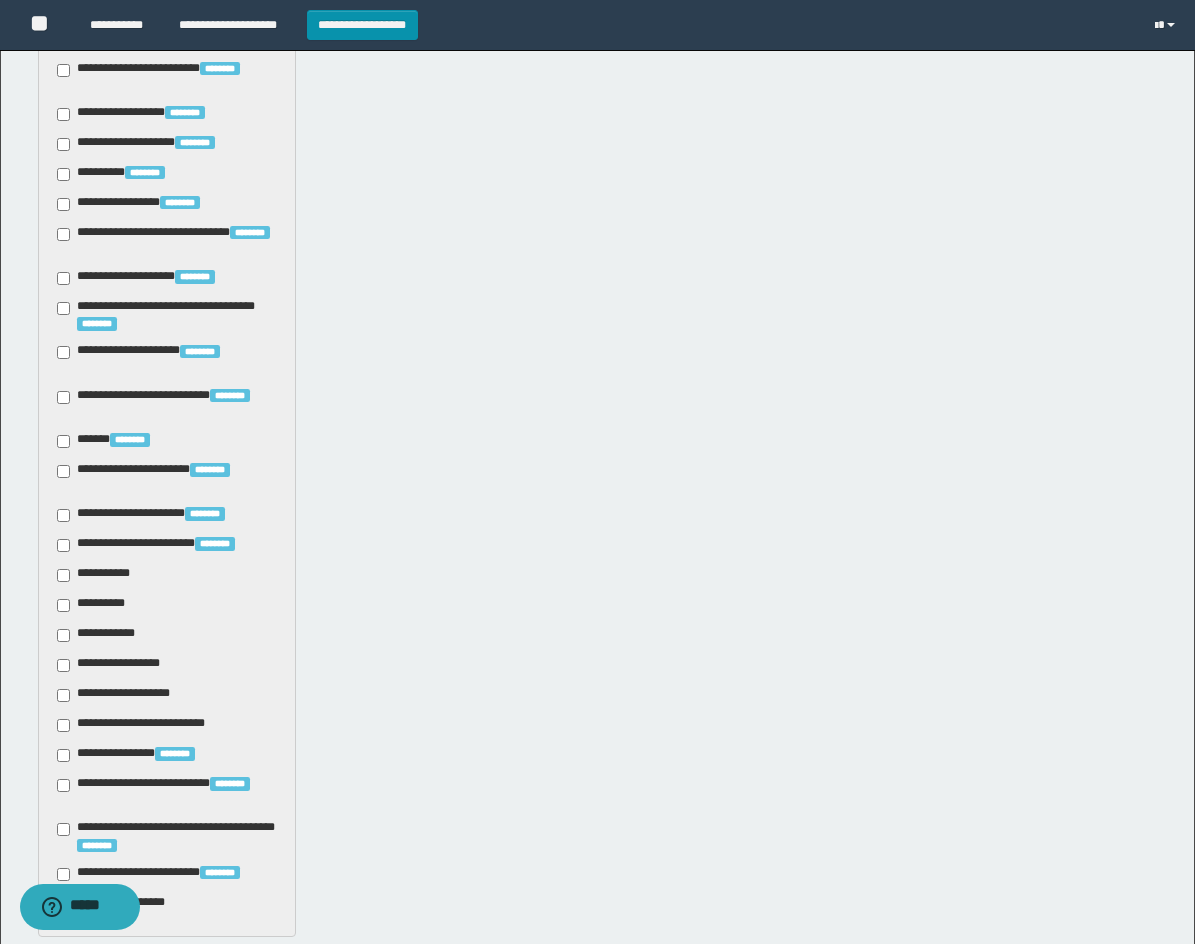 scroll, scrollTop: 1300, scrollLeft: 0, axis: vertical 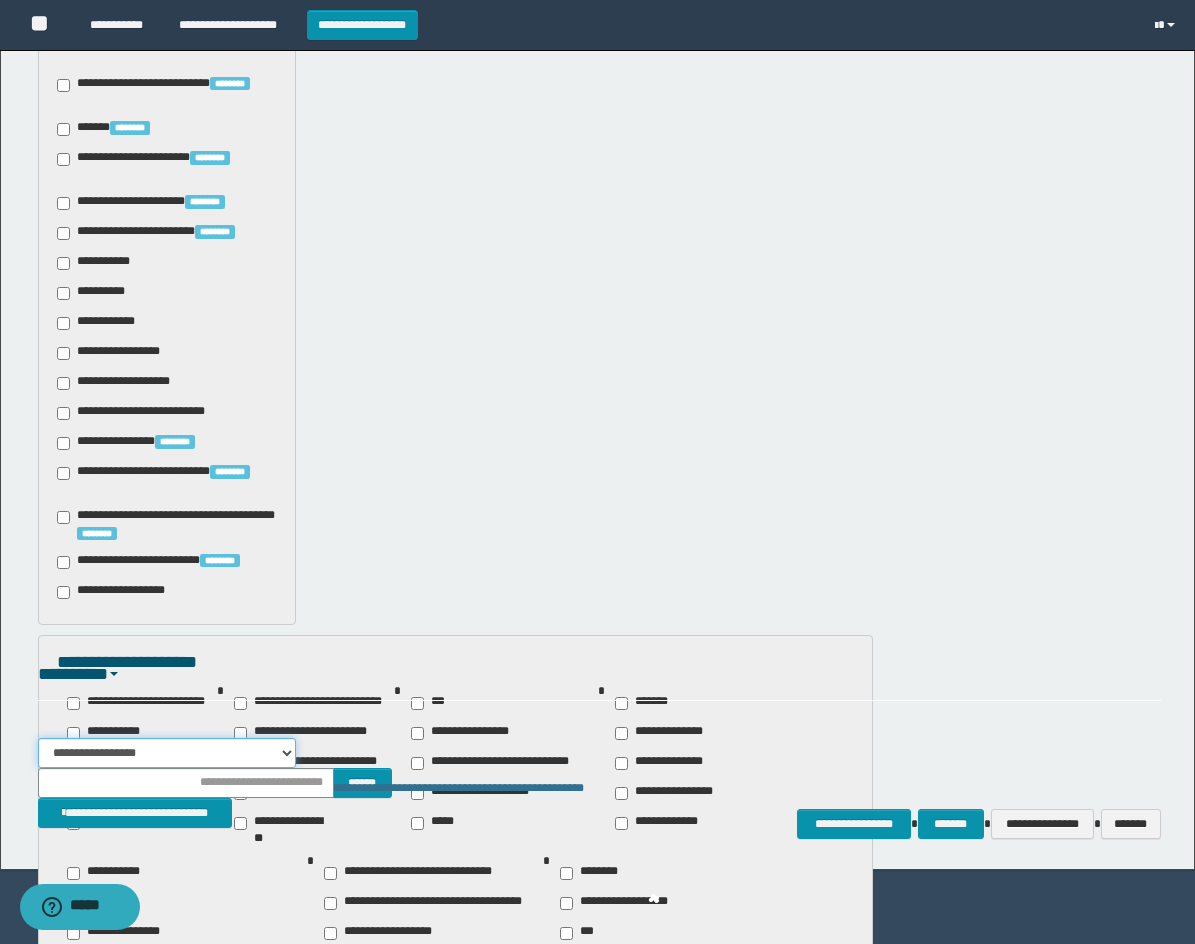 click on "**********" at bounding box center [167, 753] 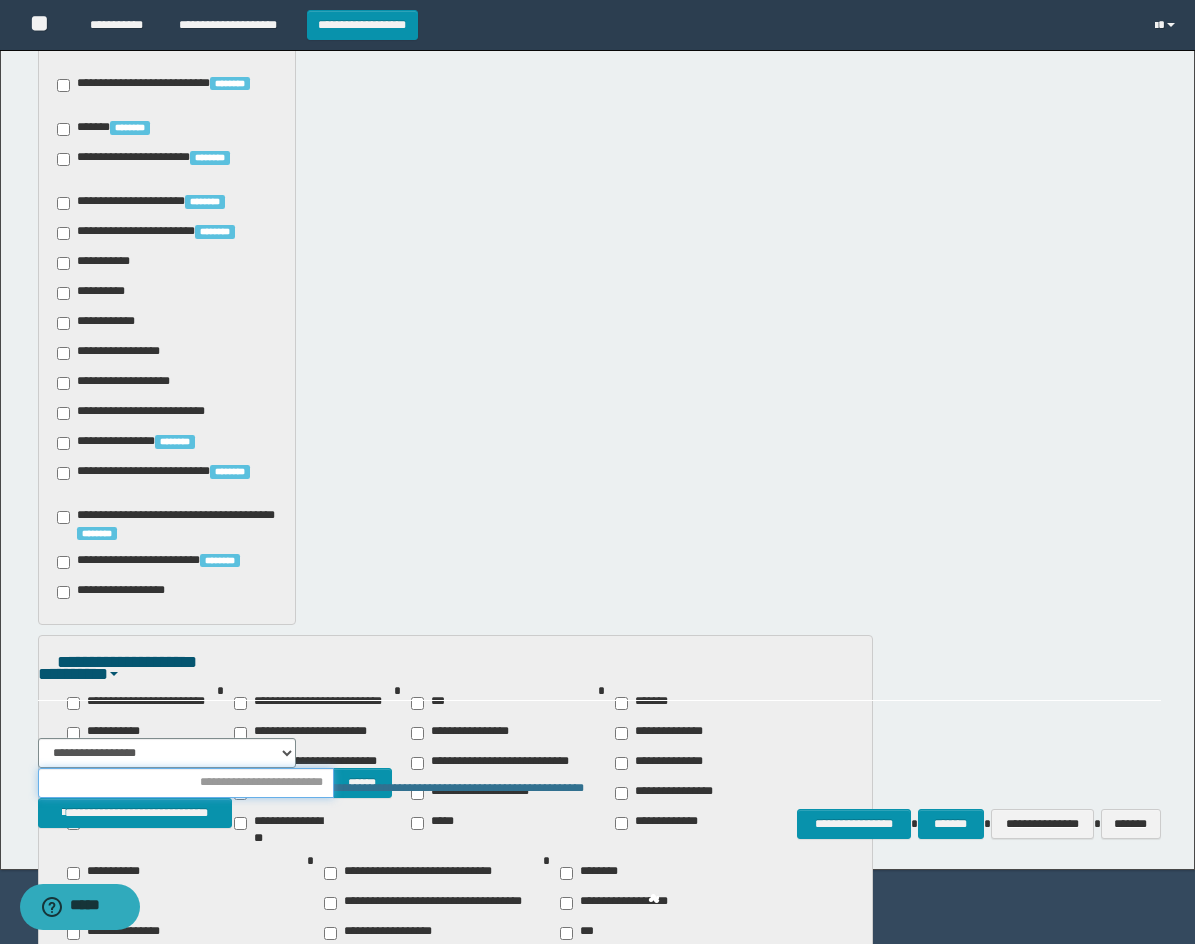 click at bounding box center (186, 783) 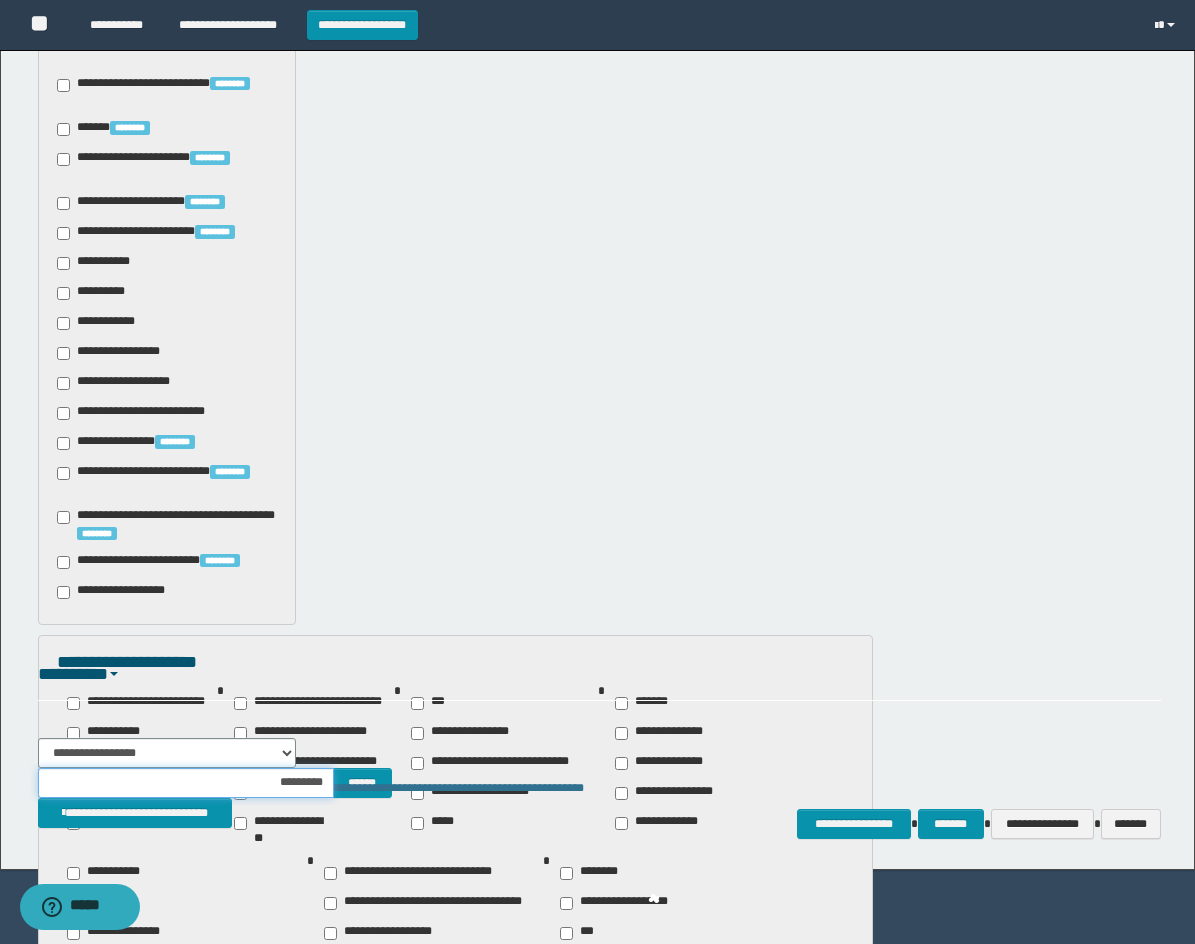 type on "**********" 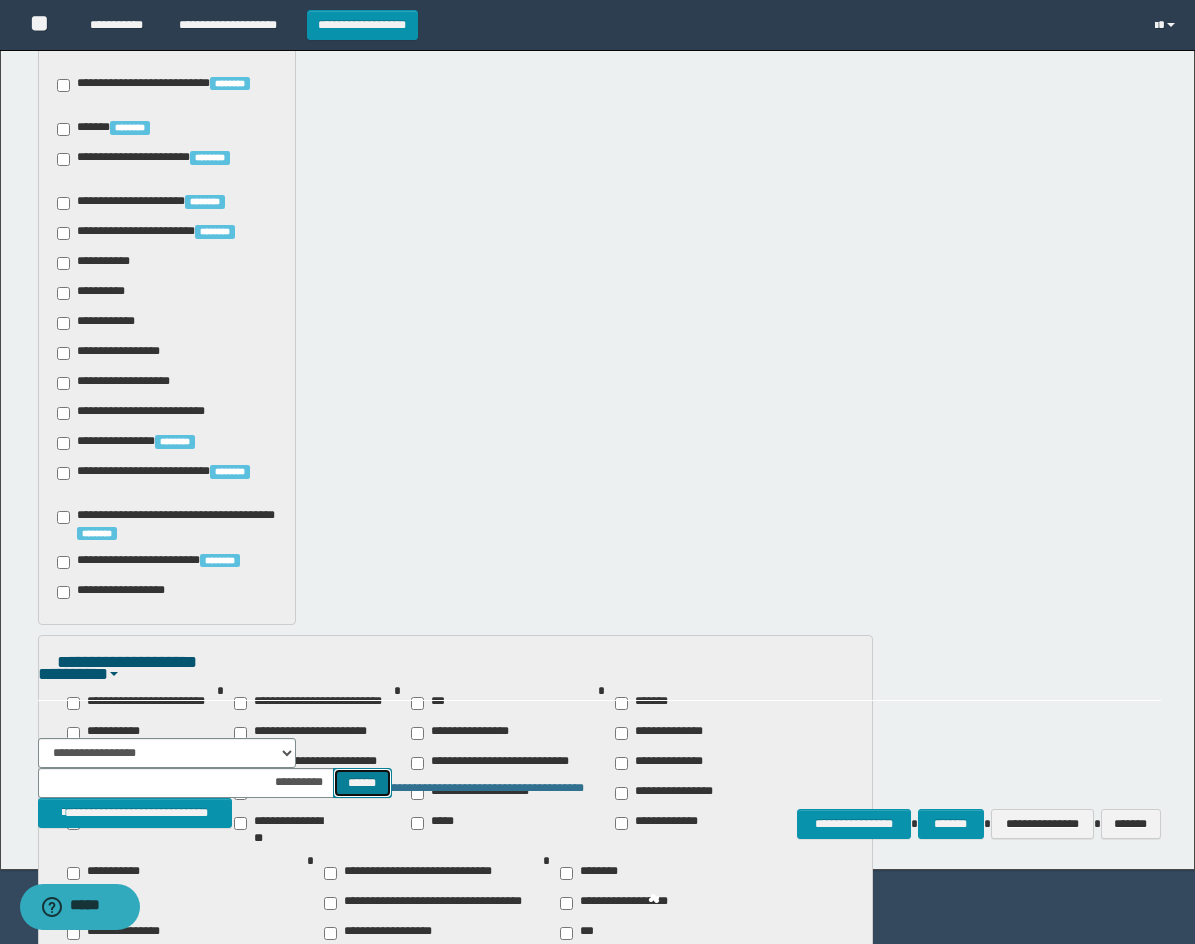click on "******" at bounding box center (362, 783) 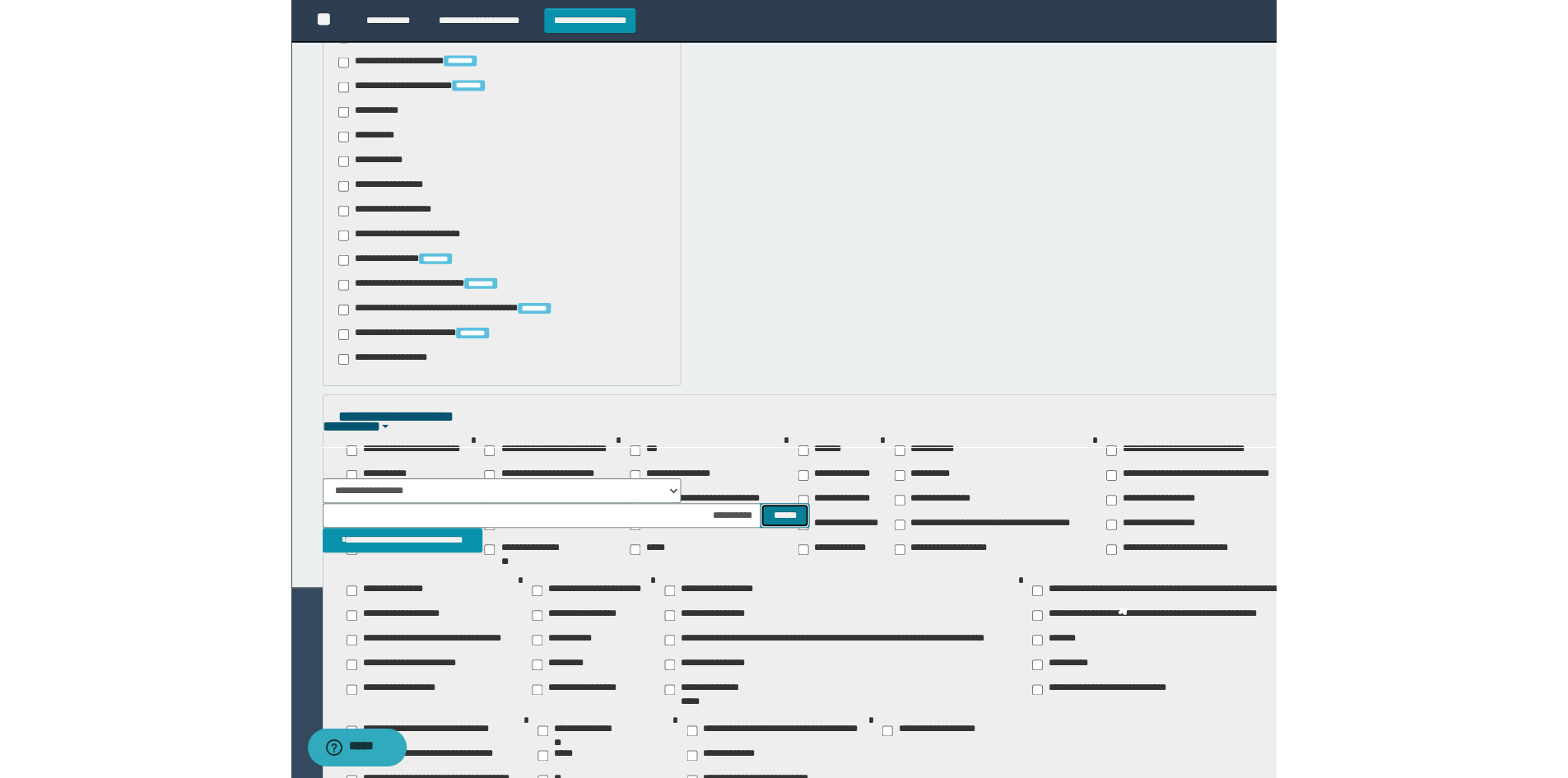 scroll, scrollTop: 1032, scrollLeft: 0, axis: vertical 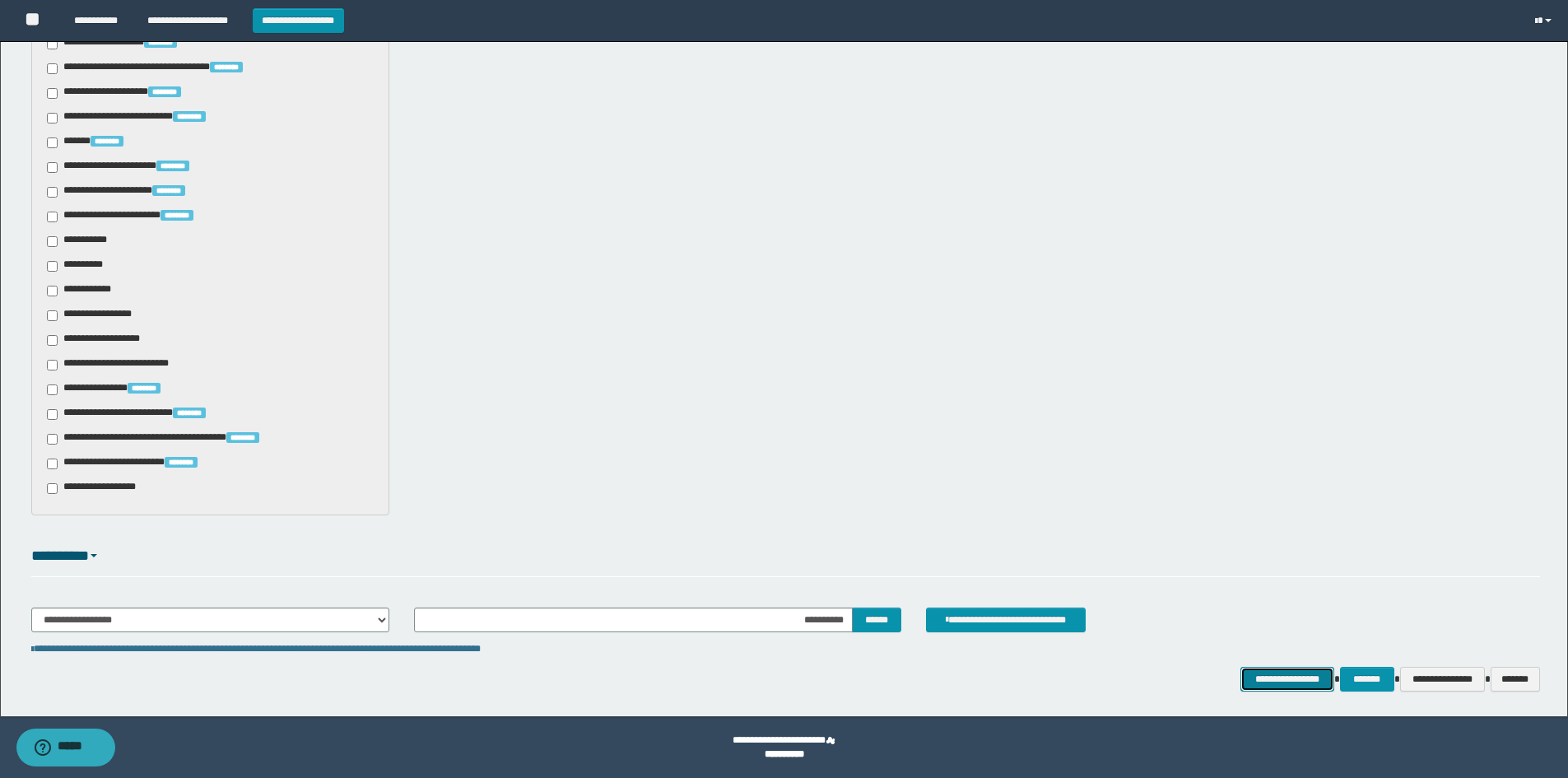 click on "**********" at bounding box center (1287, 679) 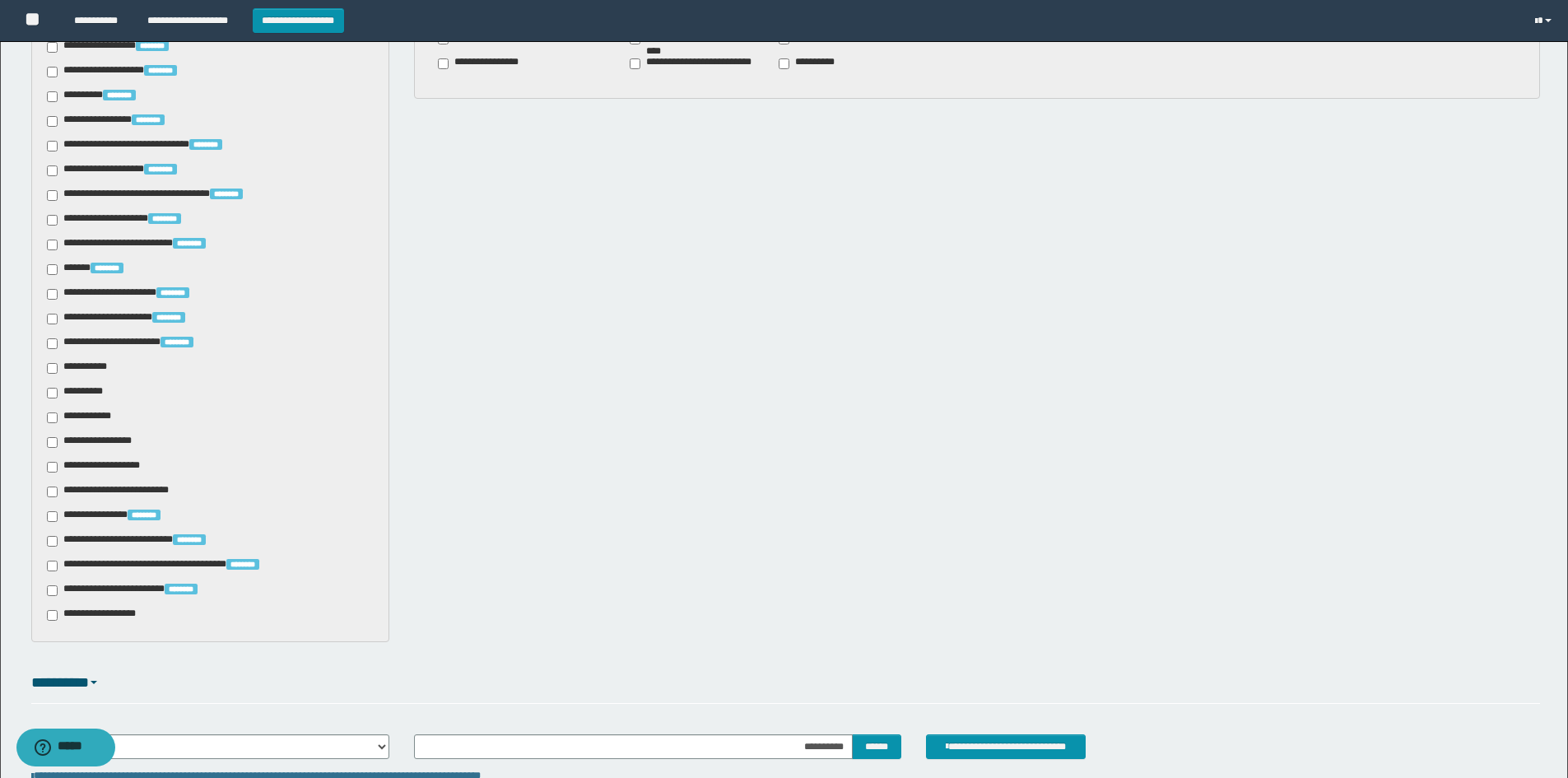 scroll, scrollTop: 1032, scrollLeft: 0, axis: vertical 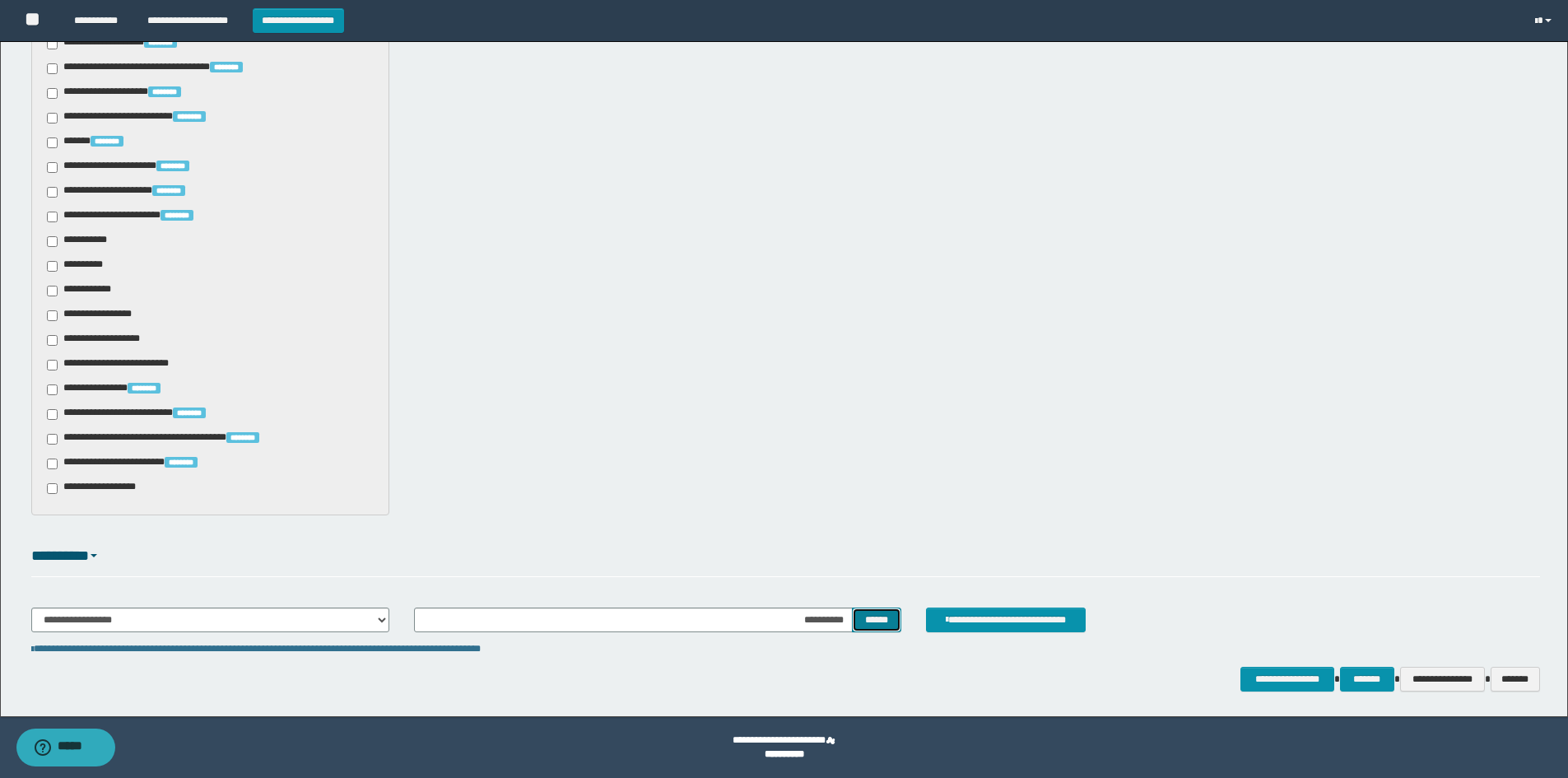 click on "******" at bounding box center (876, 620) 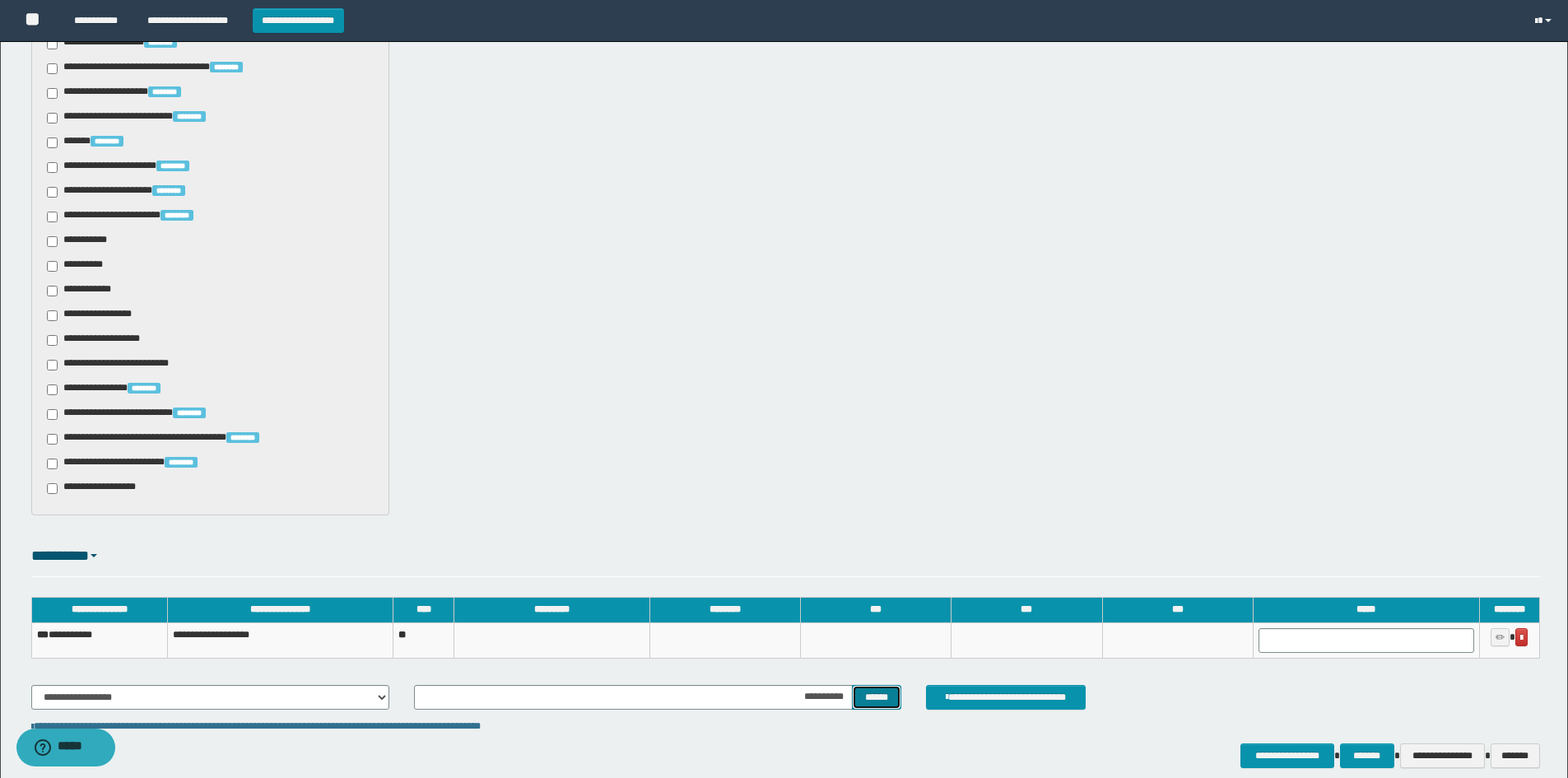 scroll, scrollTop: 1109, scrollLeft: 0, axis: vertical 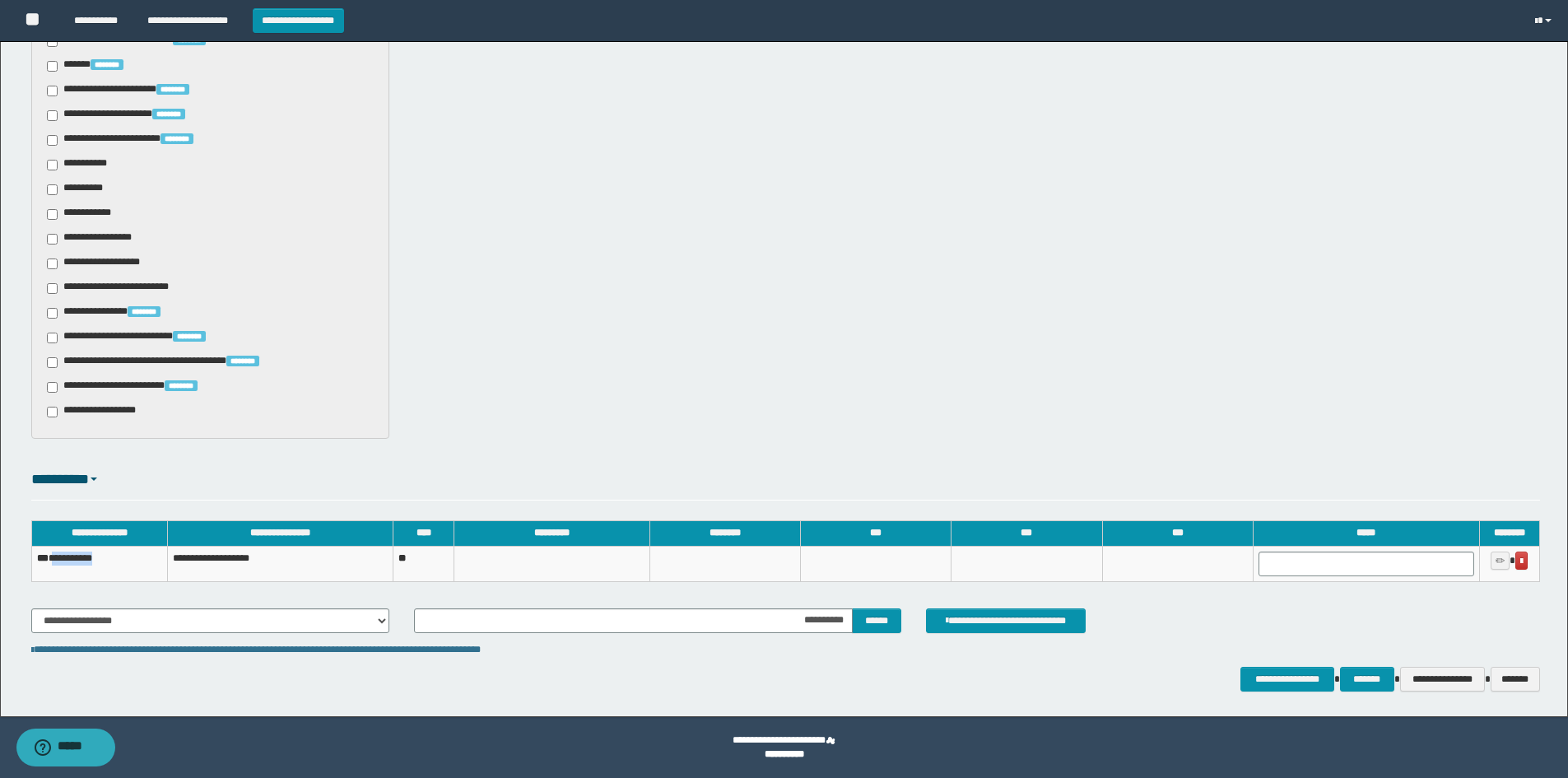 drag, startPoint x: 58, startPoint y: 558, endPoint x: 105, endPoint y: 561, distance: 47.095647 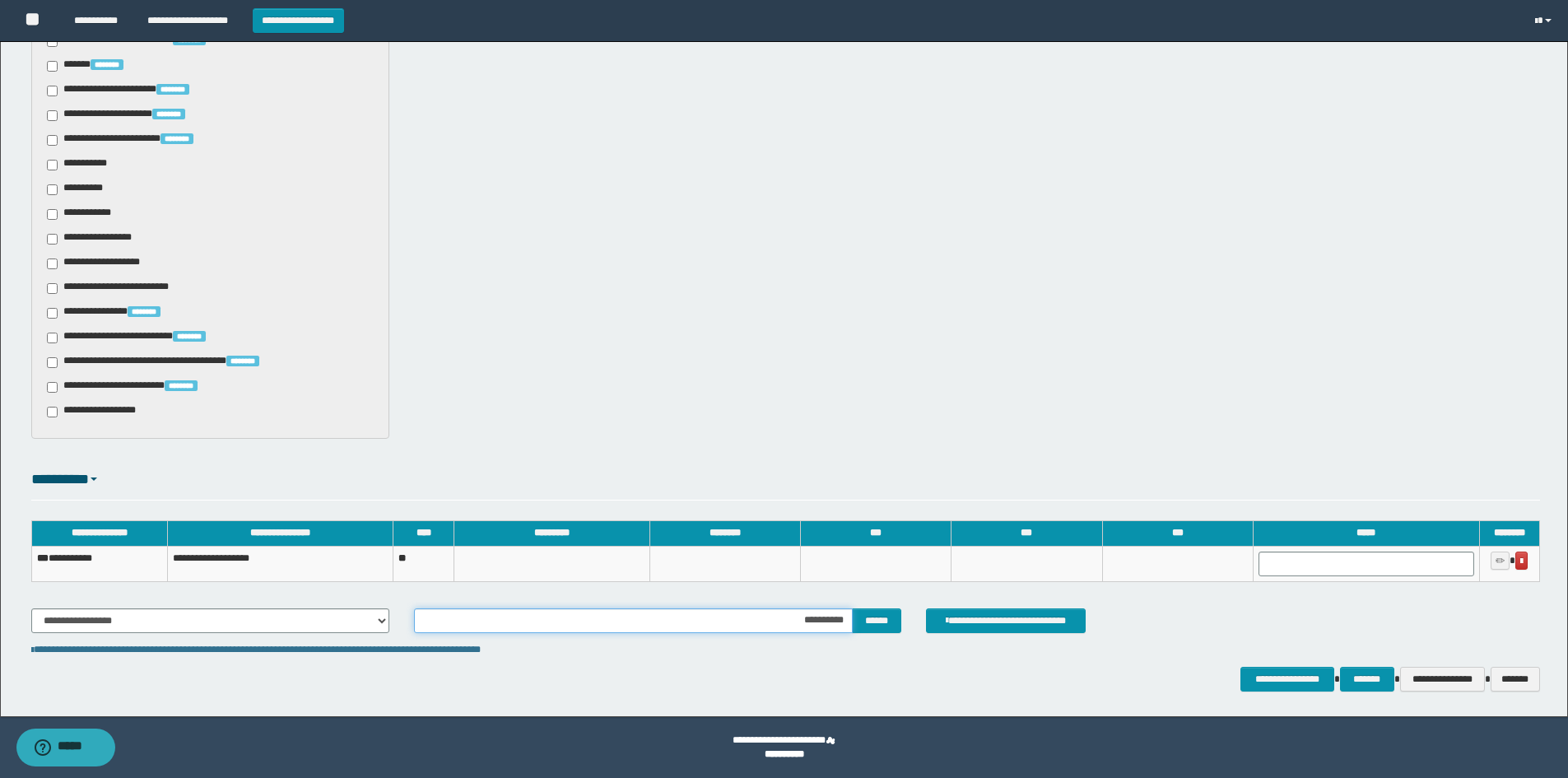 click on "**********" at bounding box center (633, 621) 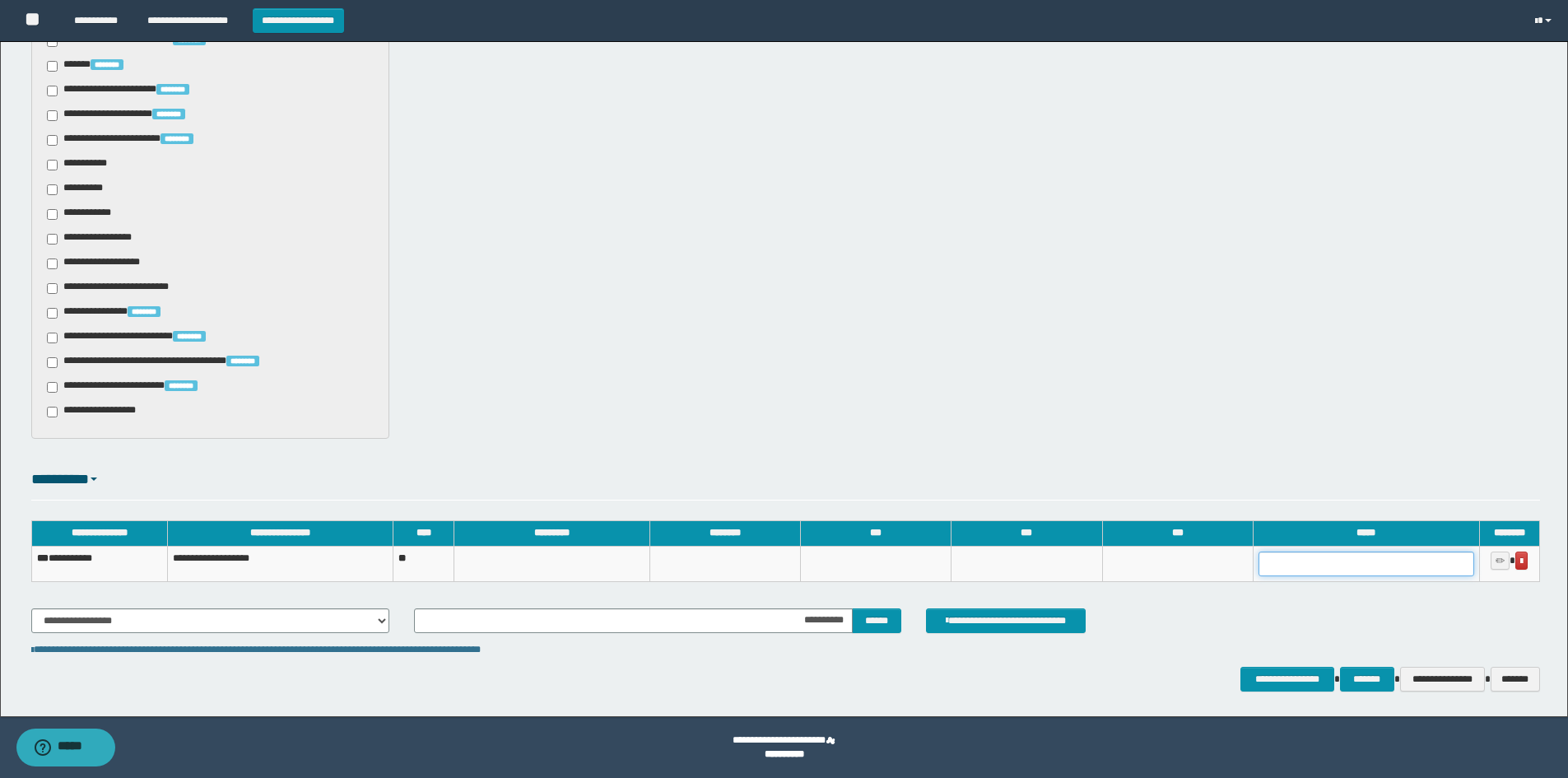 click at bounding box center [1366, 564] 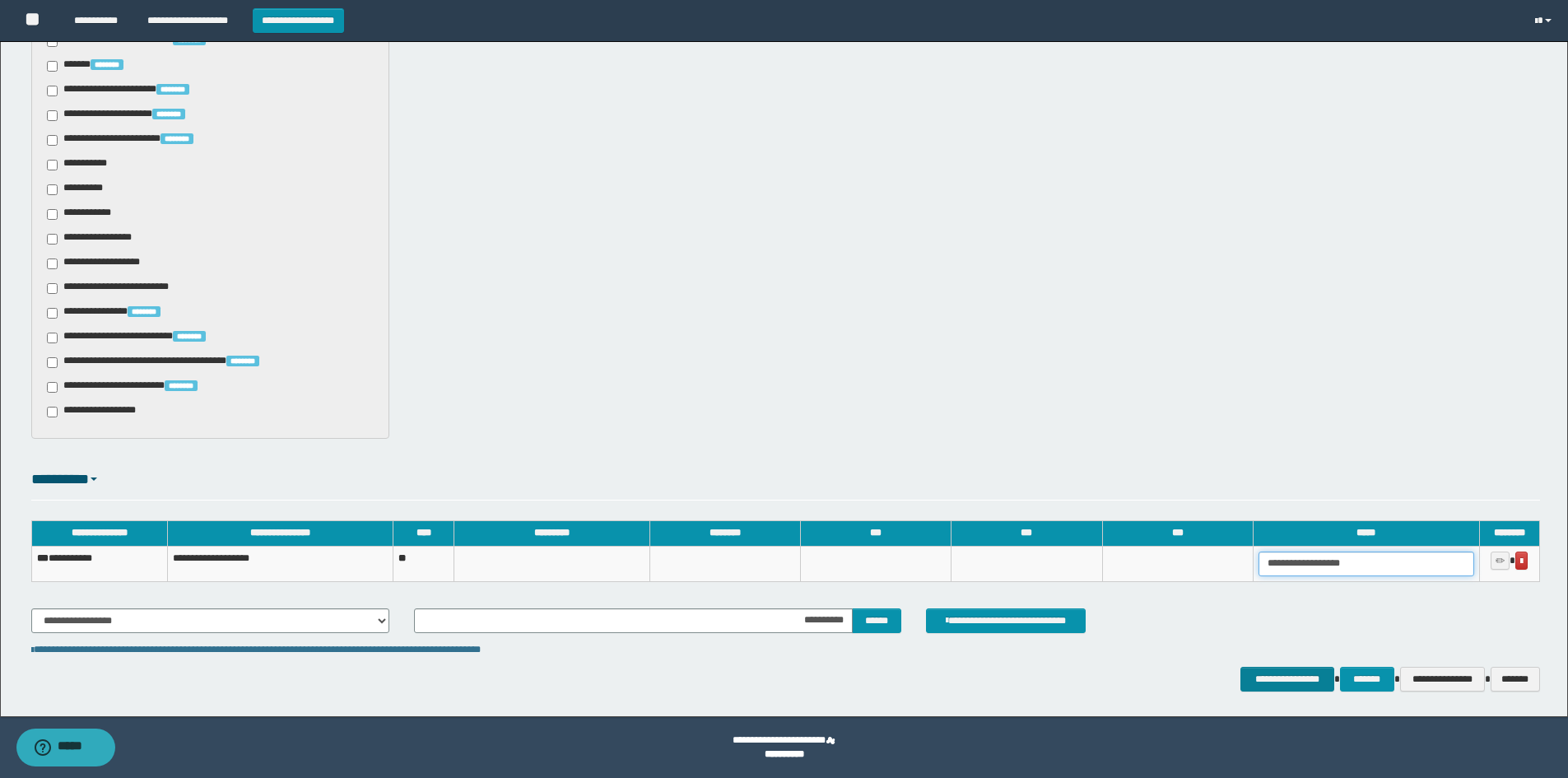type on "**********" 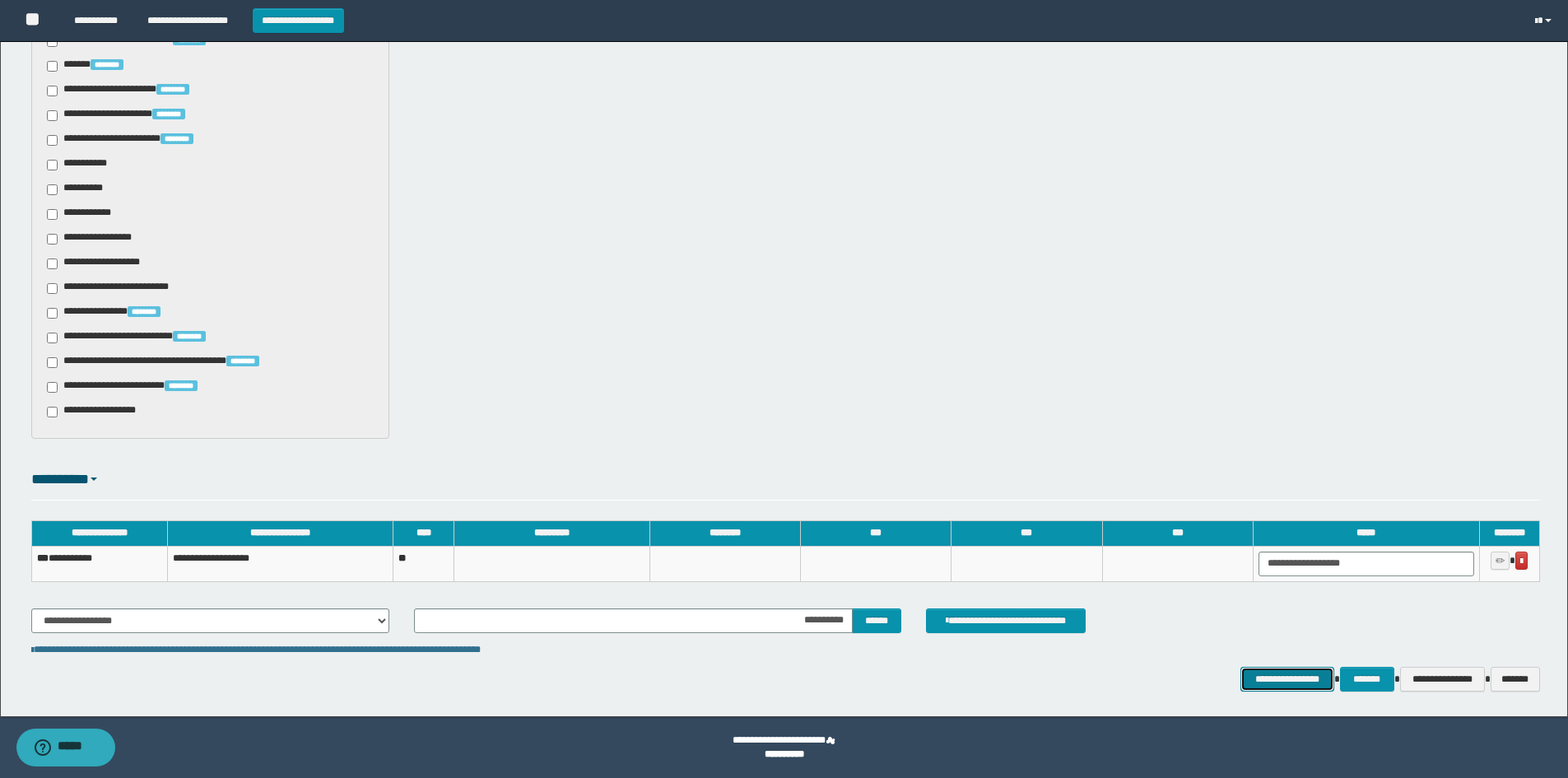 click on "**********" at bounding box center (1287, 679) 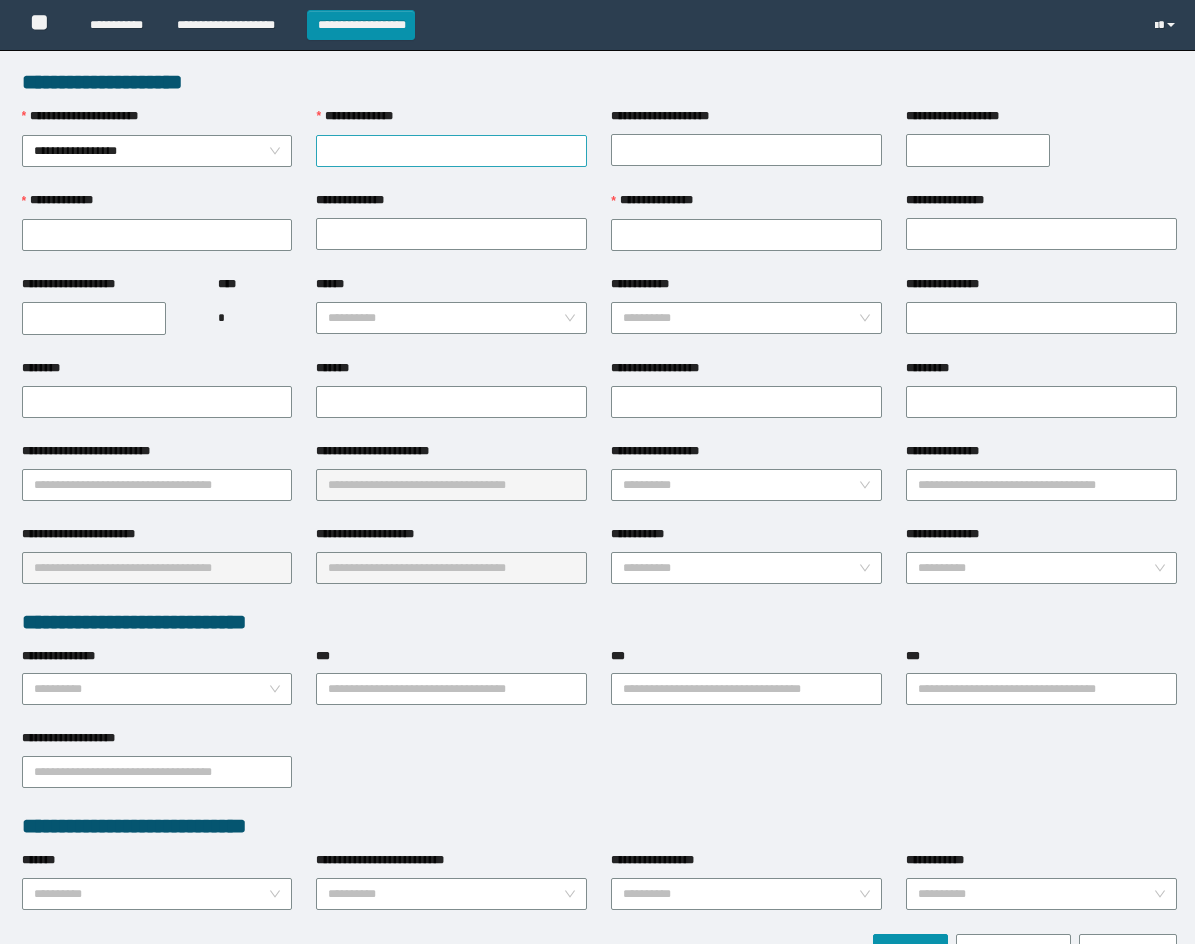 scroll, scrollTop: 0, scrollLeft: 0, axis: both 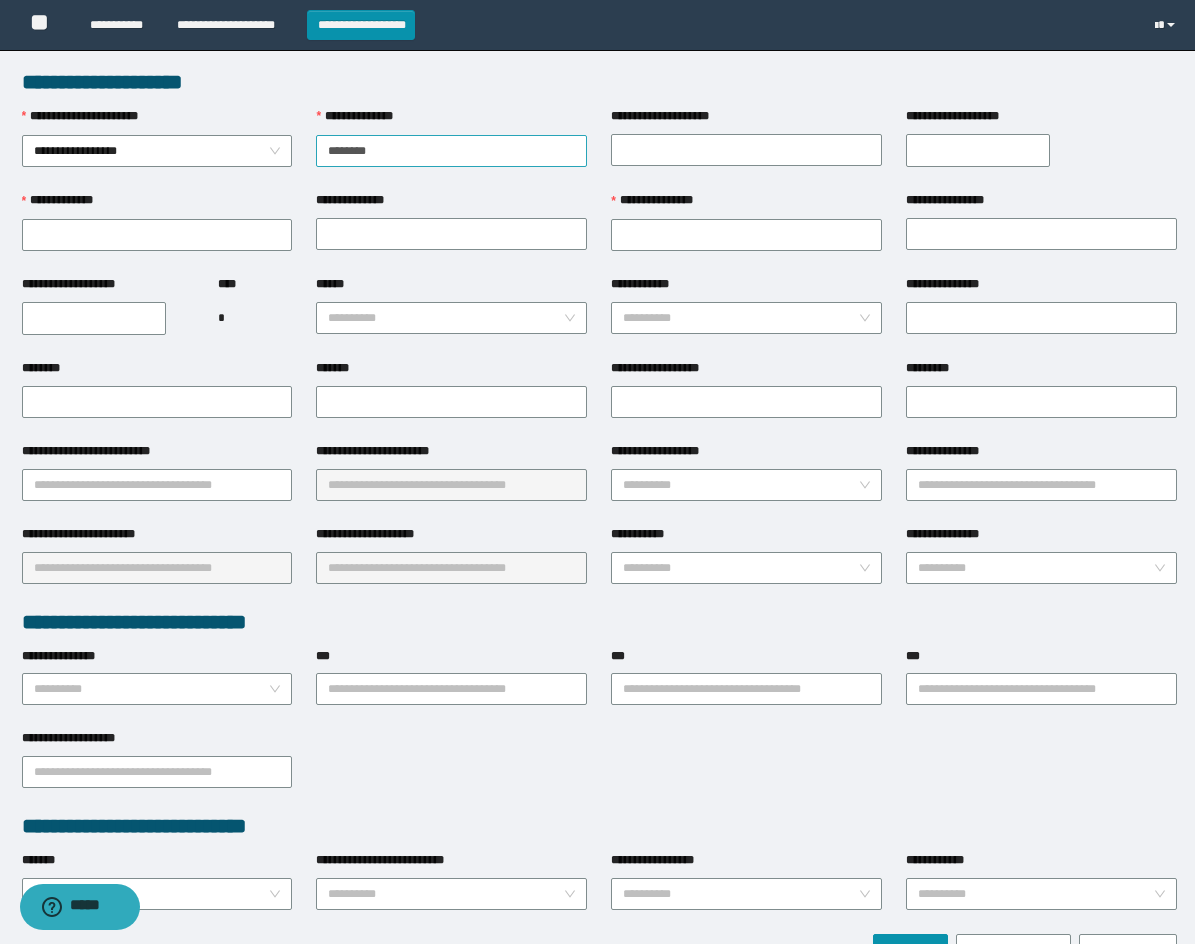 type on "*********" 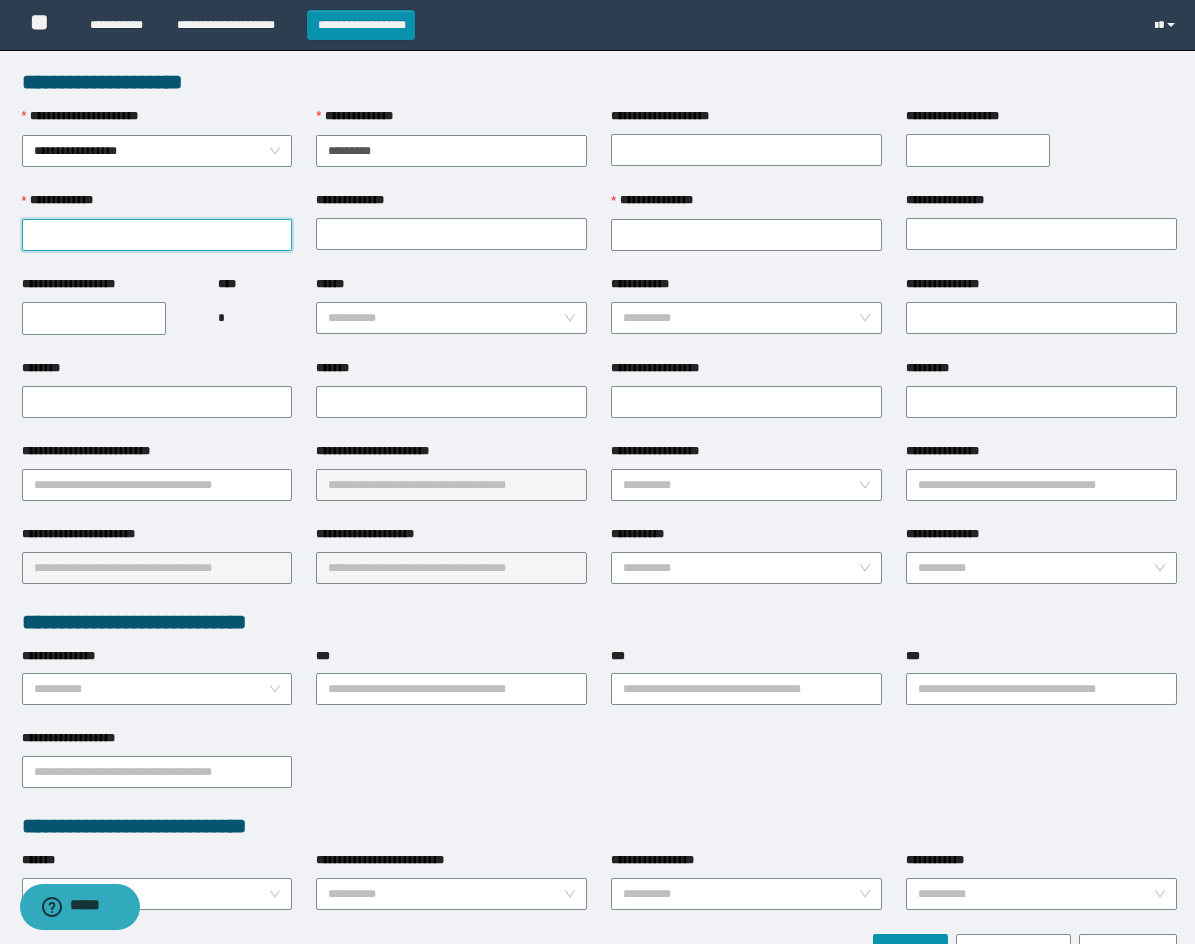 click on "**********" at bounding box center [157, 235] 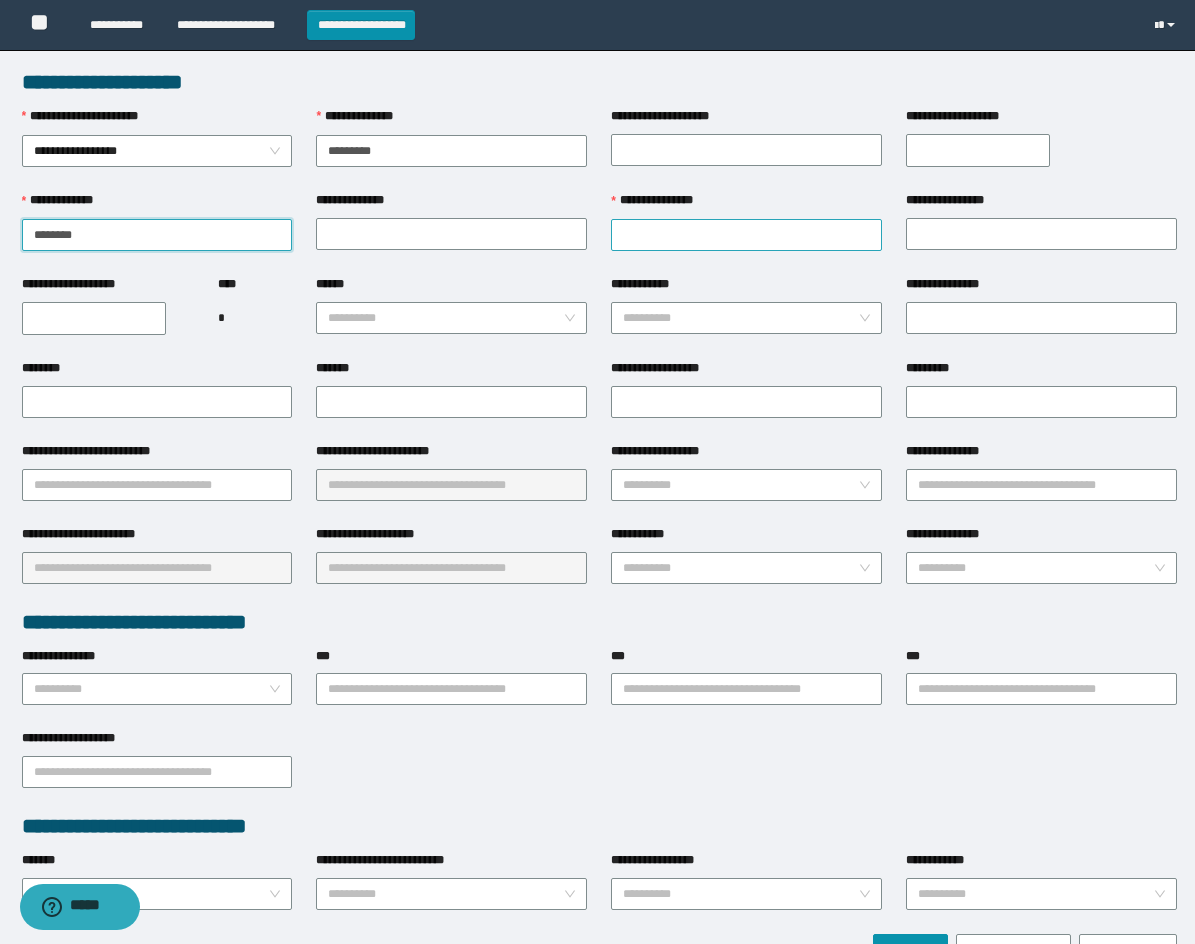 type on "********" 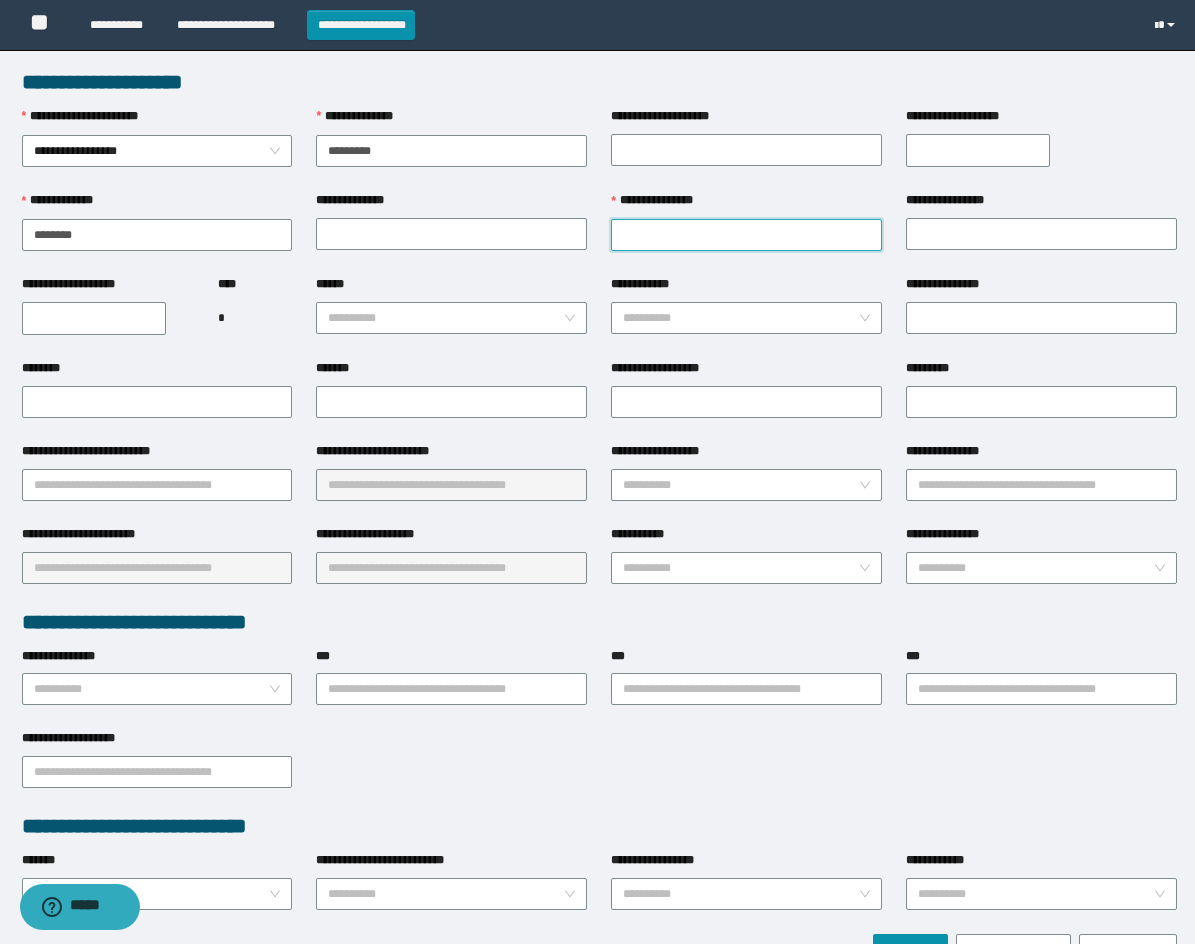 click on "**********" at bounding box center (746, 235) 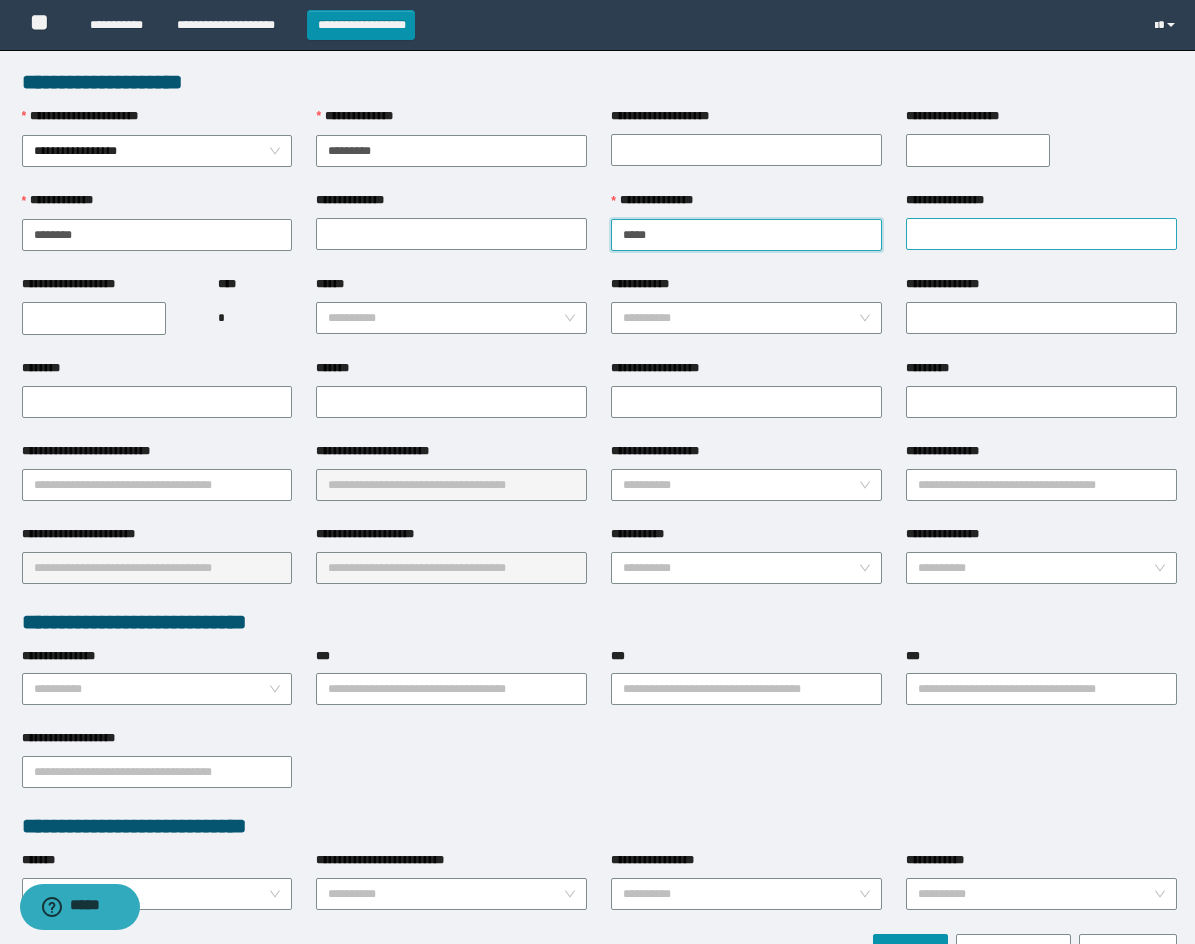 type on "*****" 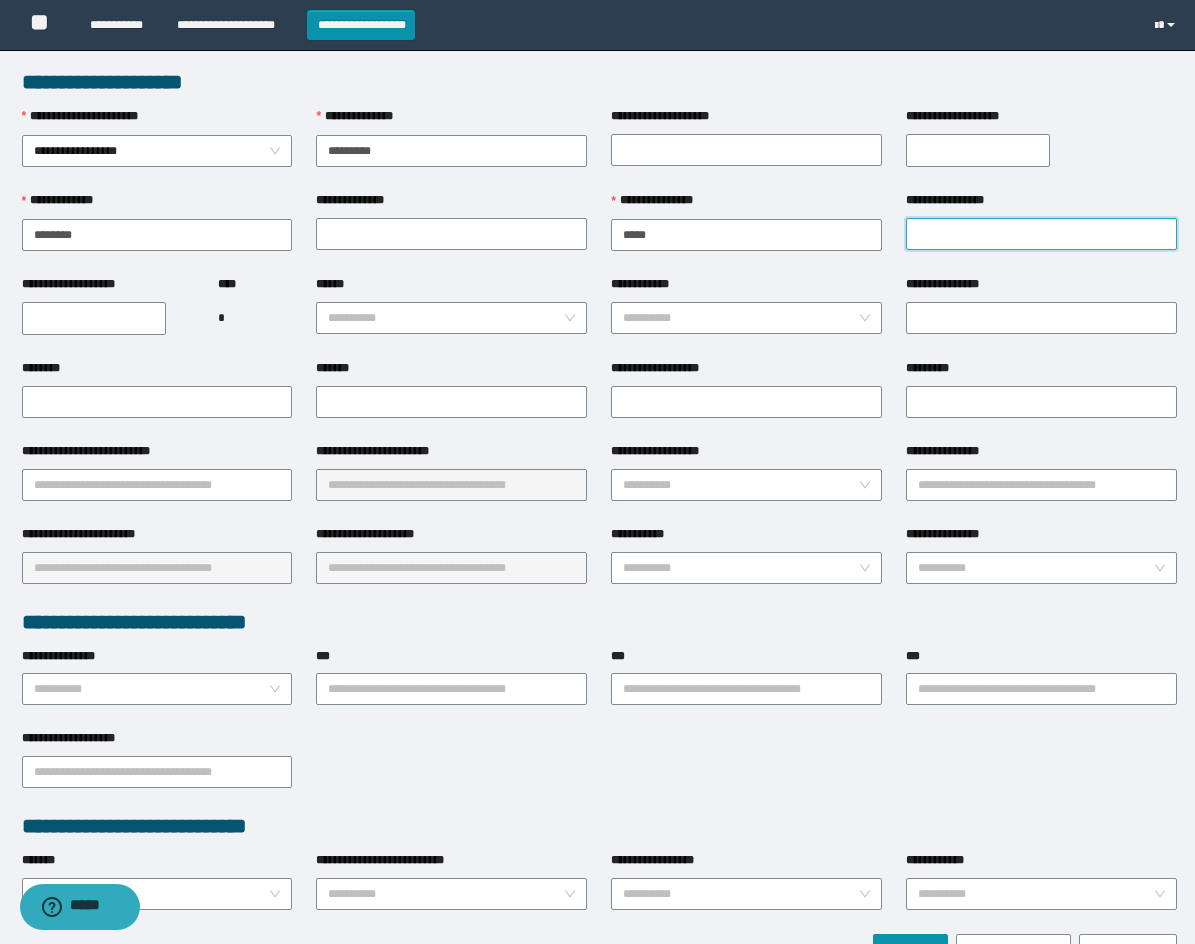 click on "**********" at bounding box center (1041, 234) 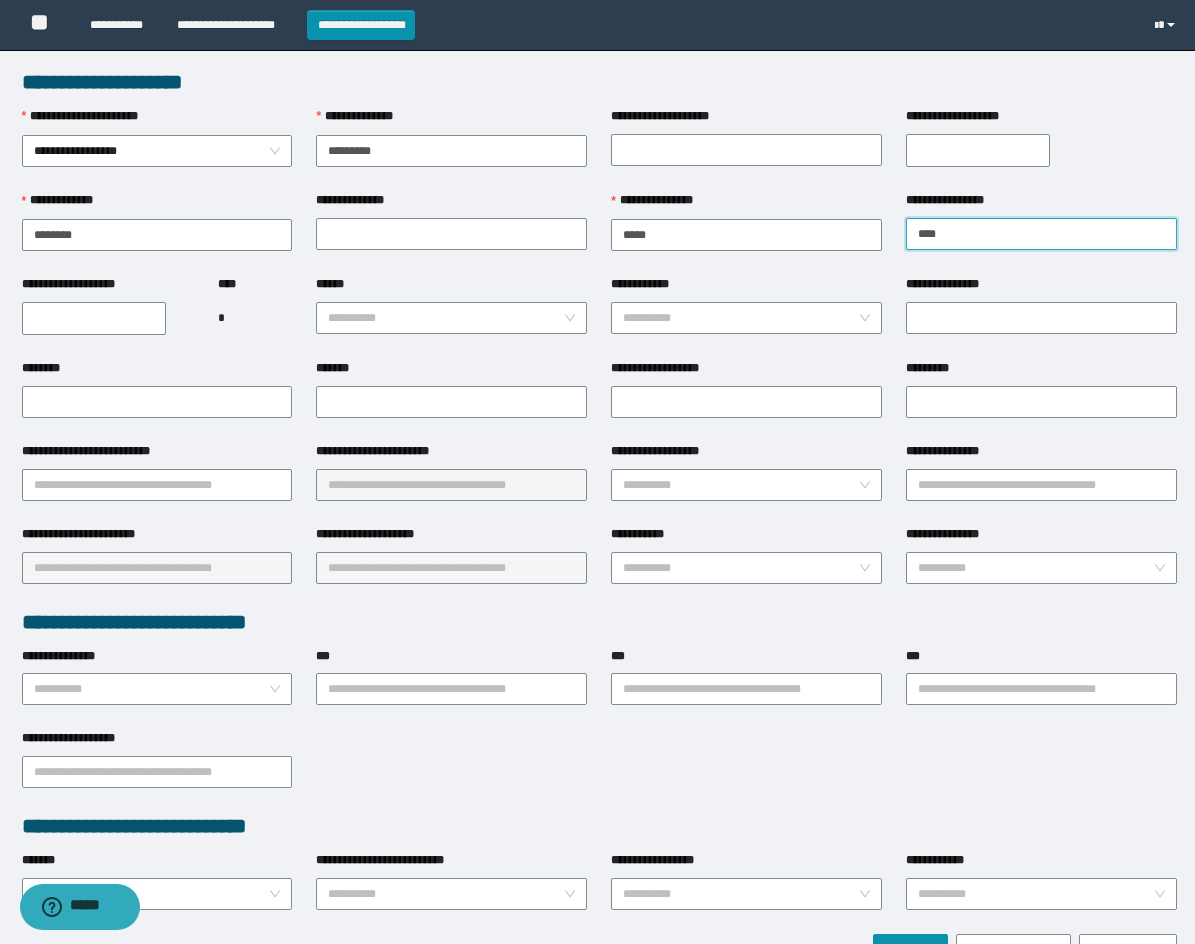 type on "****" 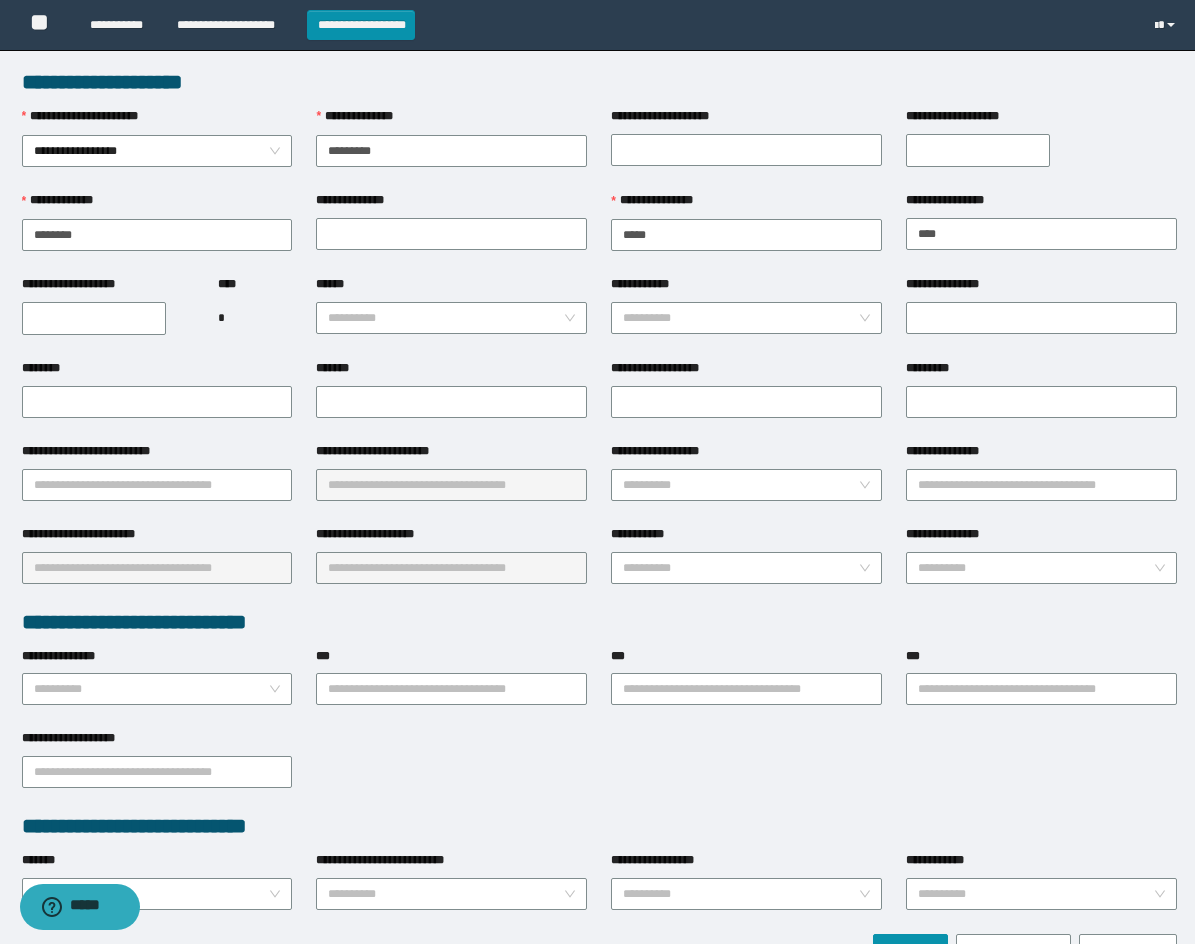 click on "**********" at bounding box center (94, 318) 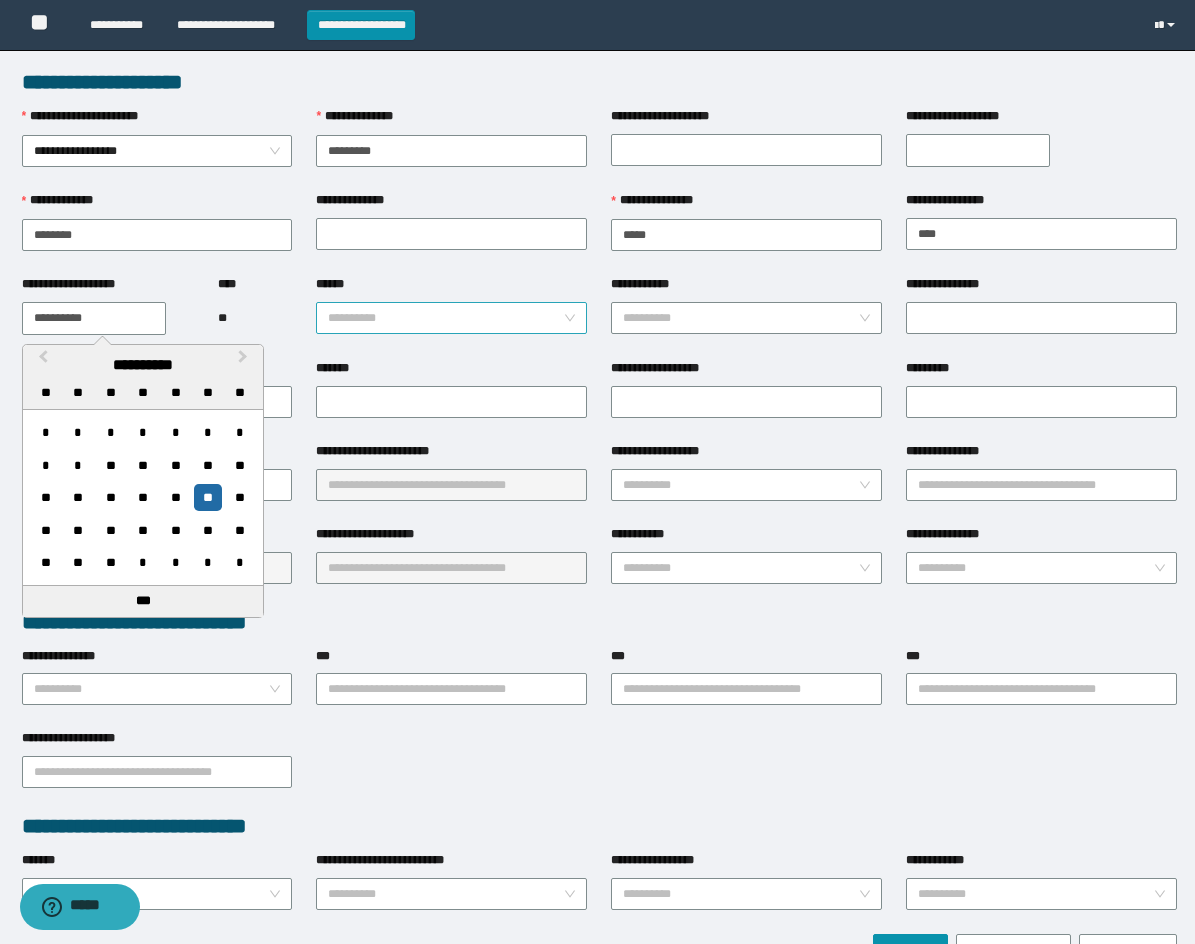 type on "**********" 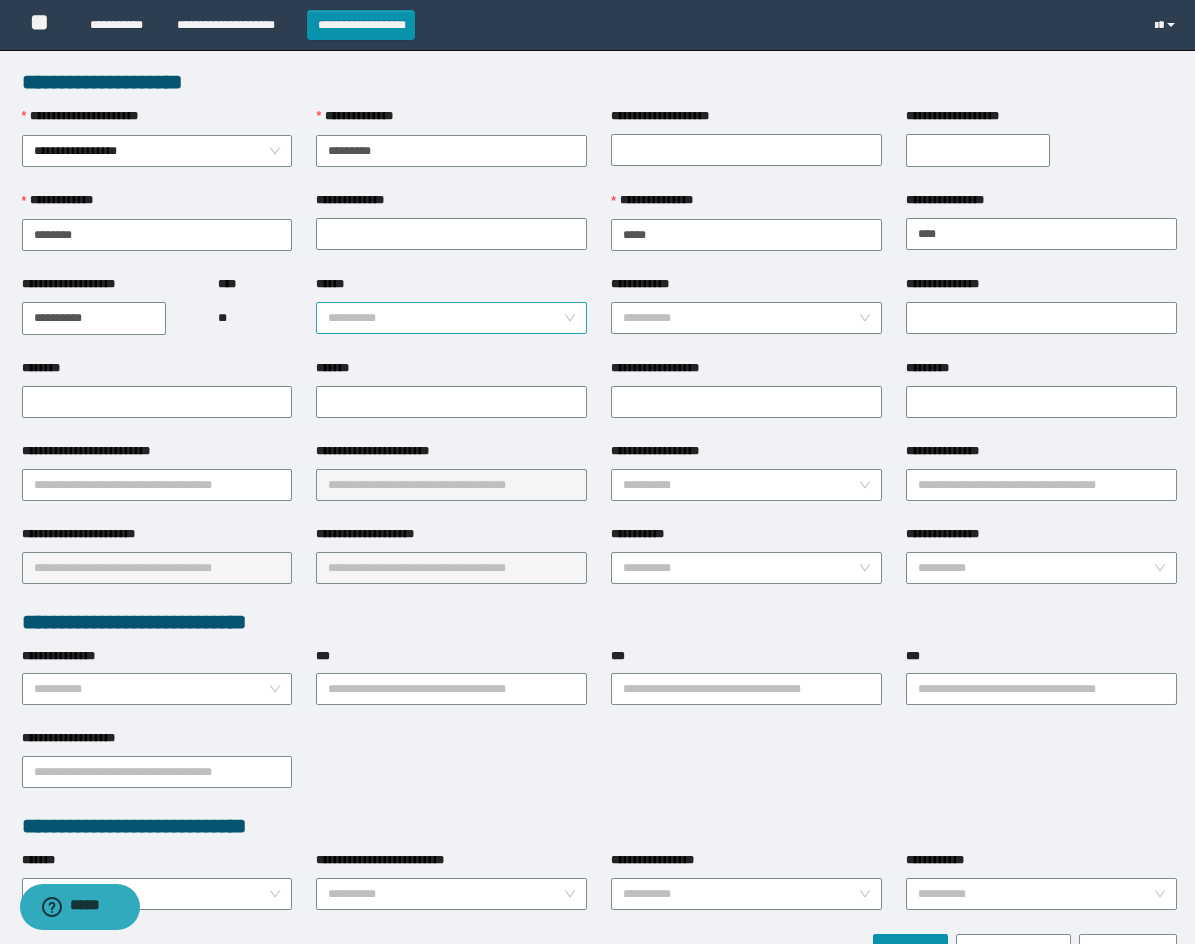 click on "******" at bounding box center (445, 318) 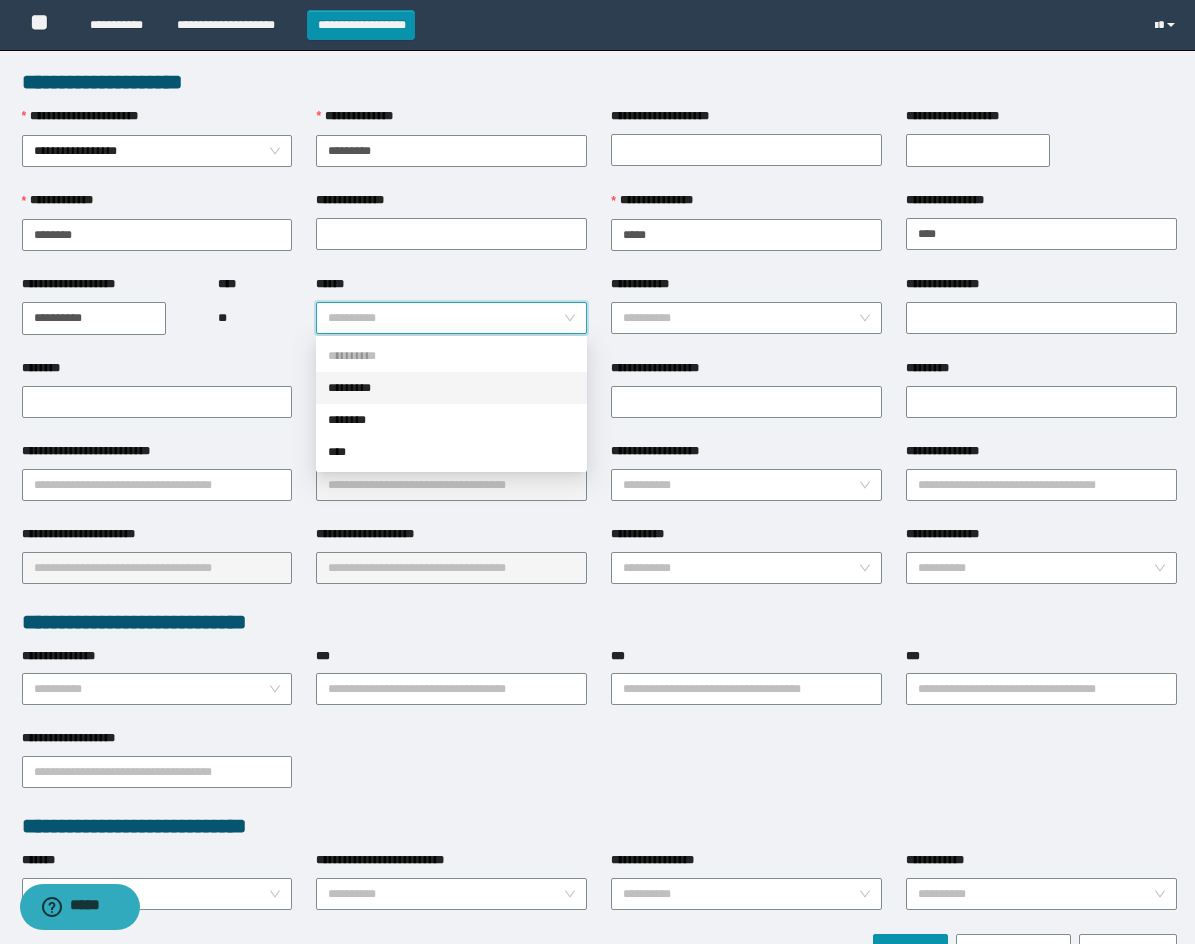 click on "*********" at bounding box center (451, 388) 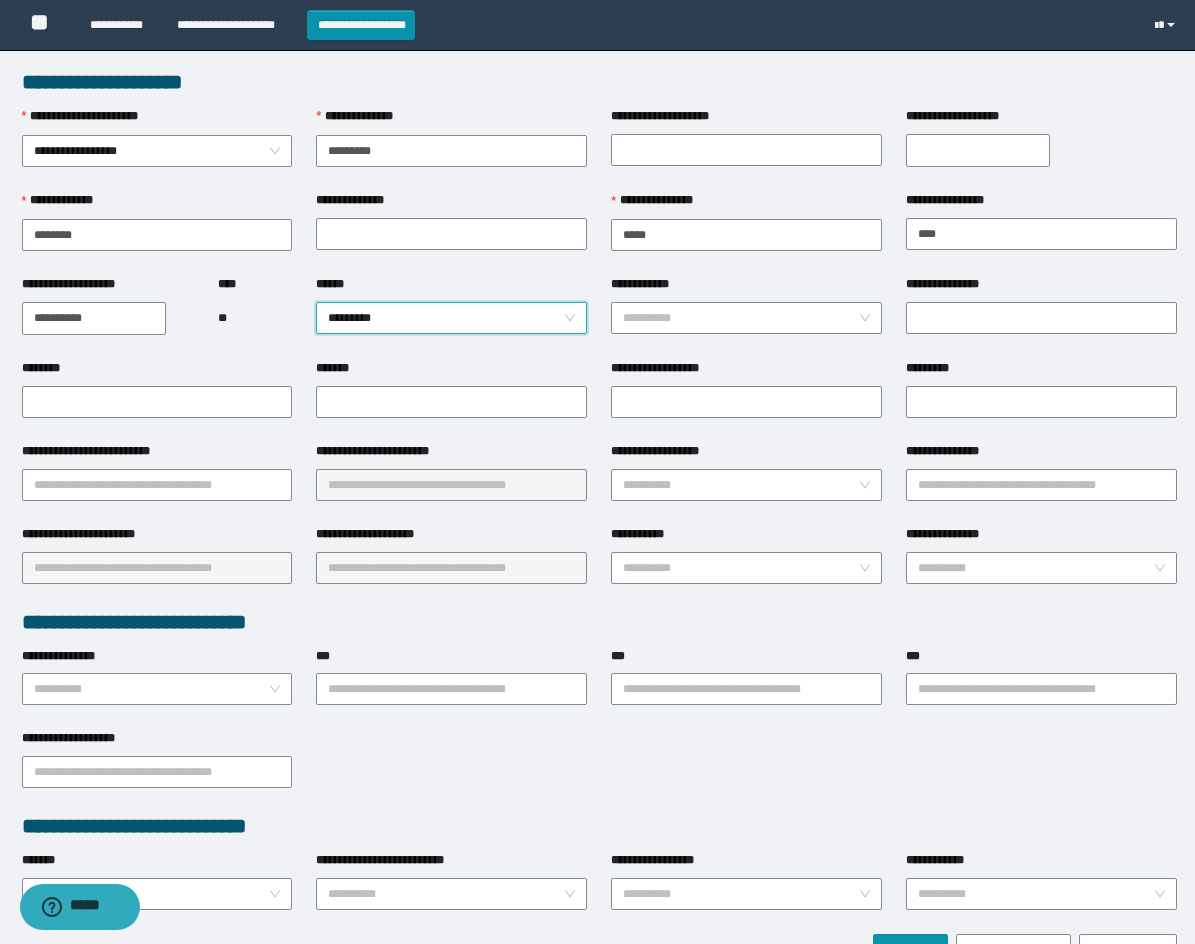 scroll, scrollTop: 100, scrollLeft: 0, axis: vertical 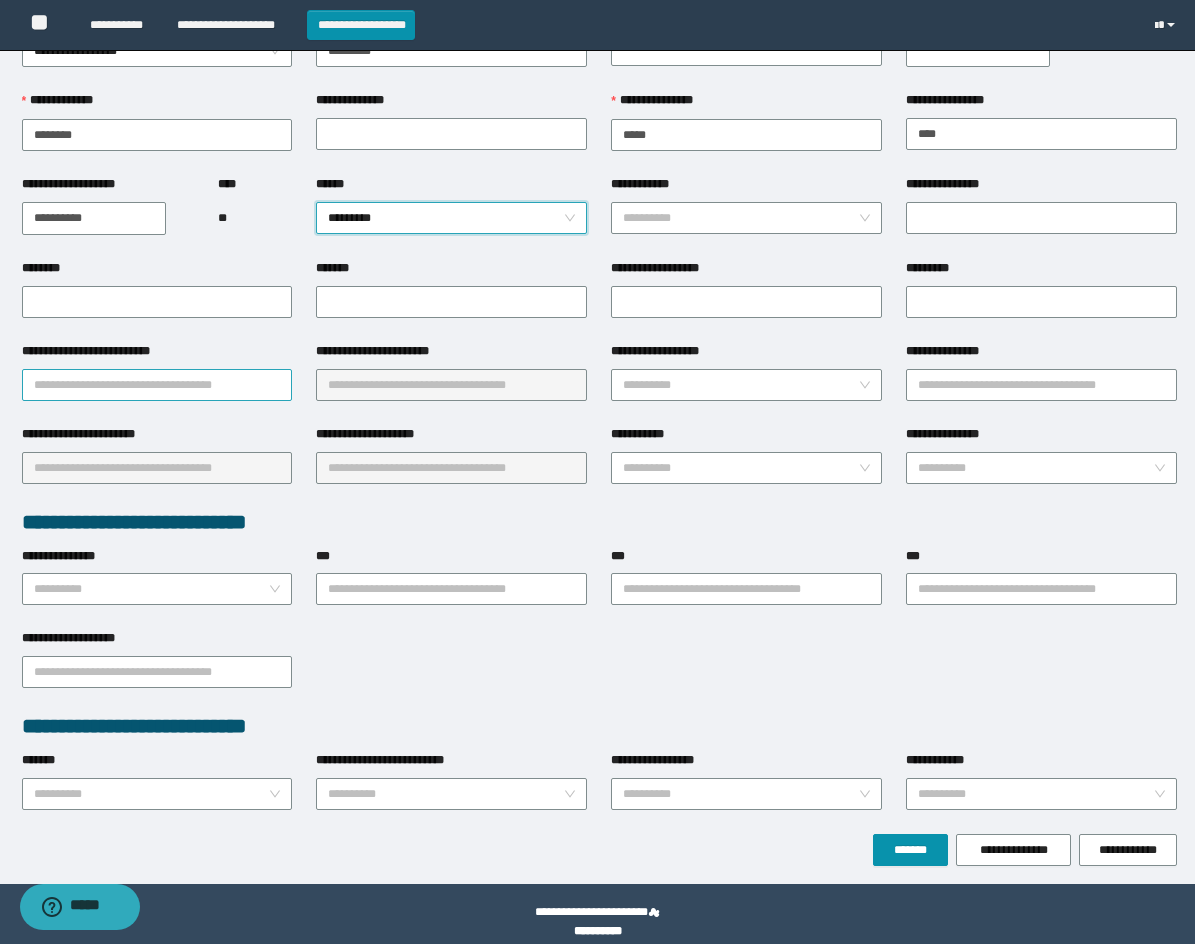 click on "**********" at bounding box center (157, 385) 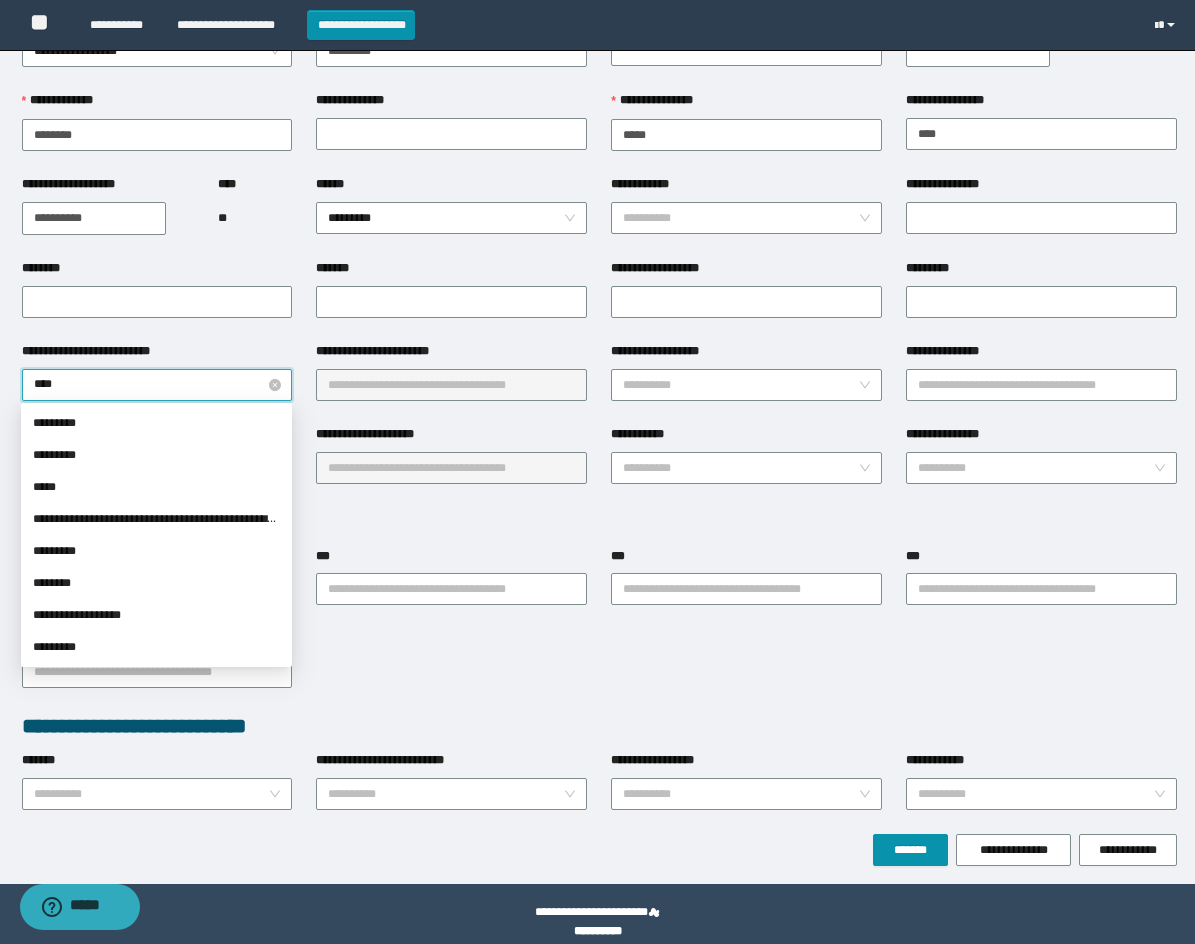 type on "*****" 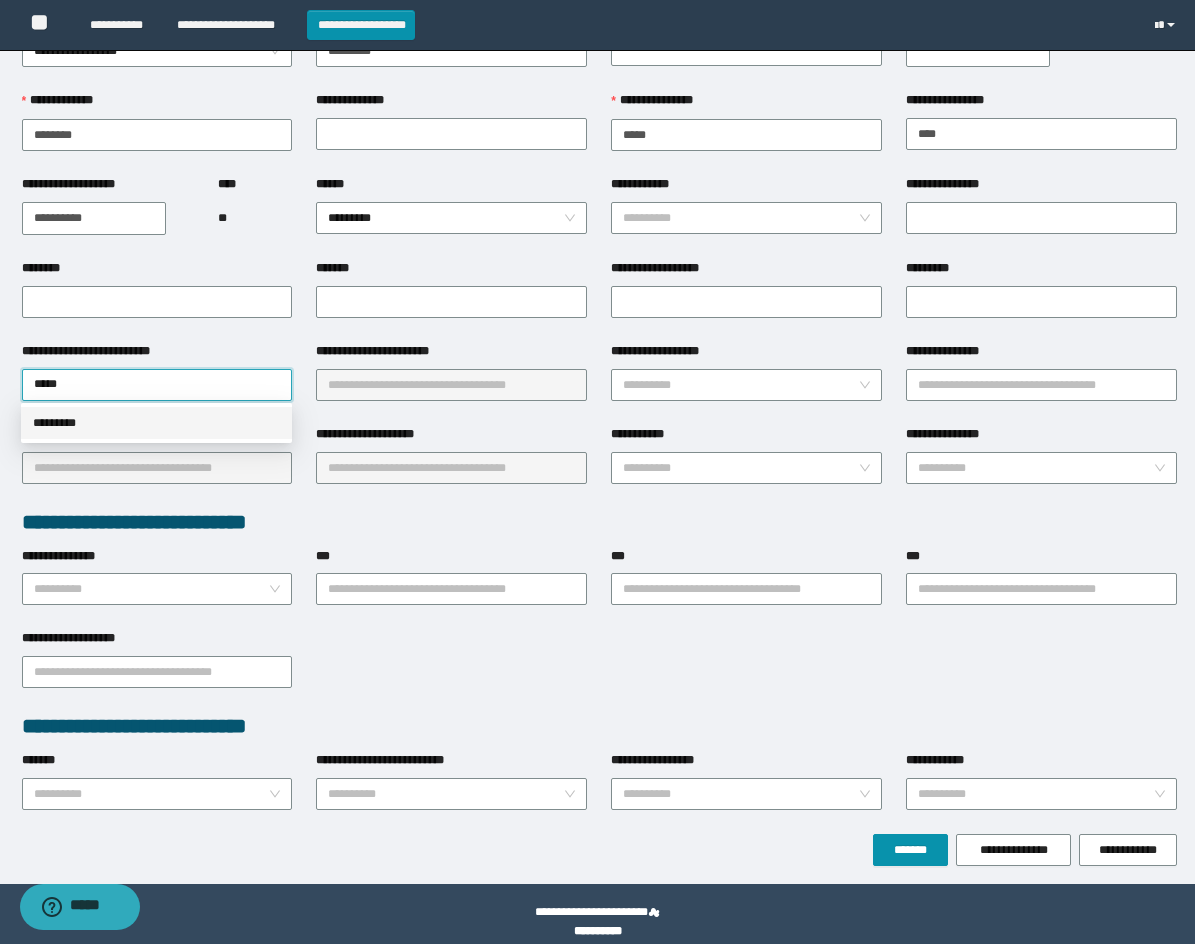 click on "*********" at bounding box center (156, 423) 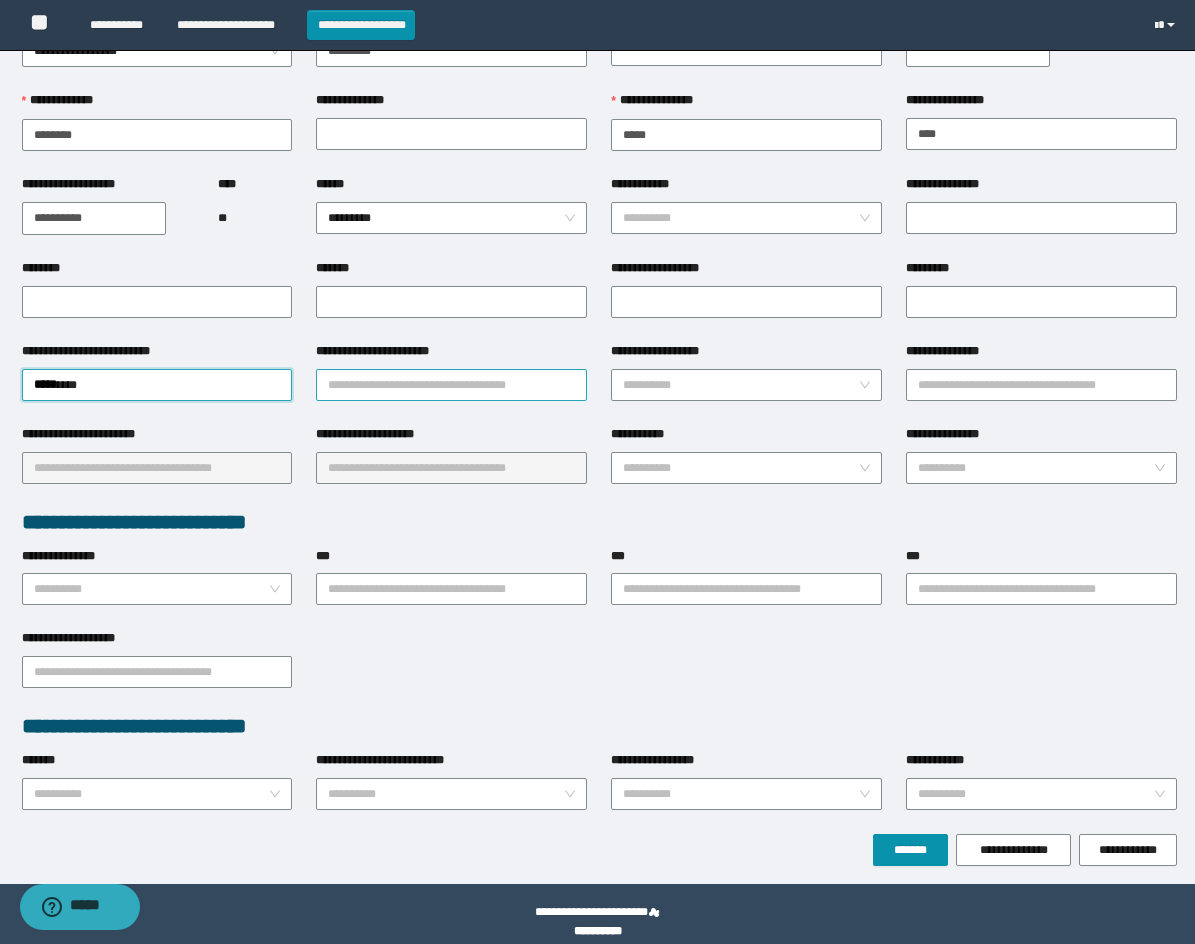 click on "**********" at bounding box center (451, 385) 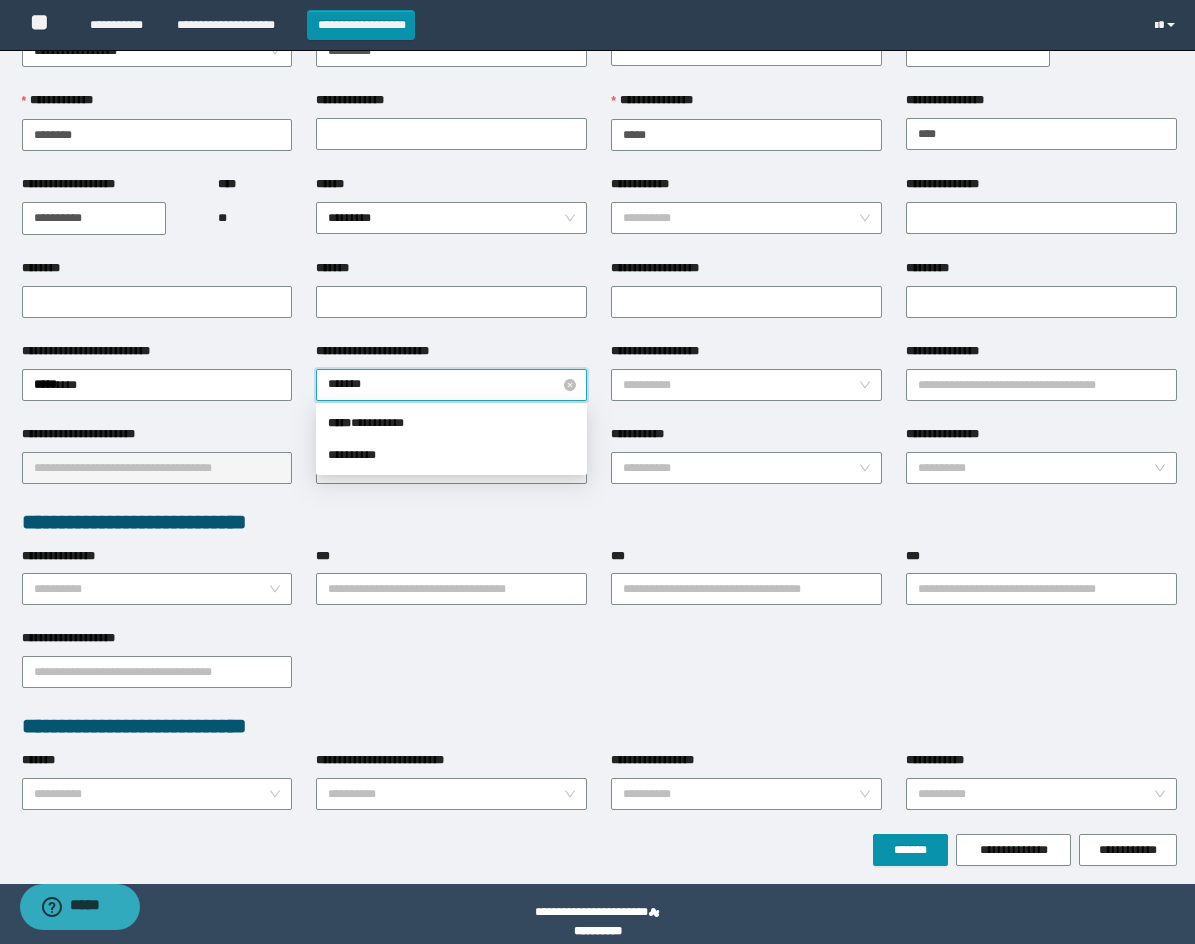 type on "********" 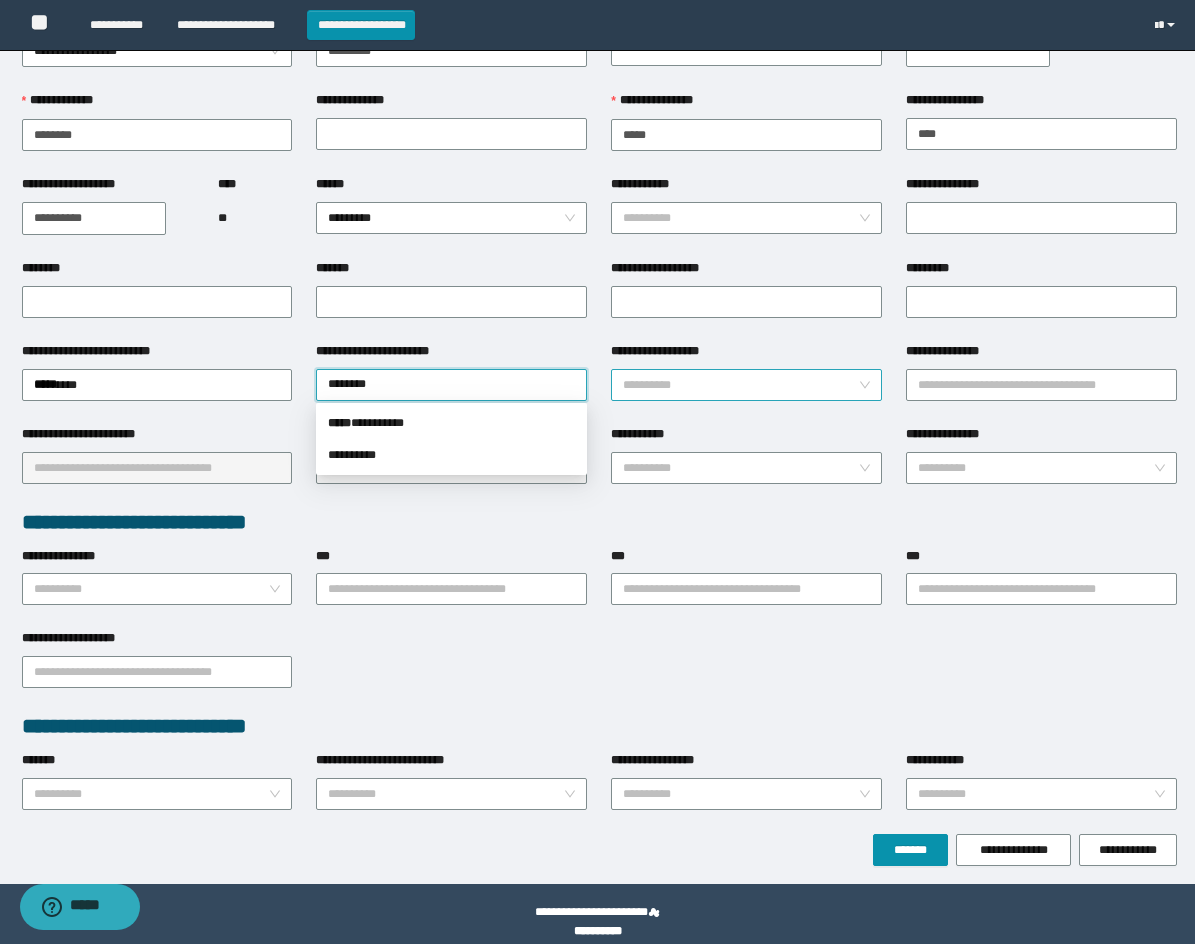 click on "**********" at bounding box center (740, 385) 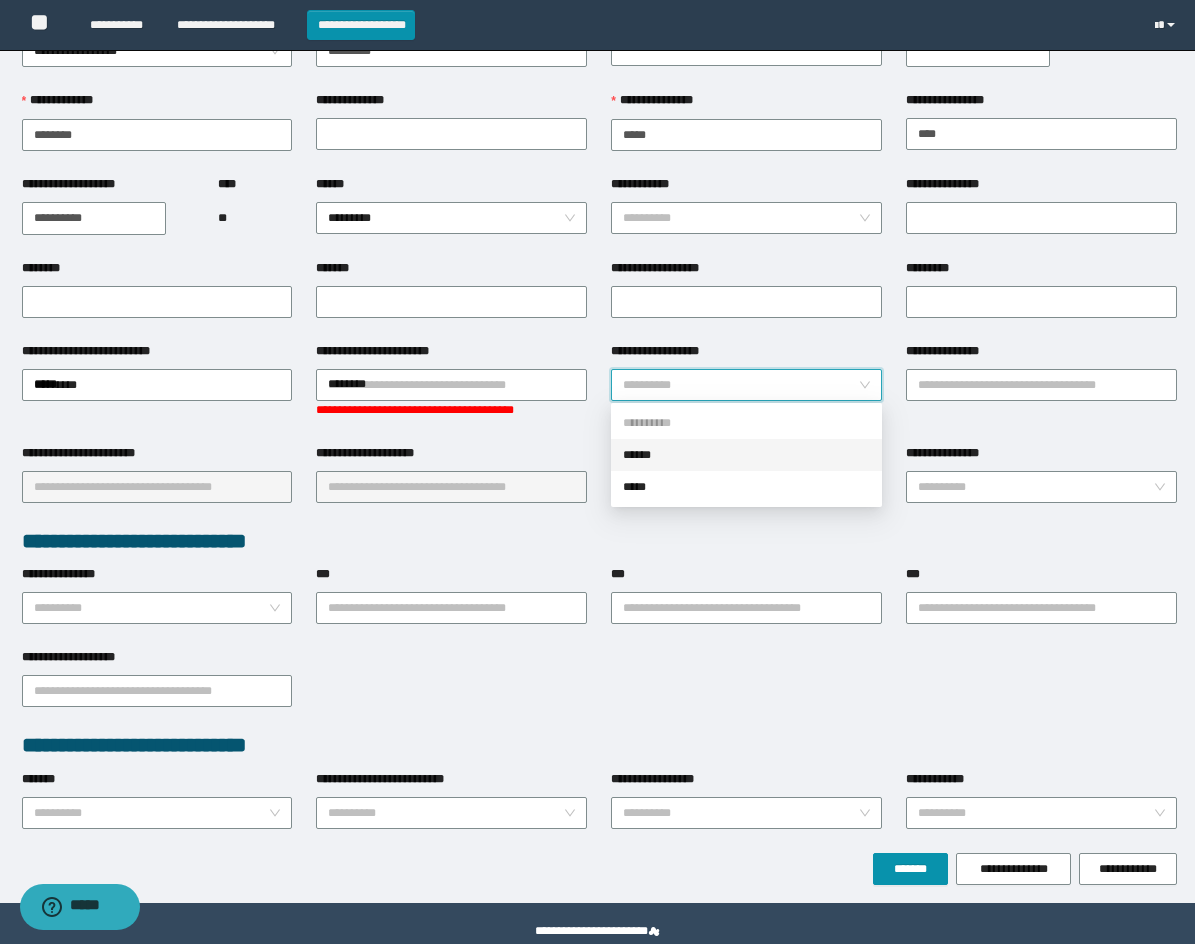 click on "******" at bounding box center [746, 455] 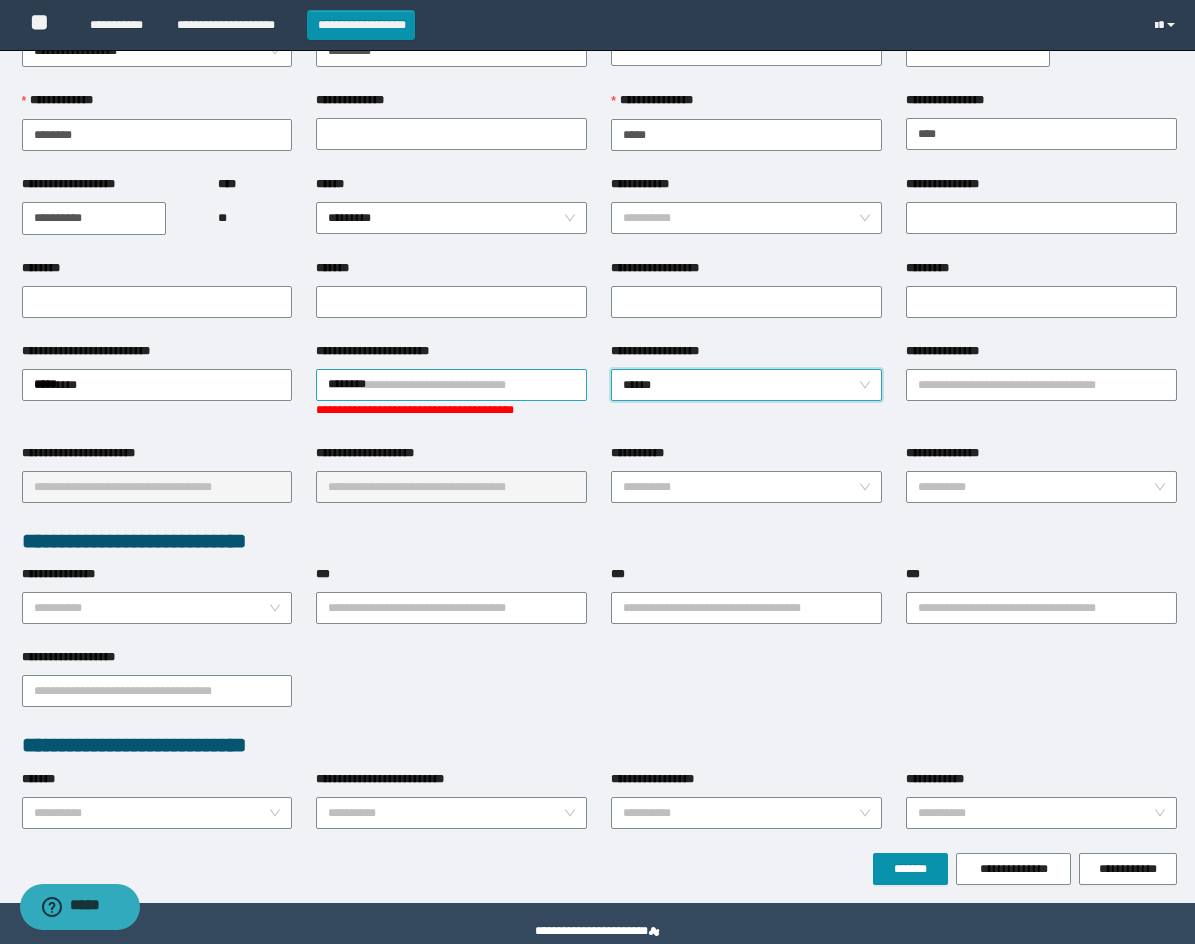 click on "********" at bounding box center (451, 385) 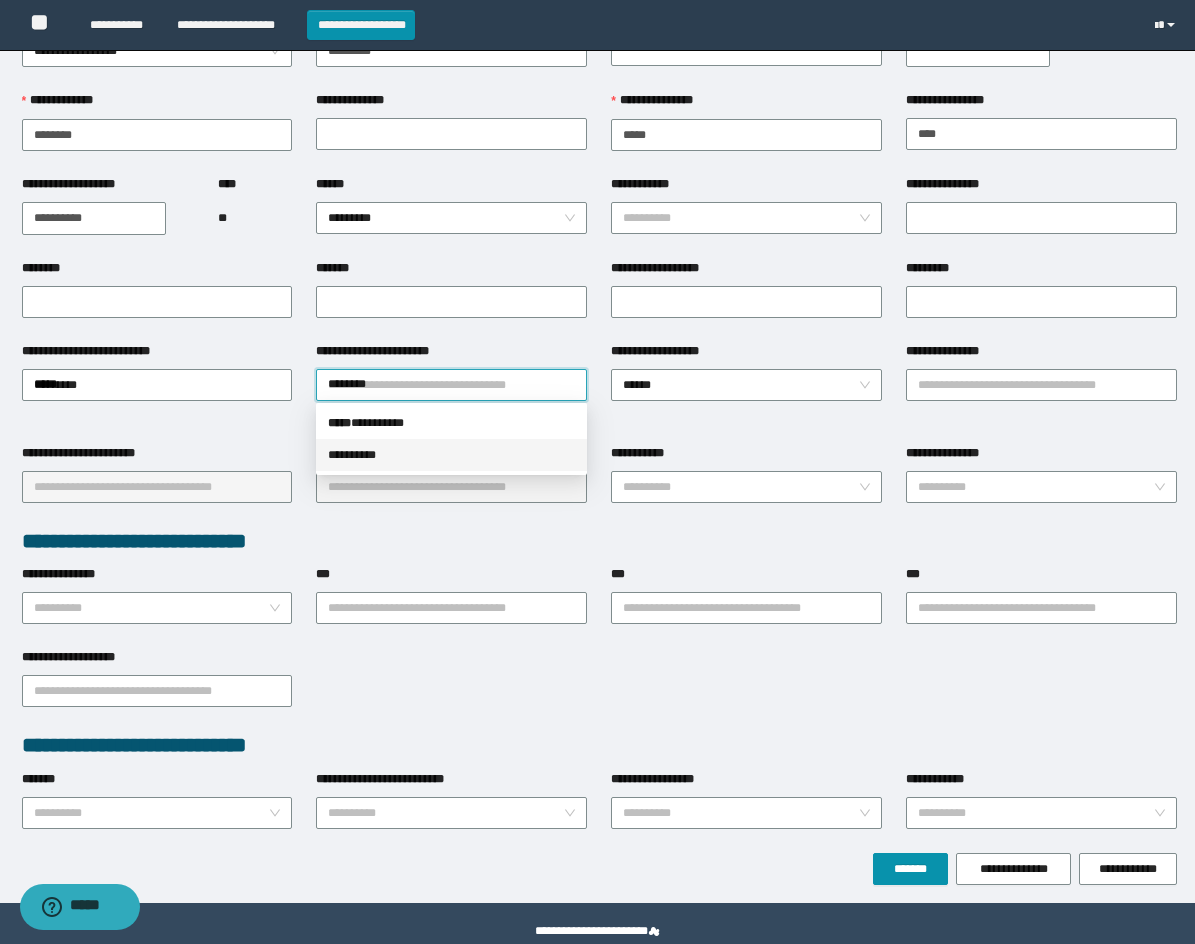 click on "* ********" at bounding box center (451, 455) 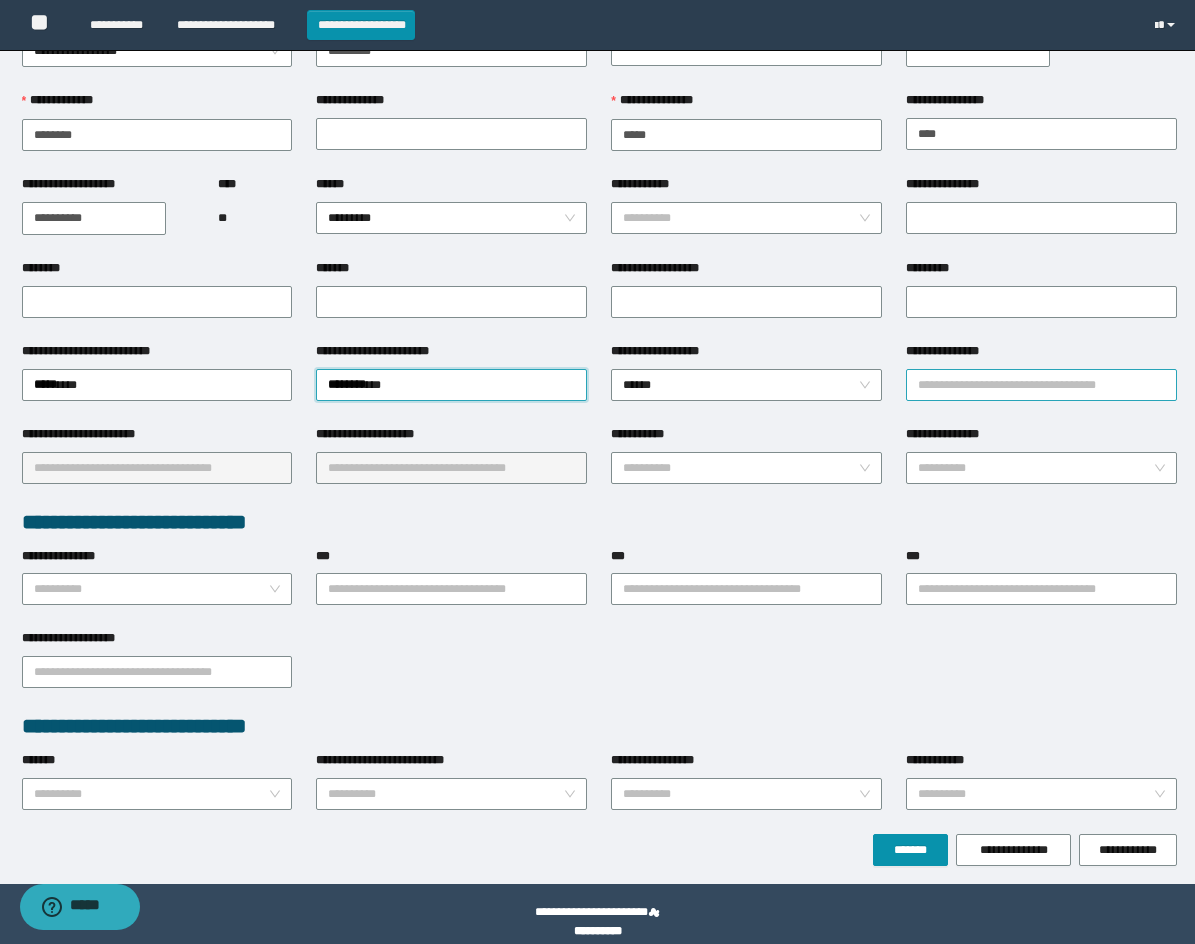 click on "**********" at bounding box center [1041, 385] 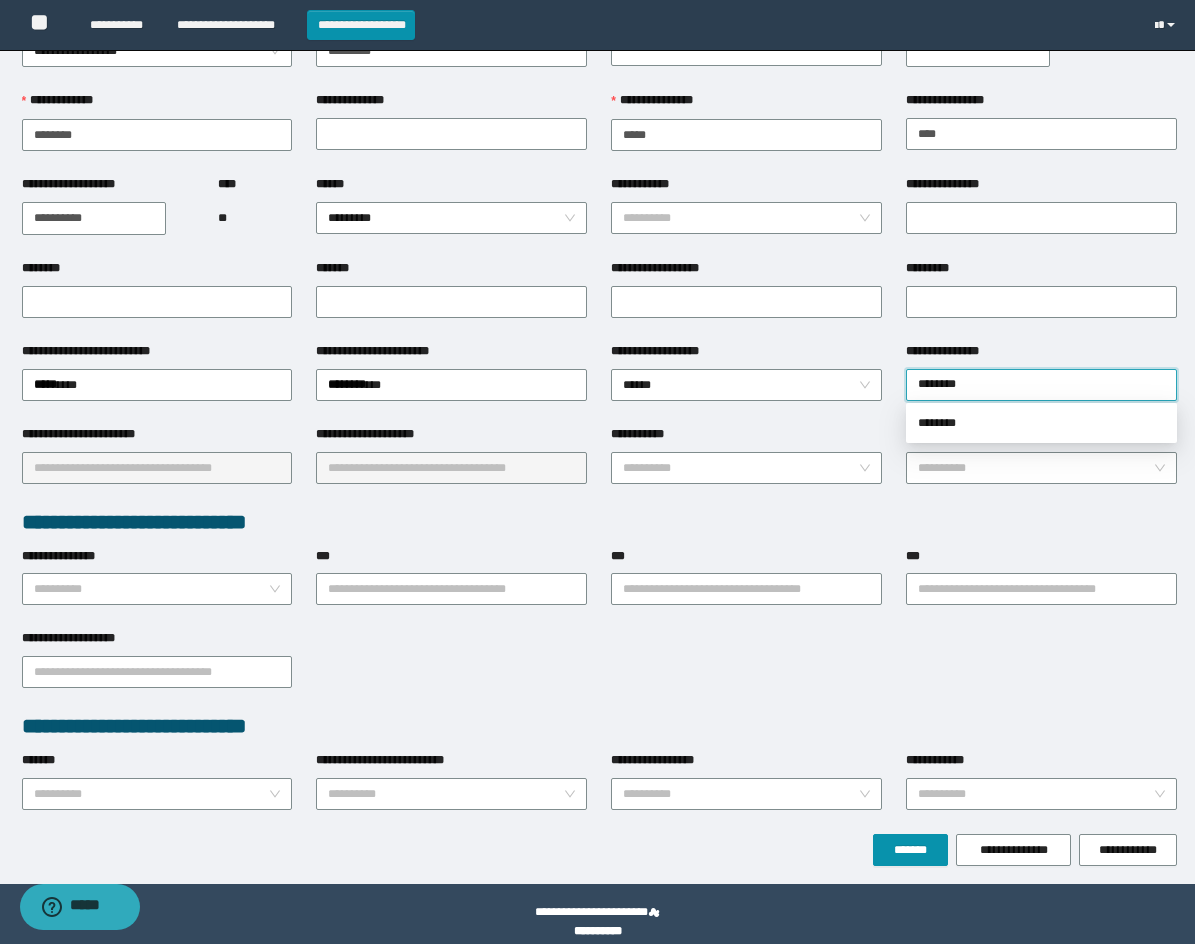 type on "********" 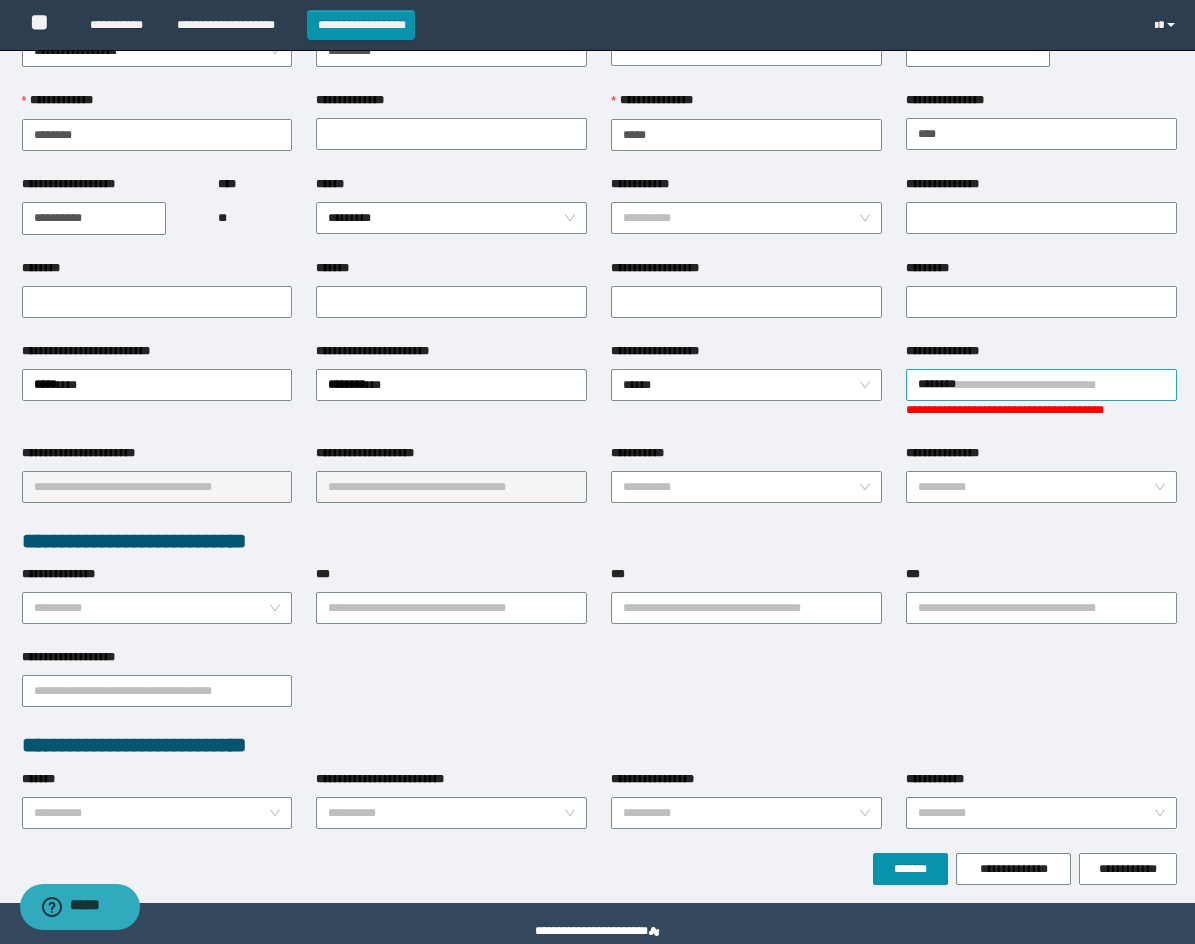 click on "********" at bounding box center (1041, 385) 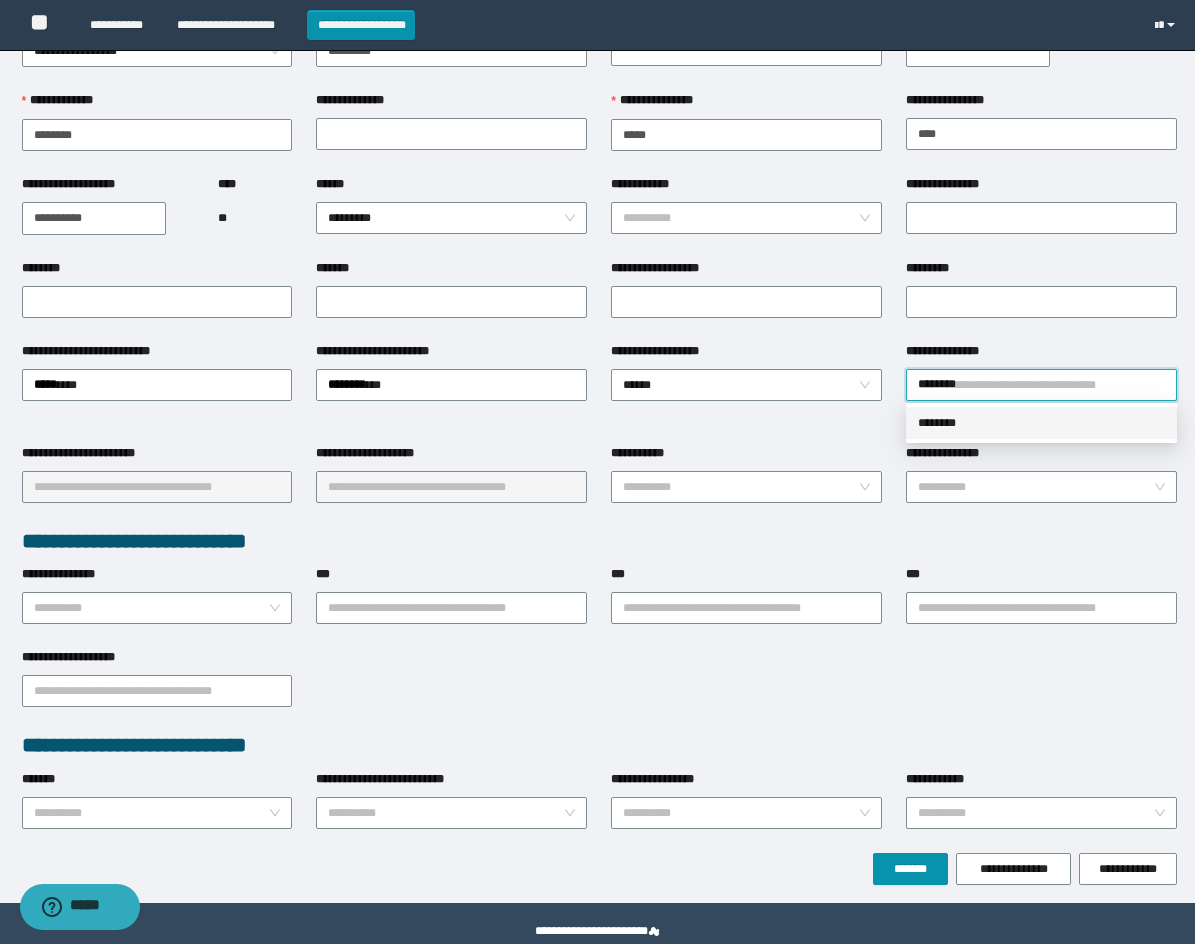 click on "********" at bounding box center (1041, 423) 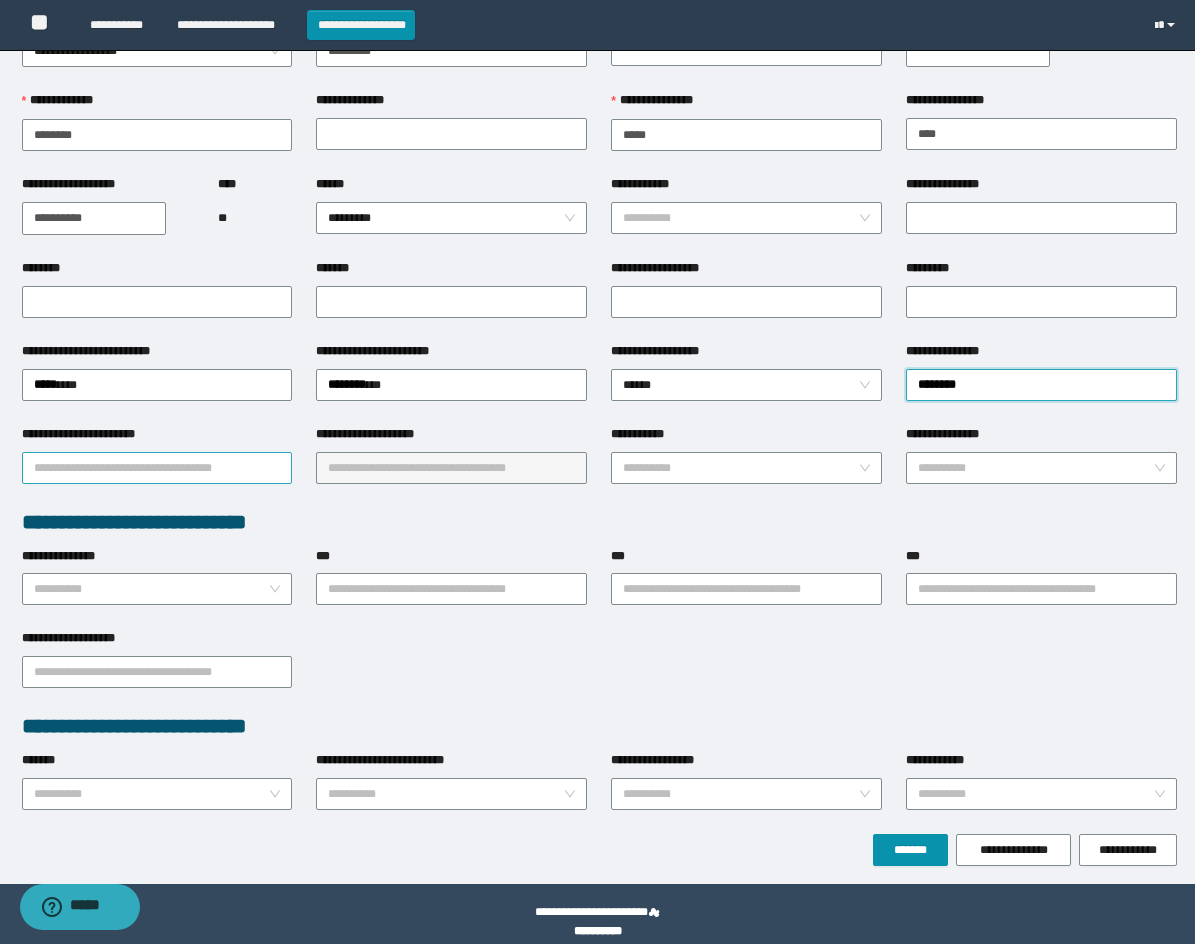 click on "**********" at bounding box center [157, 468] 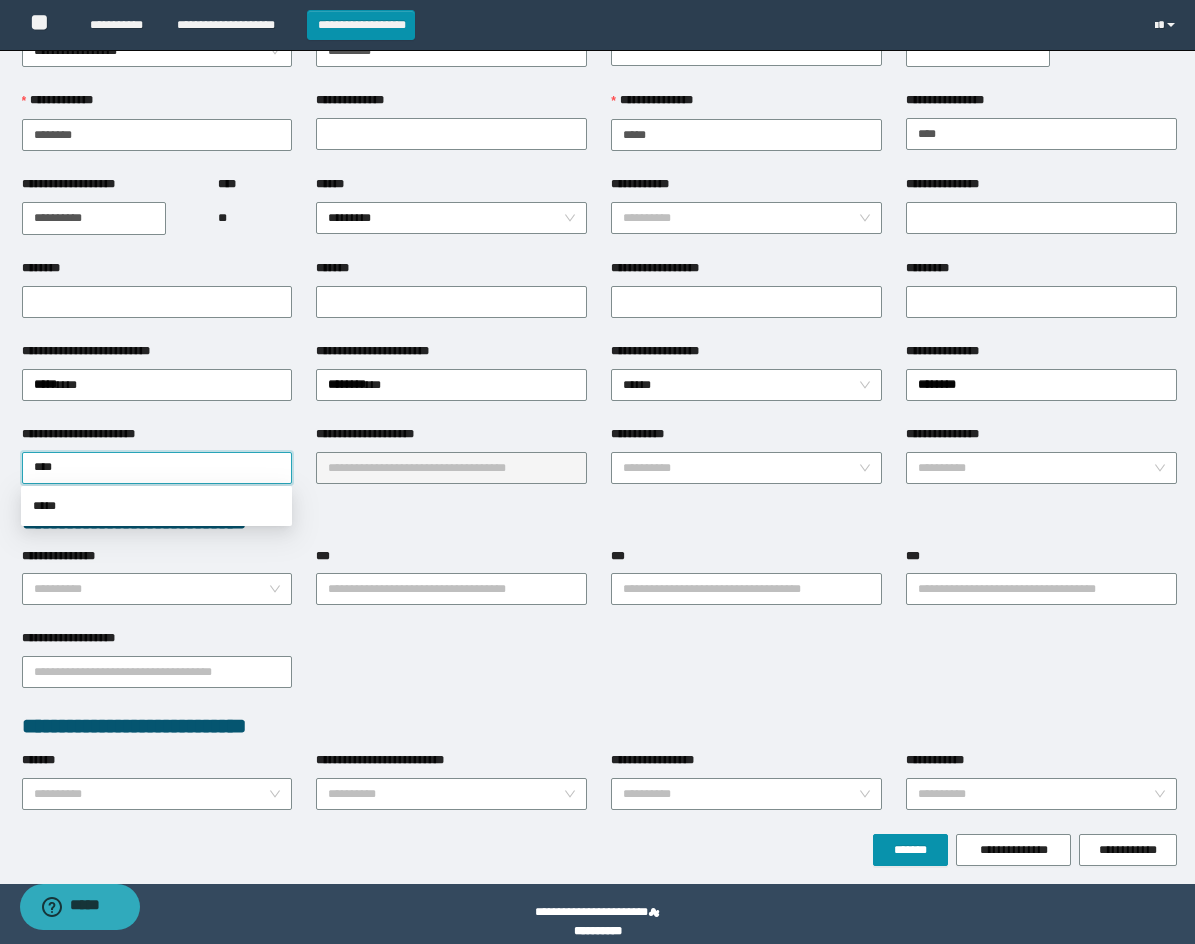 type on "*****" 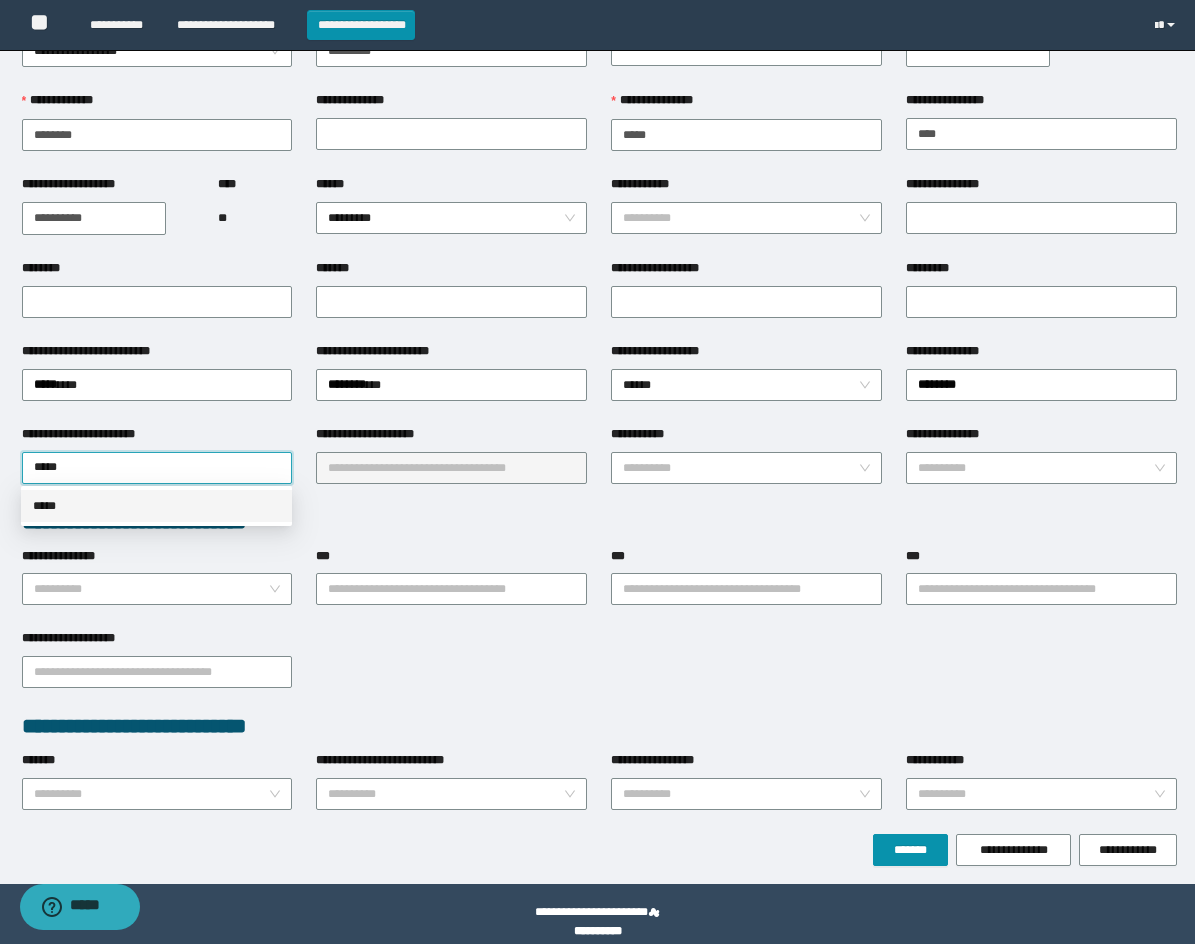 click on "*****" at bounding box center [156, 506] 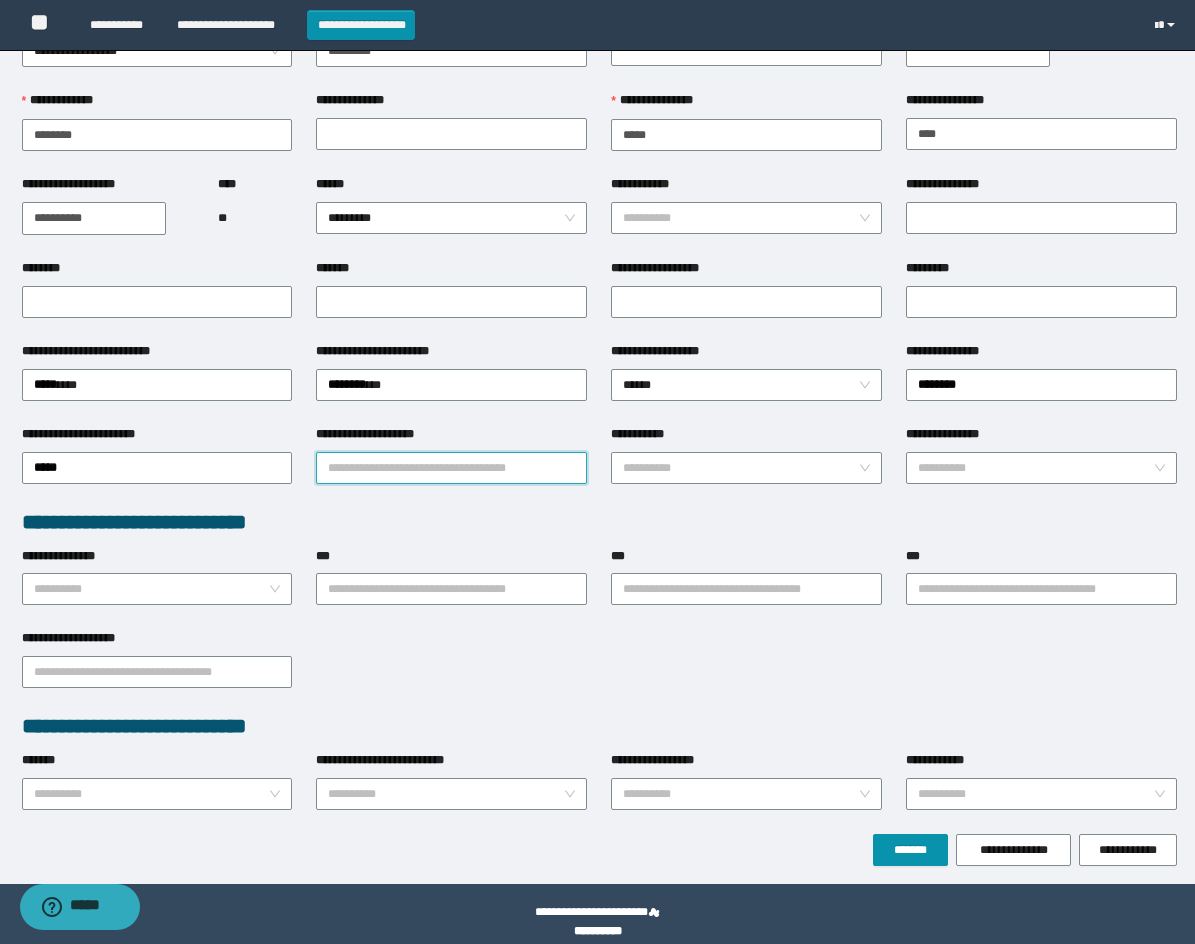 click on "**********" at bounding box center (451, 468) 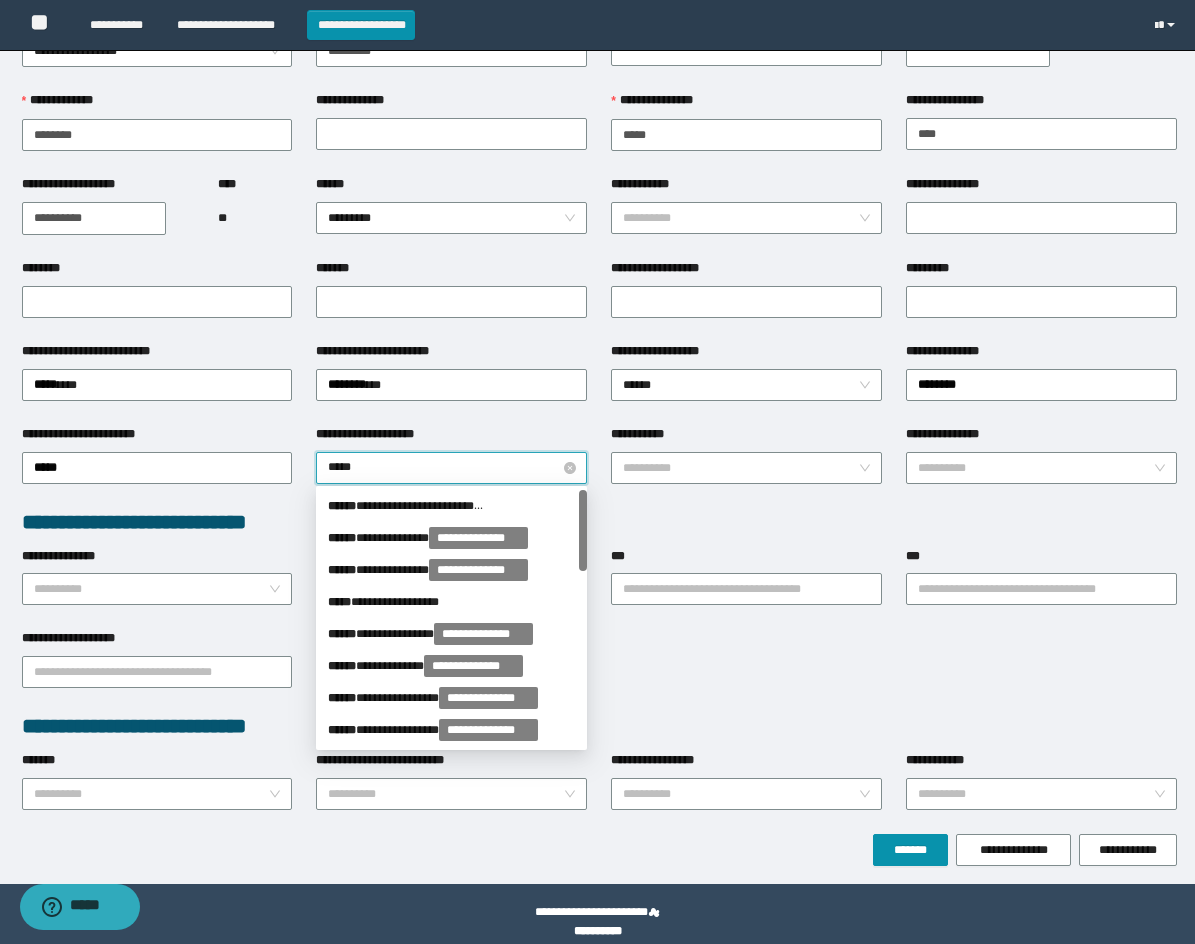 type on "******" 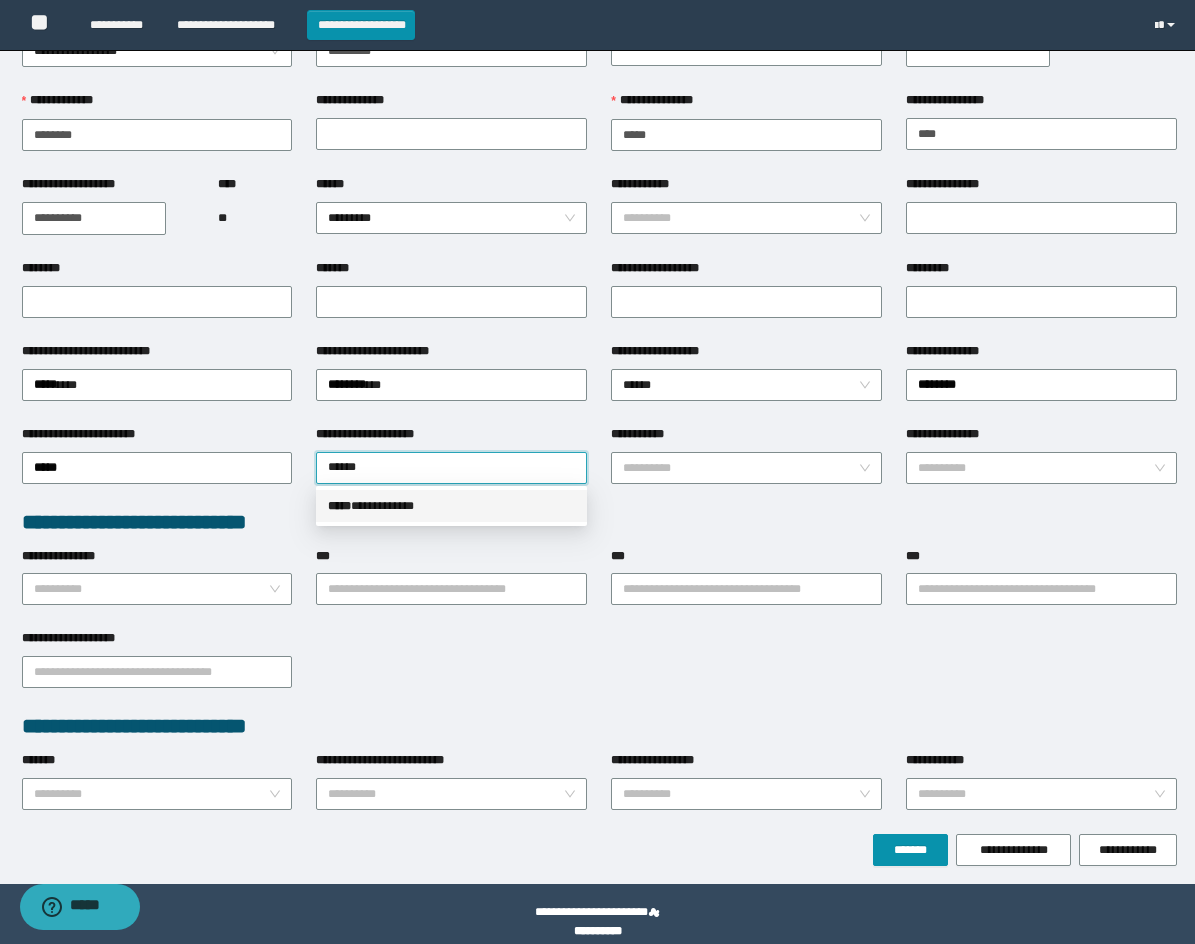 click on "**********" at bounding box center [451, 506] 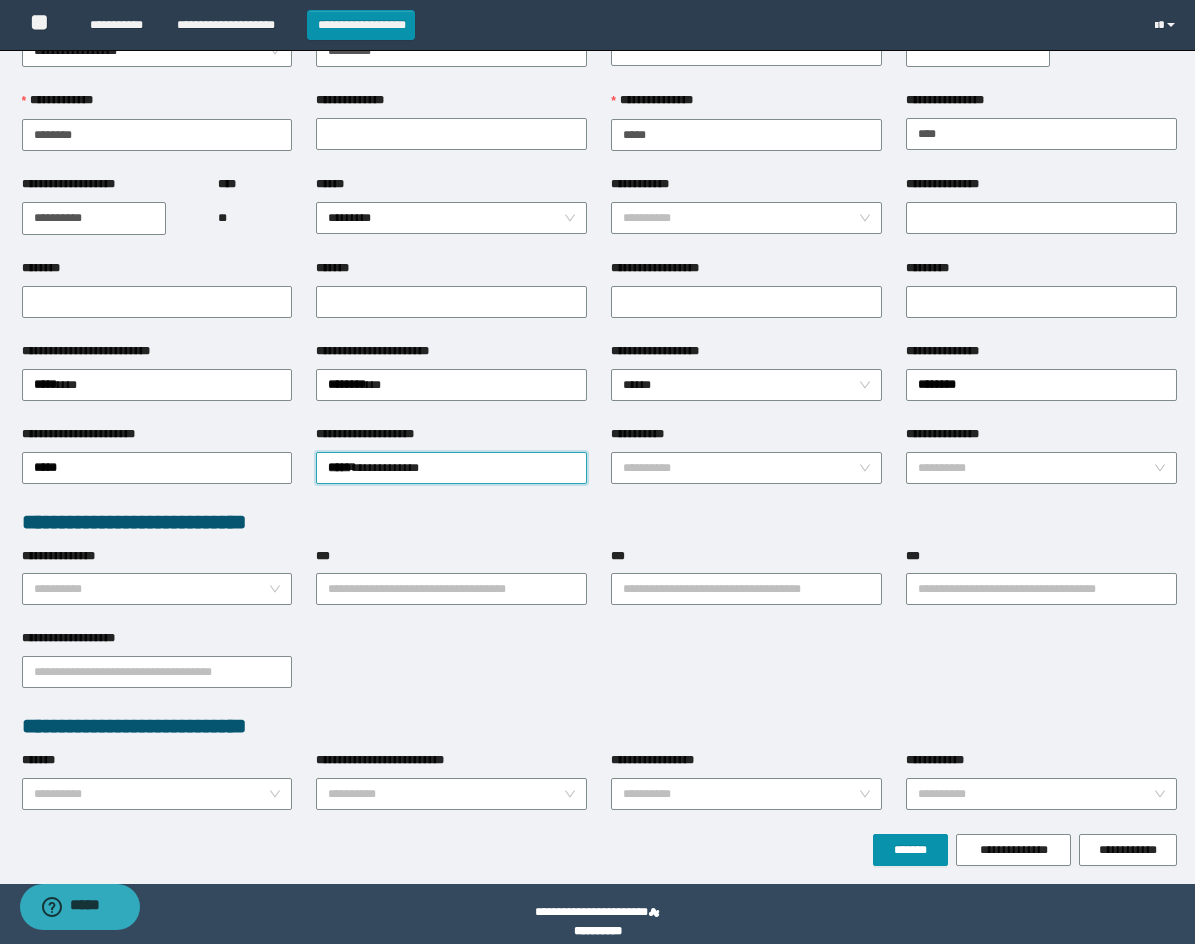 scroll, scrollTop: 117, scrollLeft: 0, axis: vertical 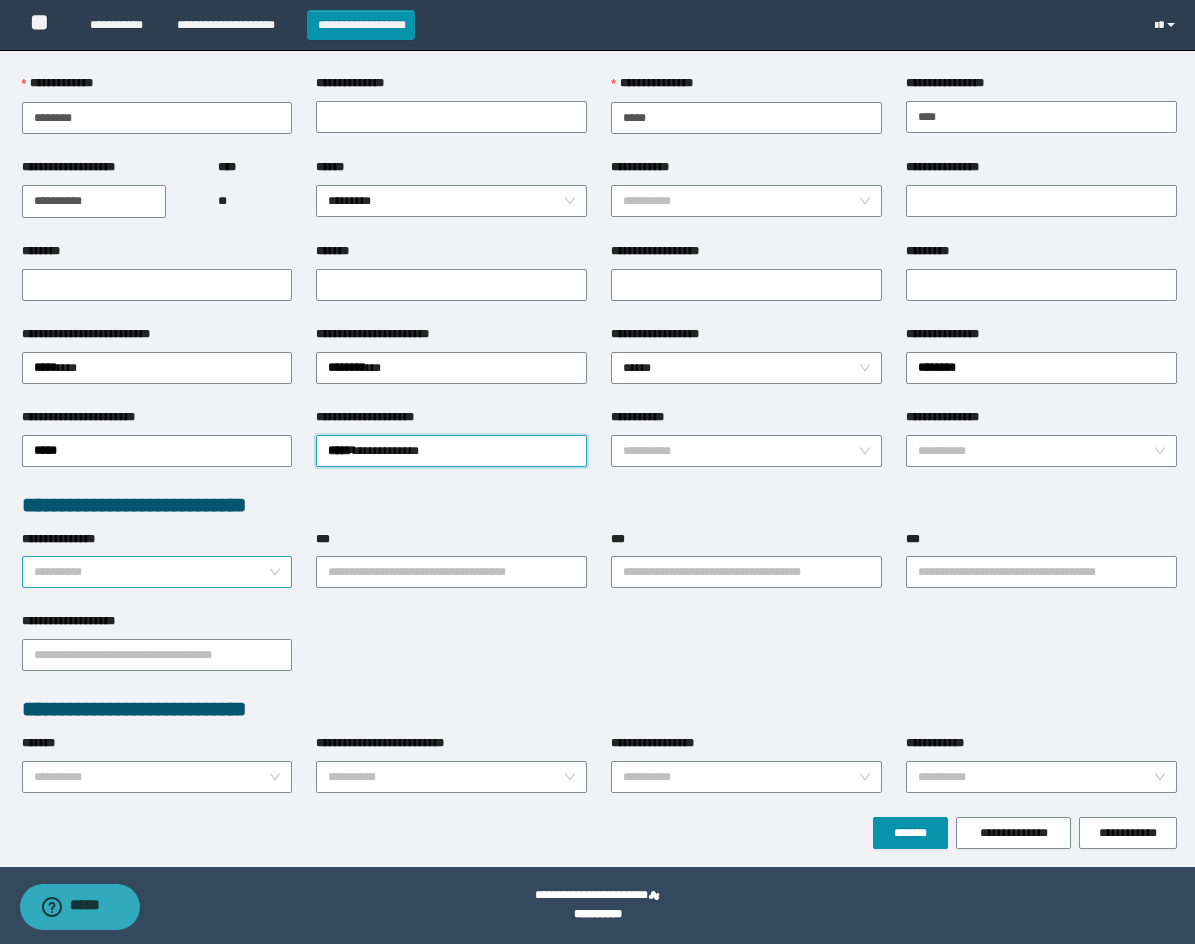 click on "**********" at bounding box center (151, 572) 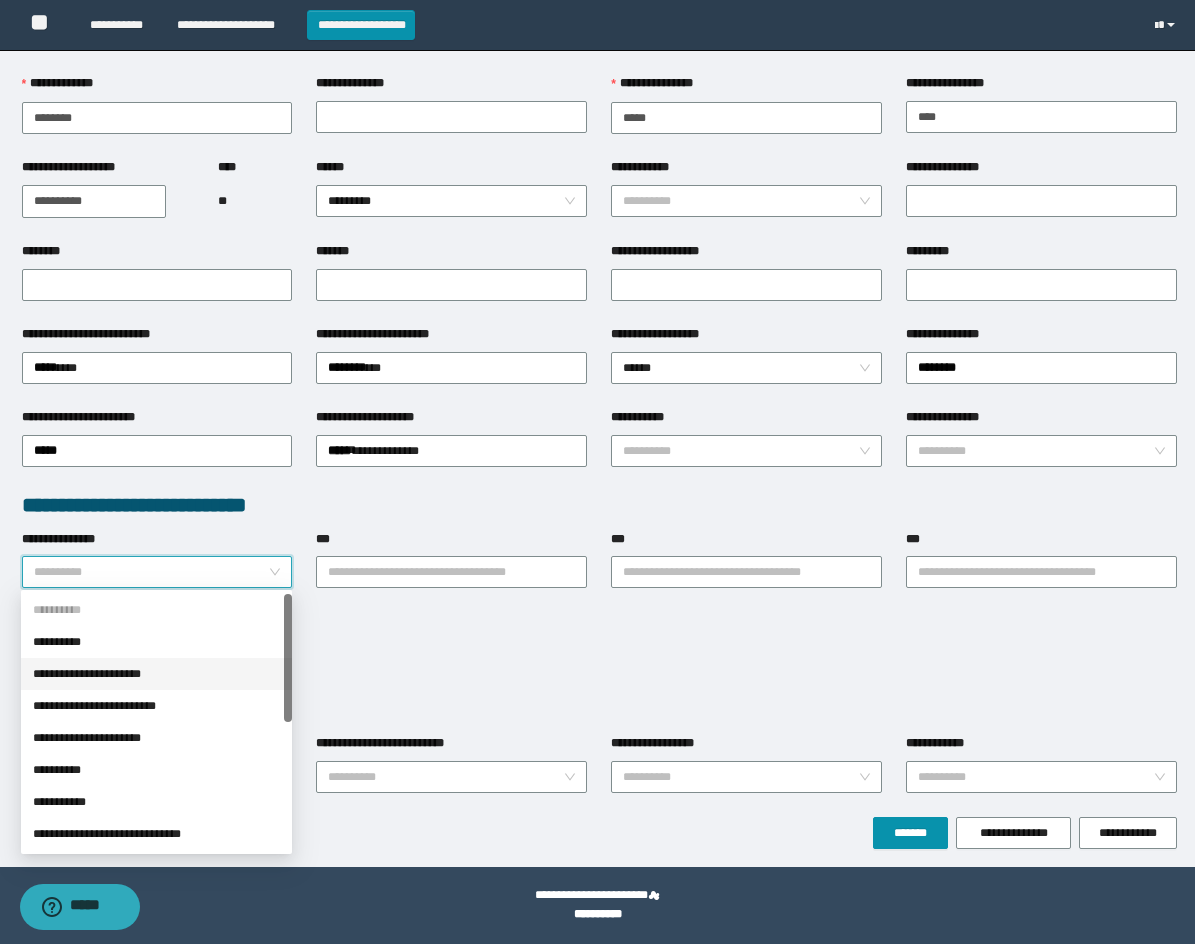 click on "**********" at bounding box center (156, 674) 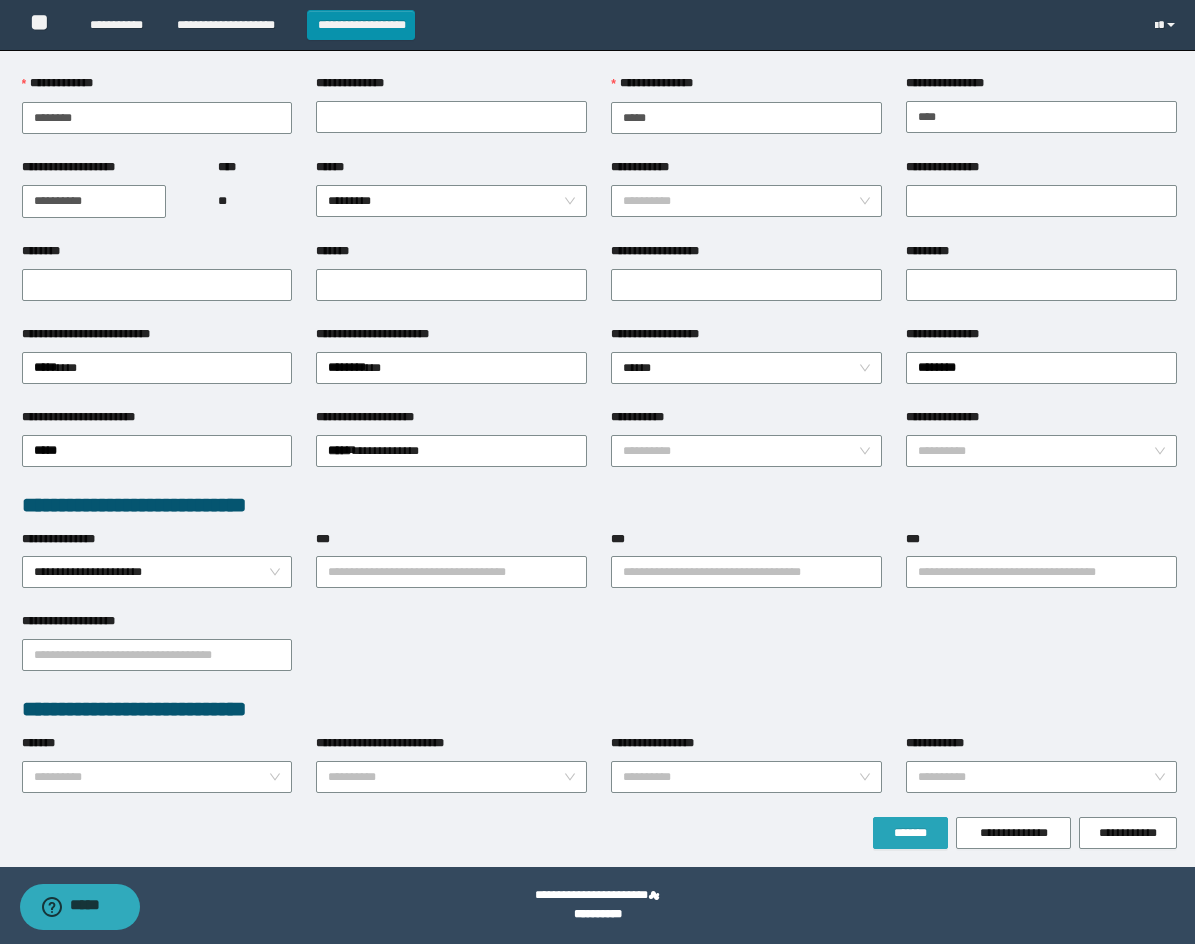 click on "*******" at bounding box center (910, 833) 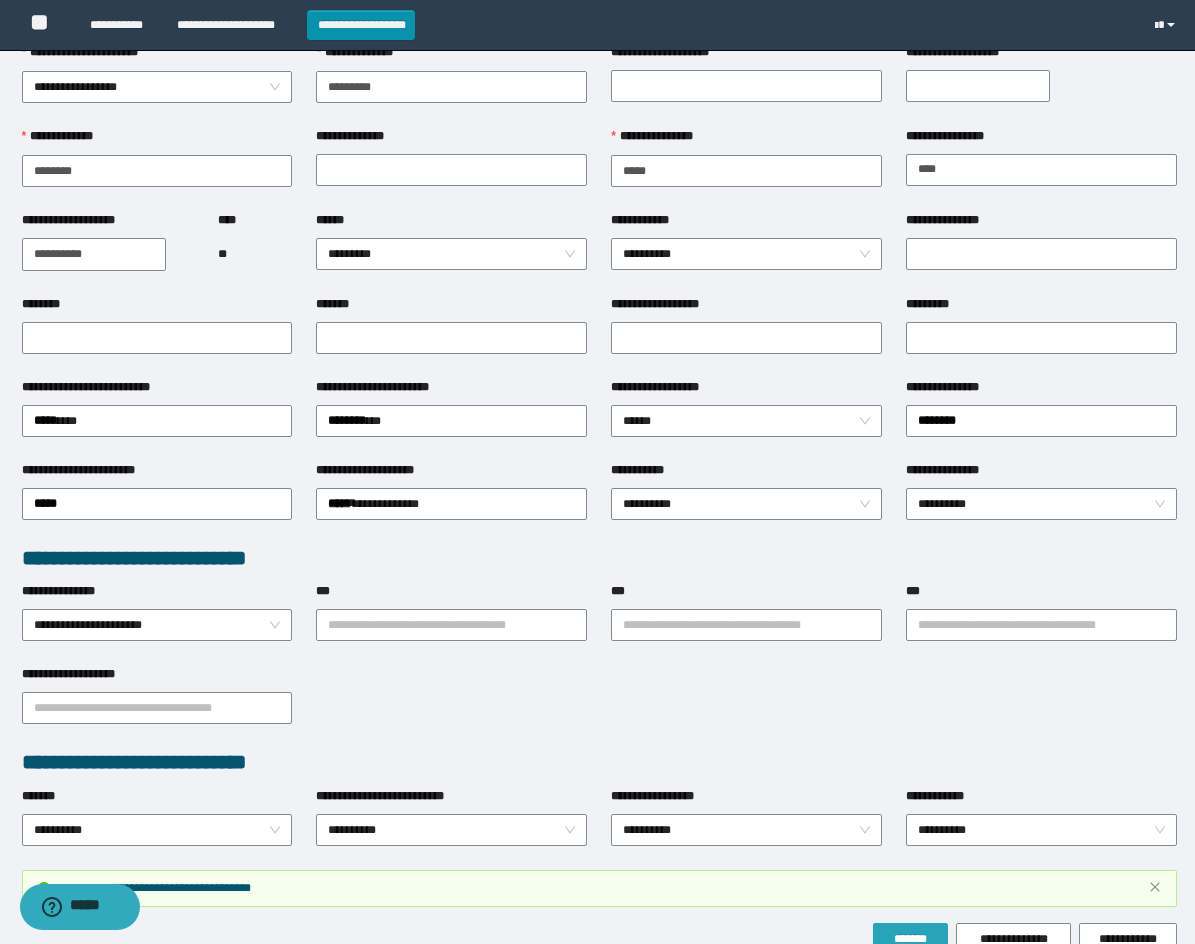 scroll, scrollTop: 170, scrollLeft: 0, axis: vertical 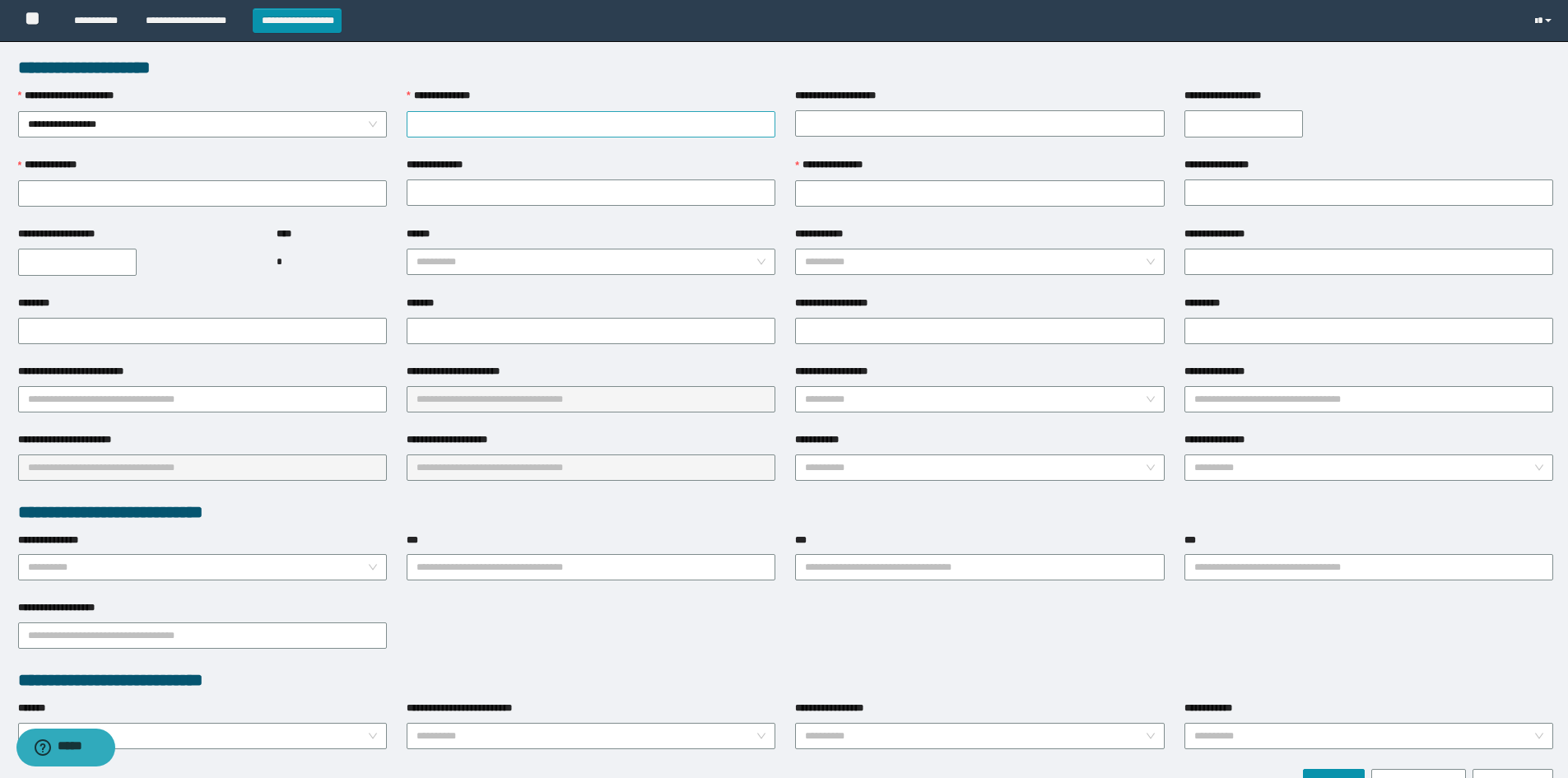click on "**********" at bounding box center [591, 124] 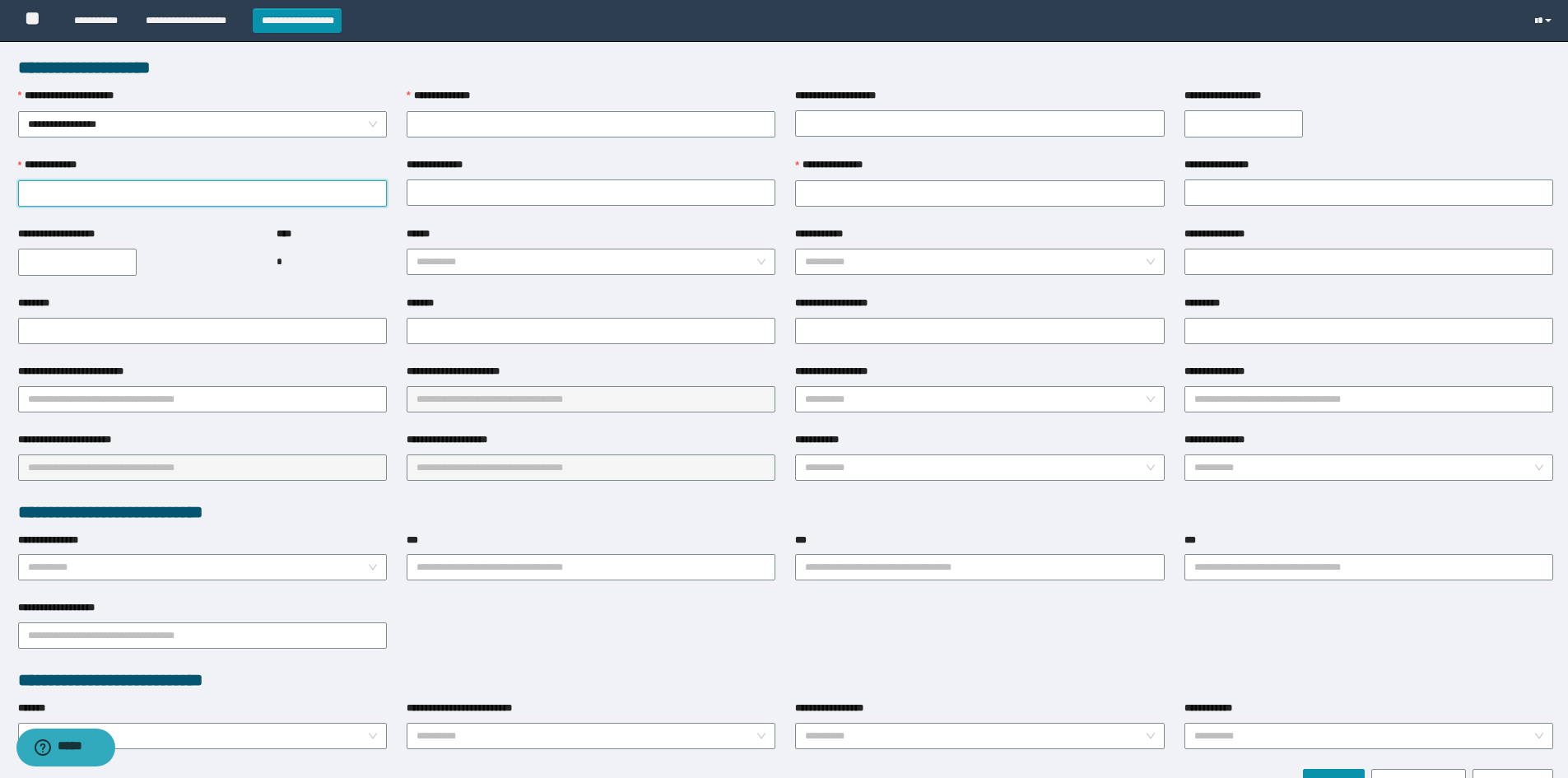 click on "**********" at bounding box center (202, 193) 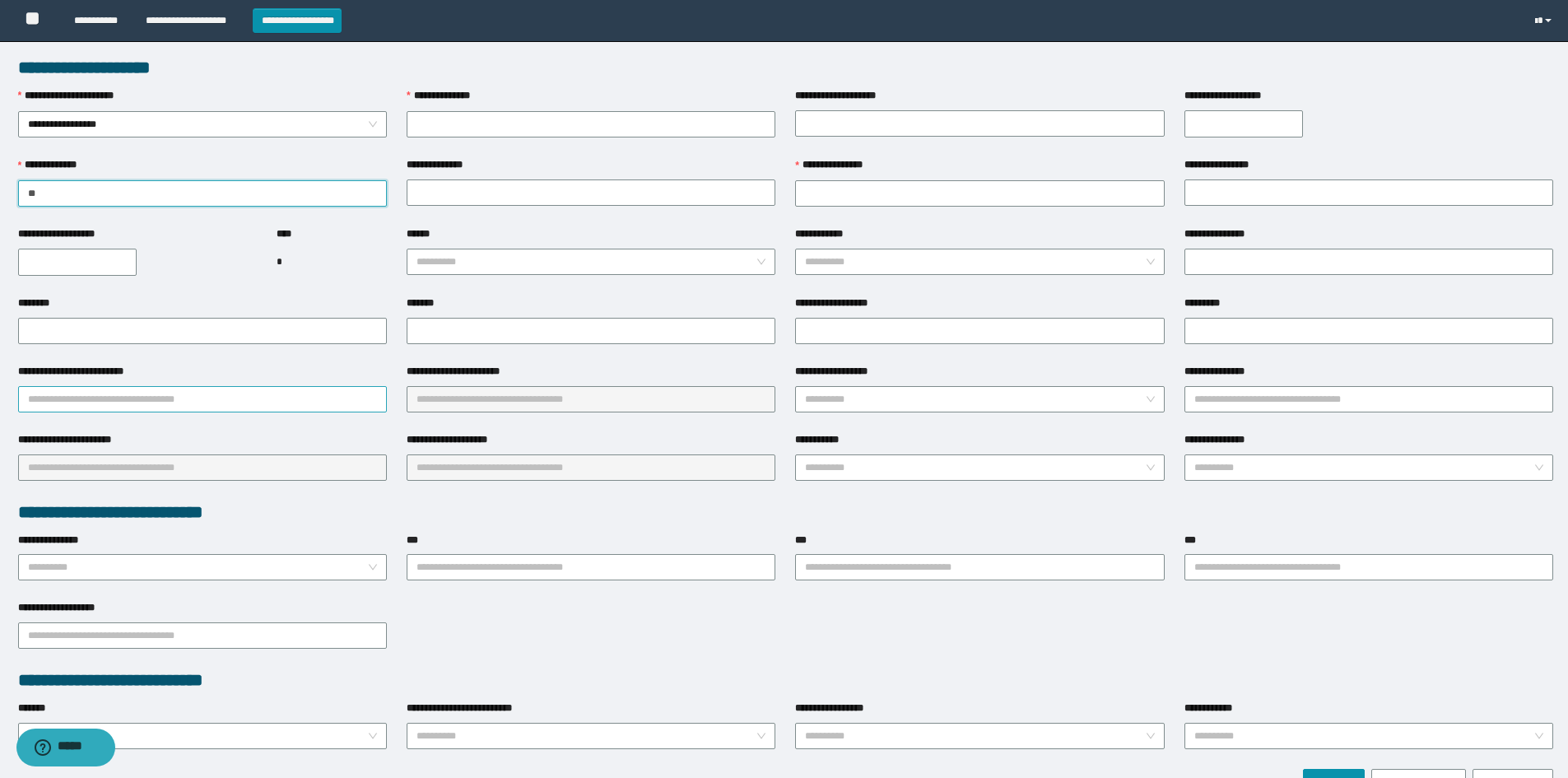 type on "********" 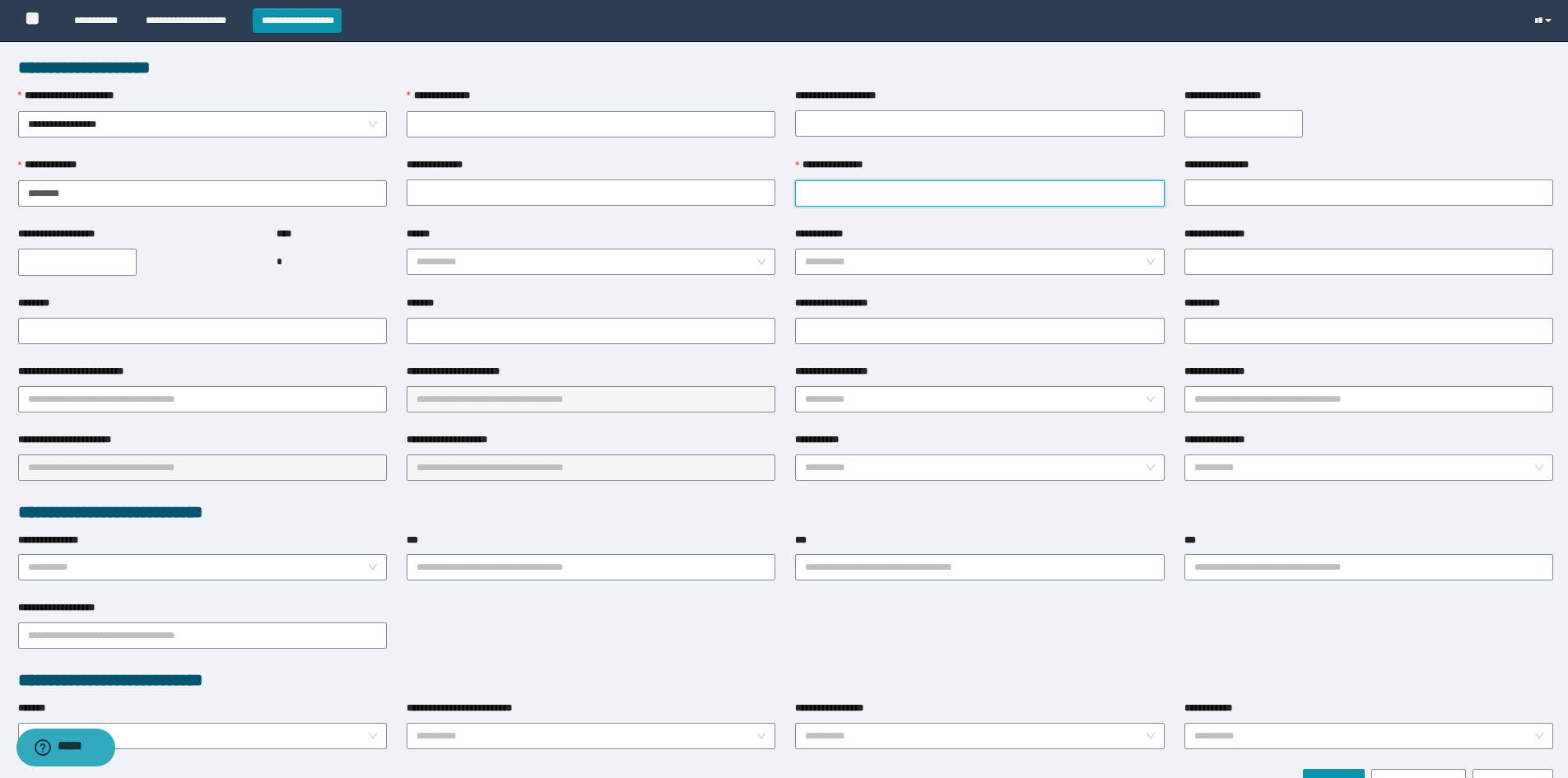 click on "**********" at bounding box center (979, 193) 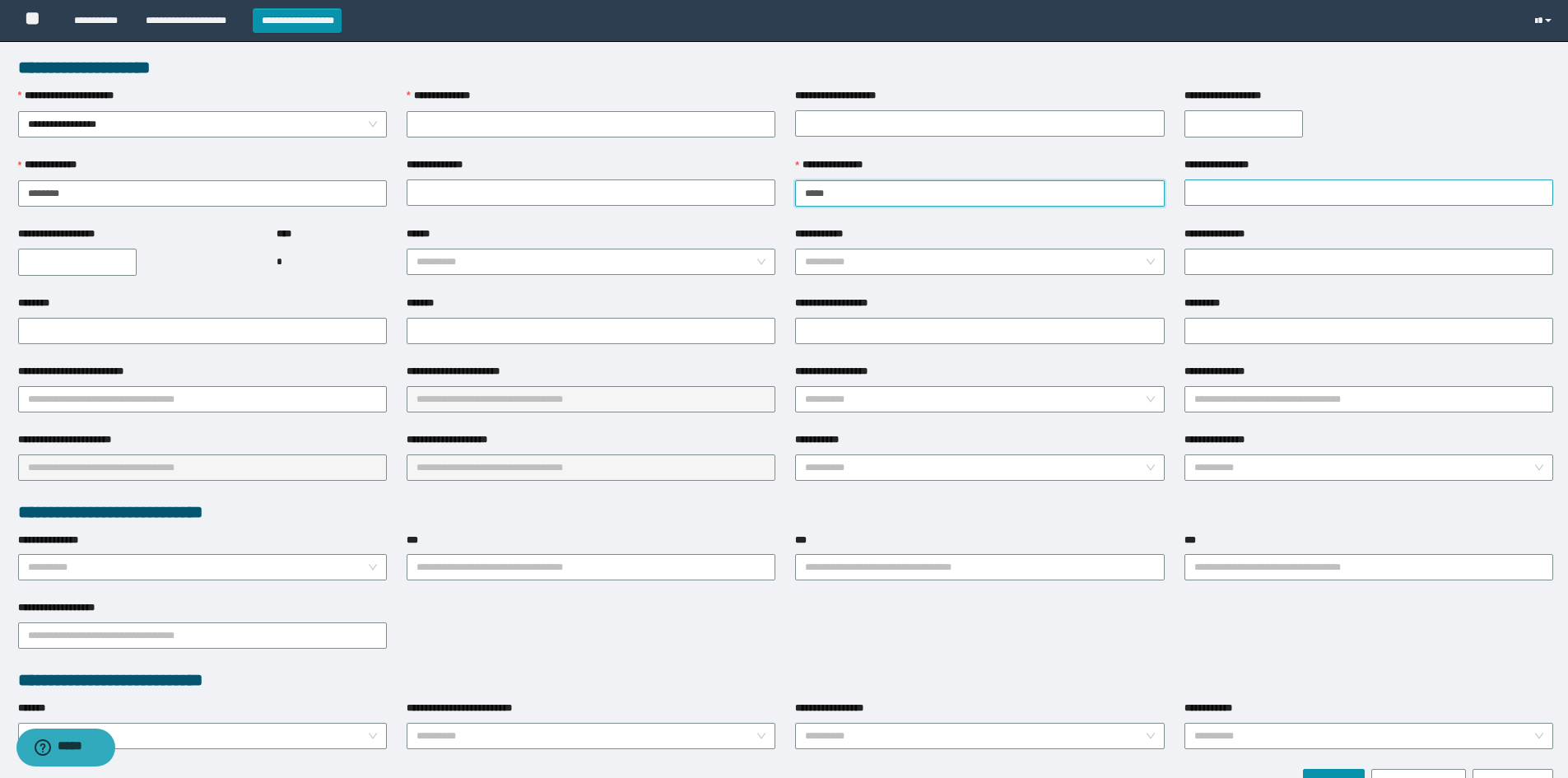 type on "*****" 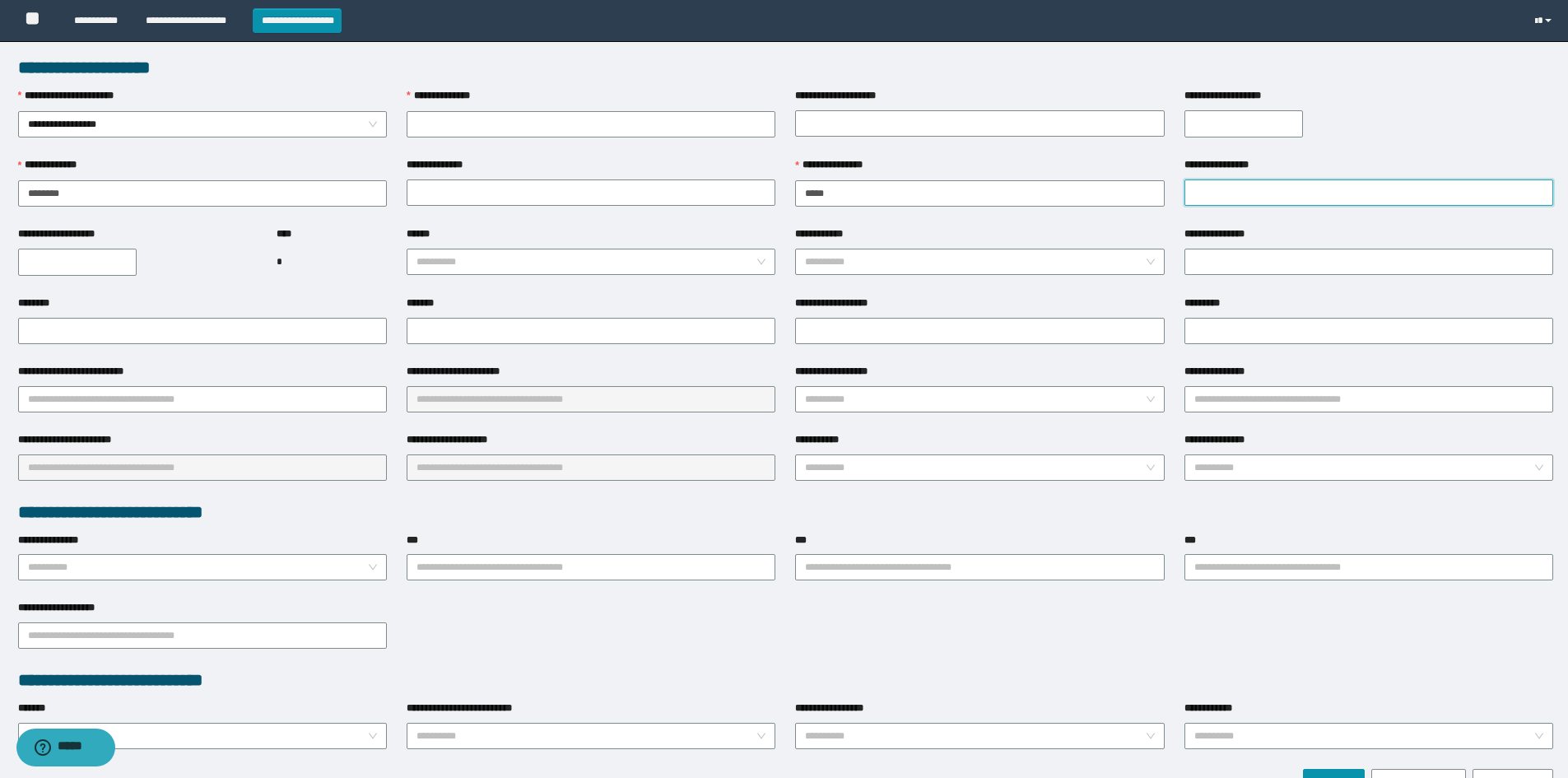 click on "**********" at bounding box center [1369, 193] 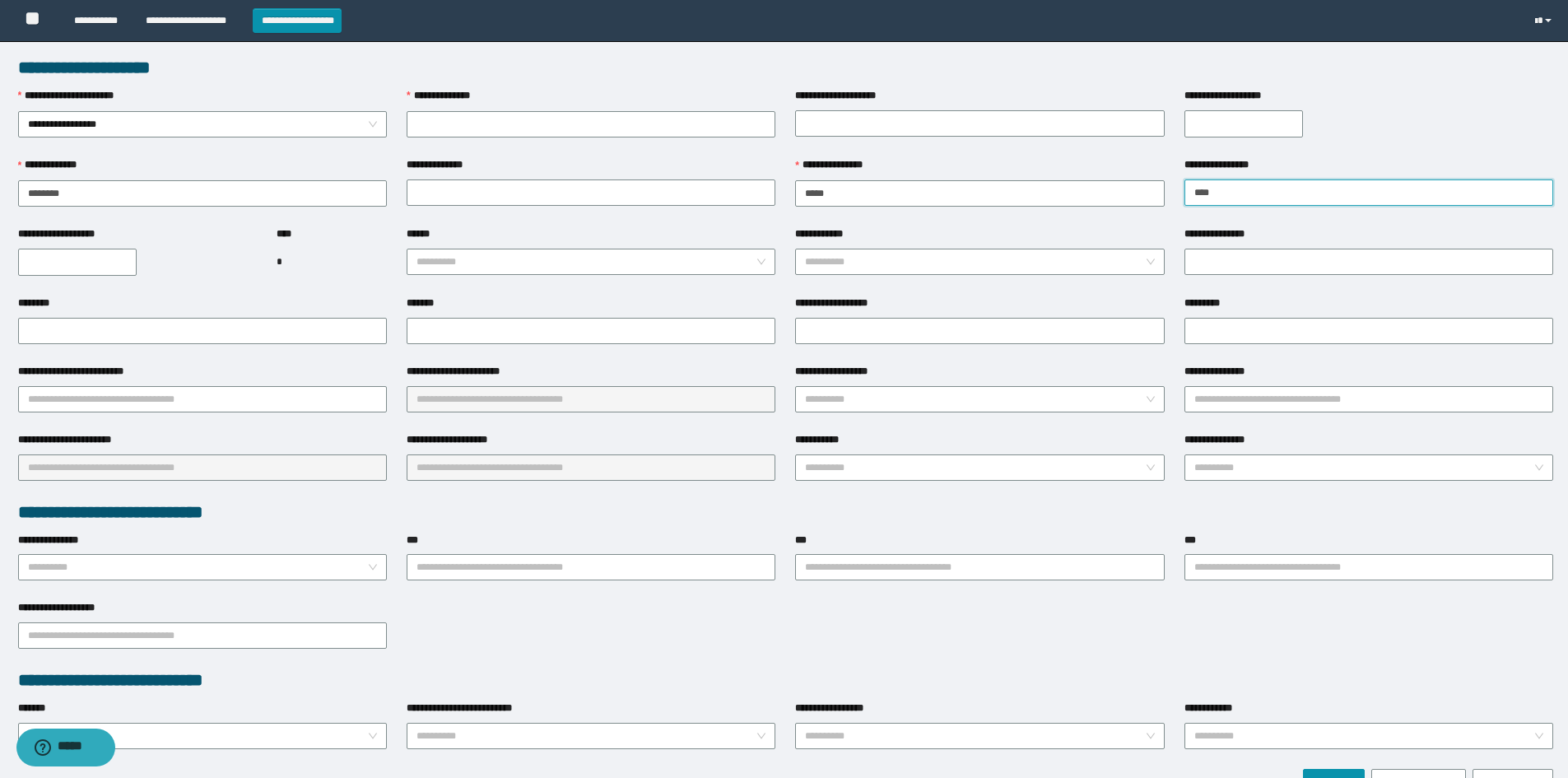 type on "****" 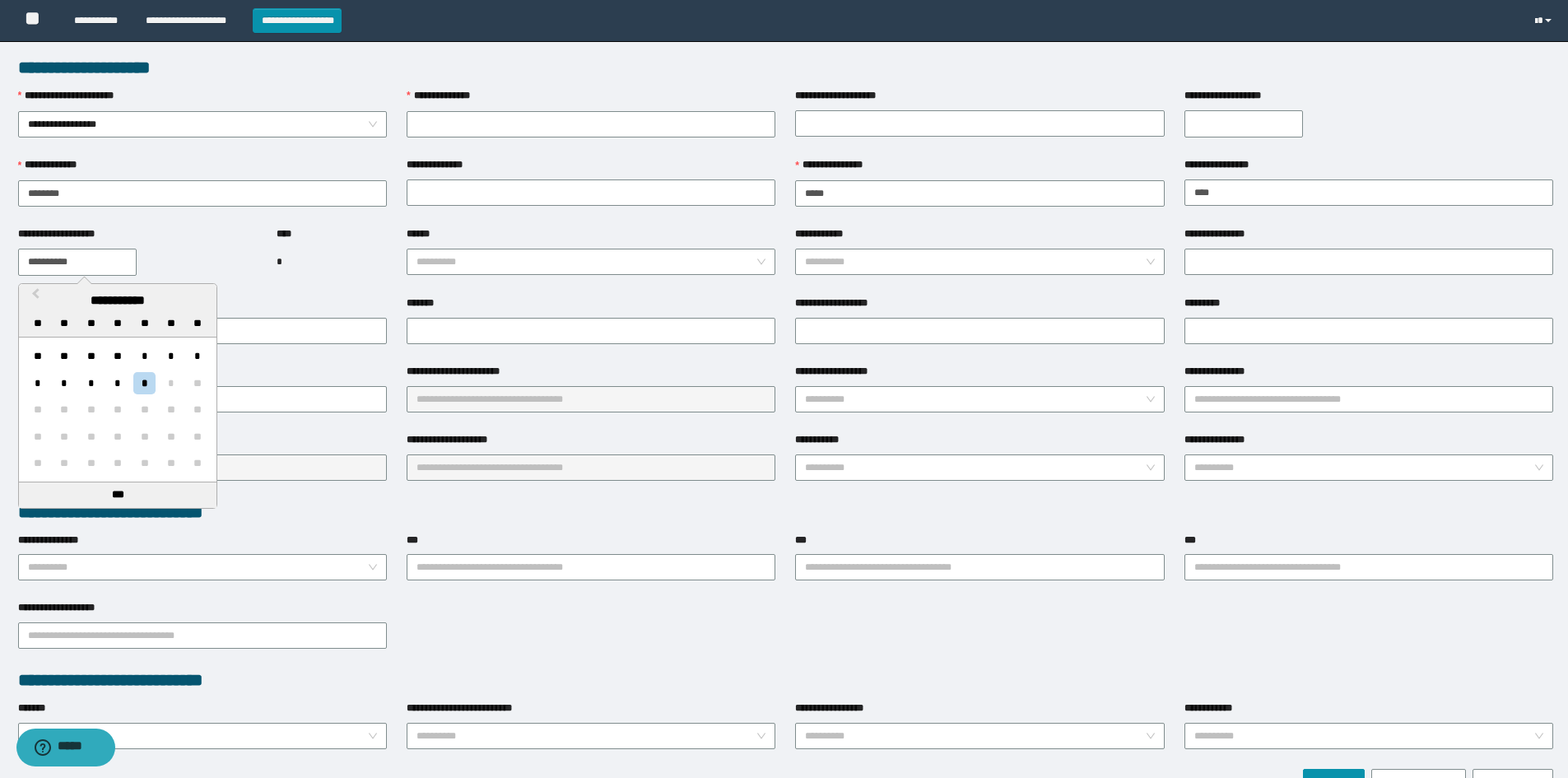 click on "**********" at bounding box center [77, 262] 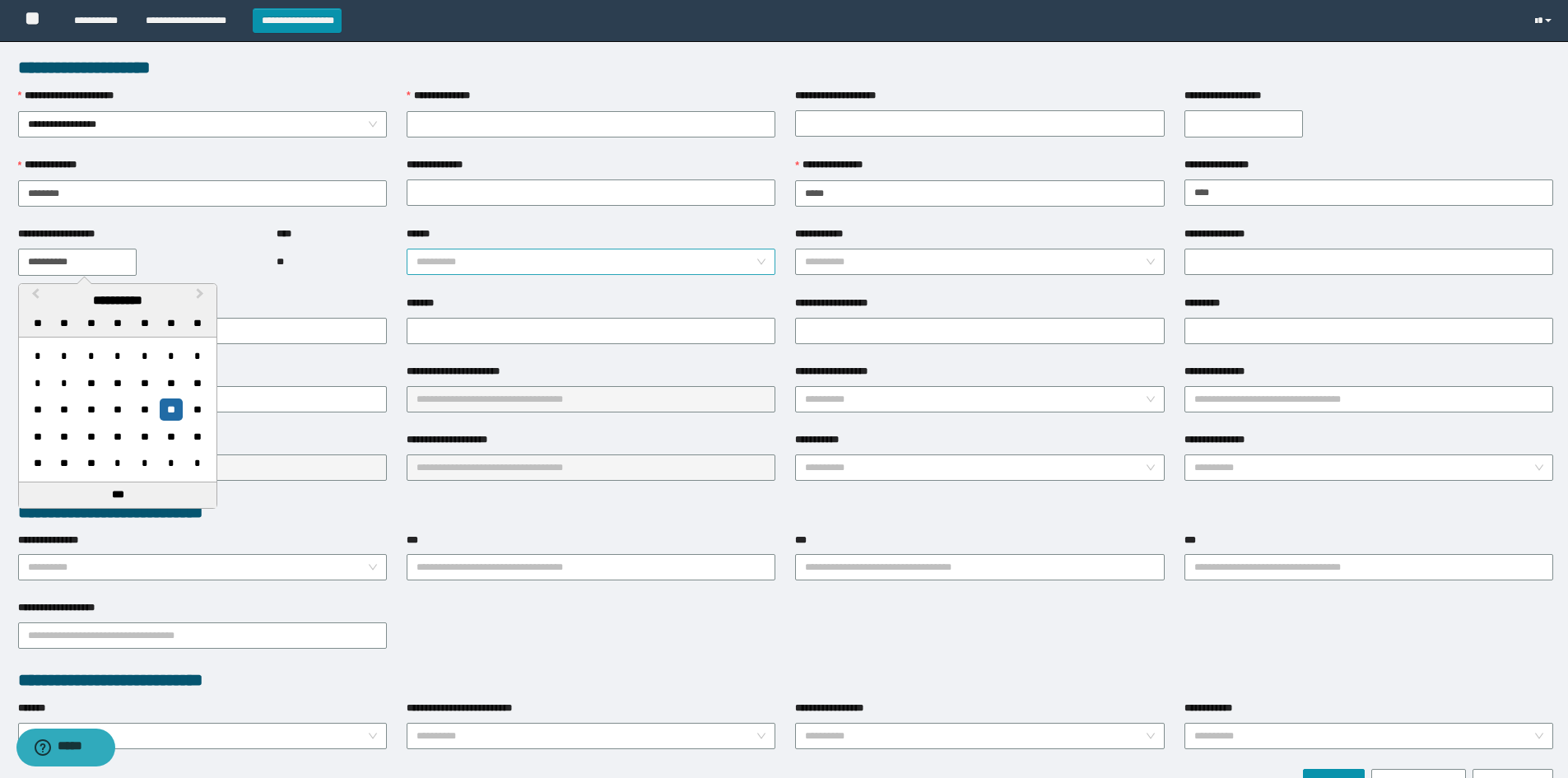type on "**********" 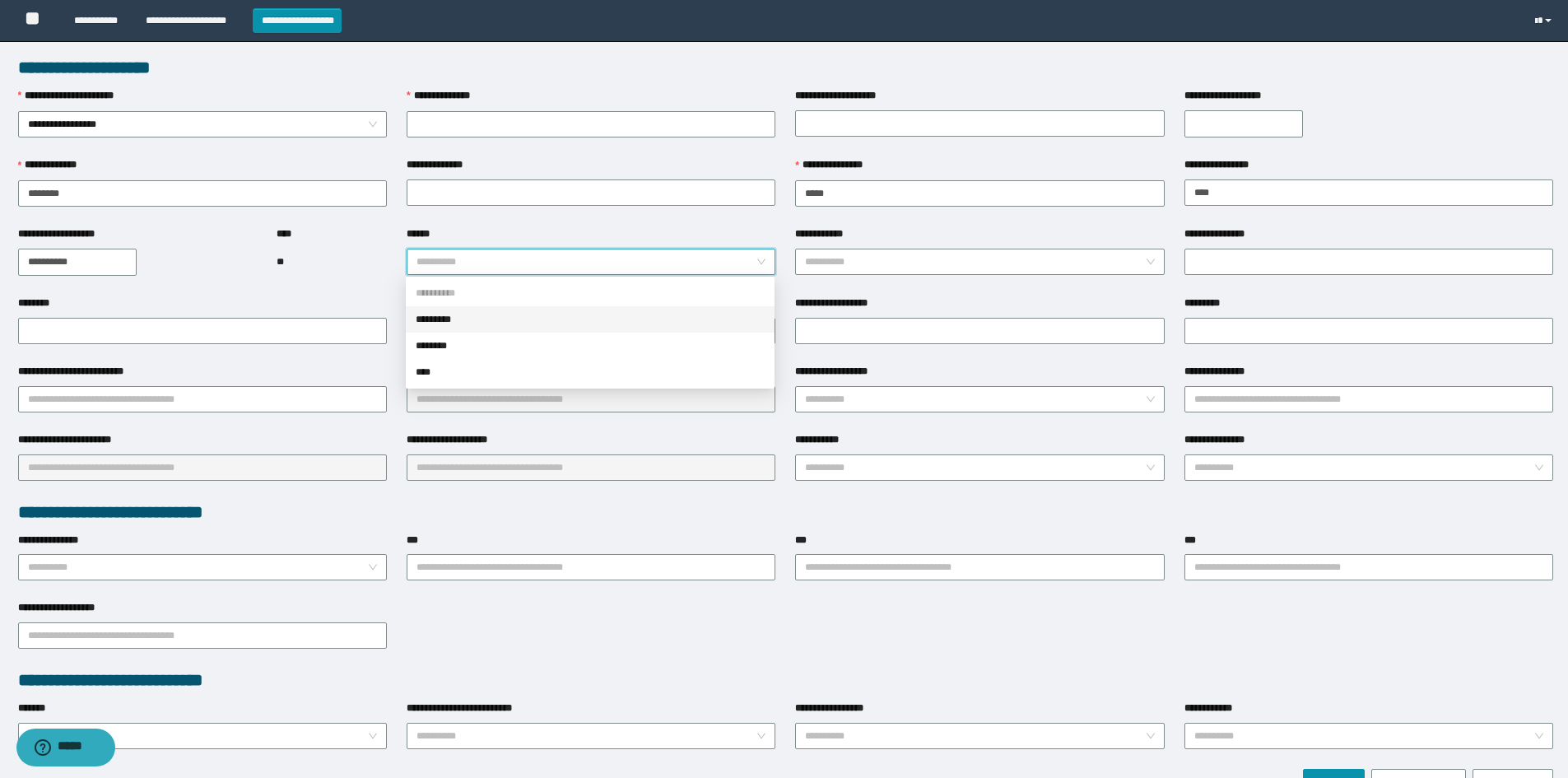 click on "*********" at bounding box center (590, 319) 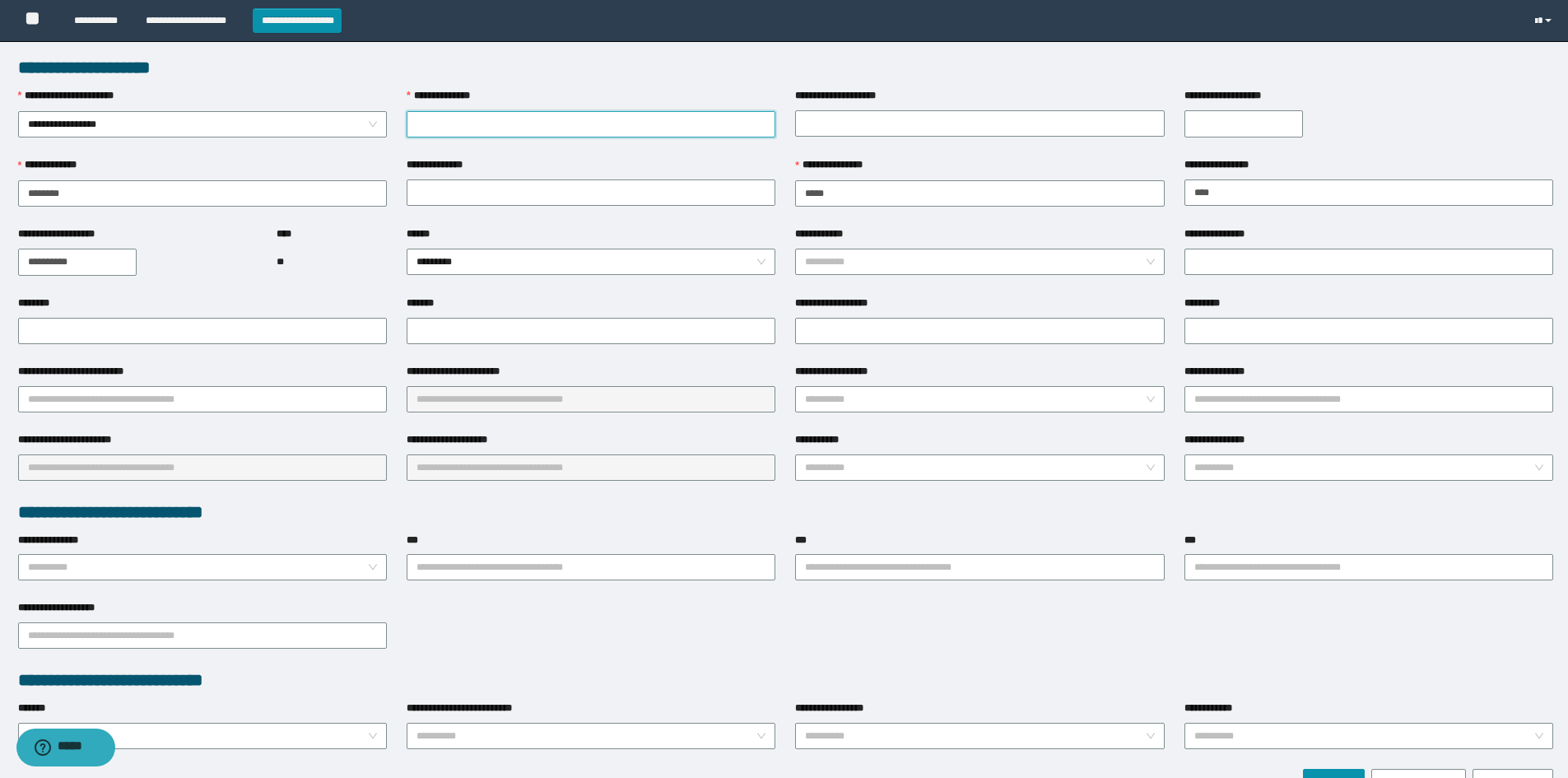 click on "**********" at bounding box center (591, 124) 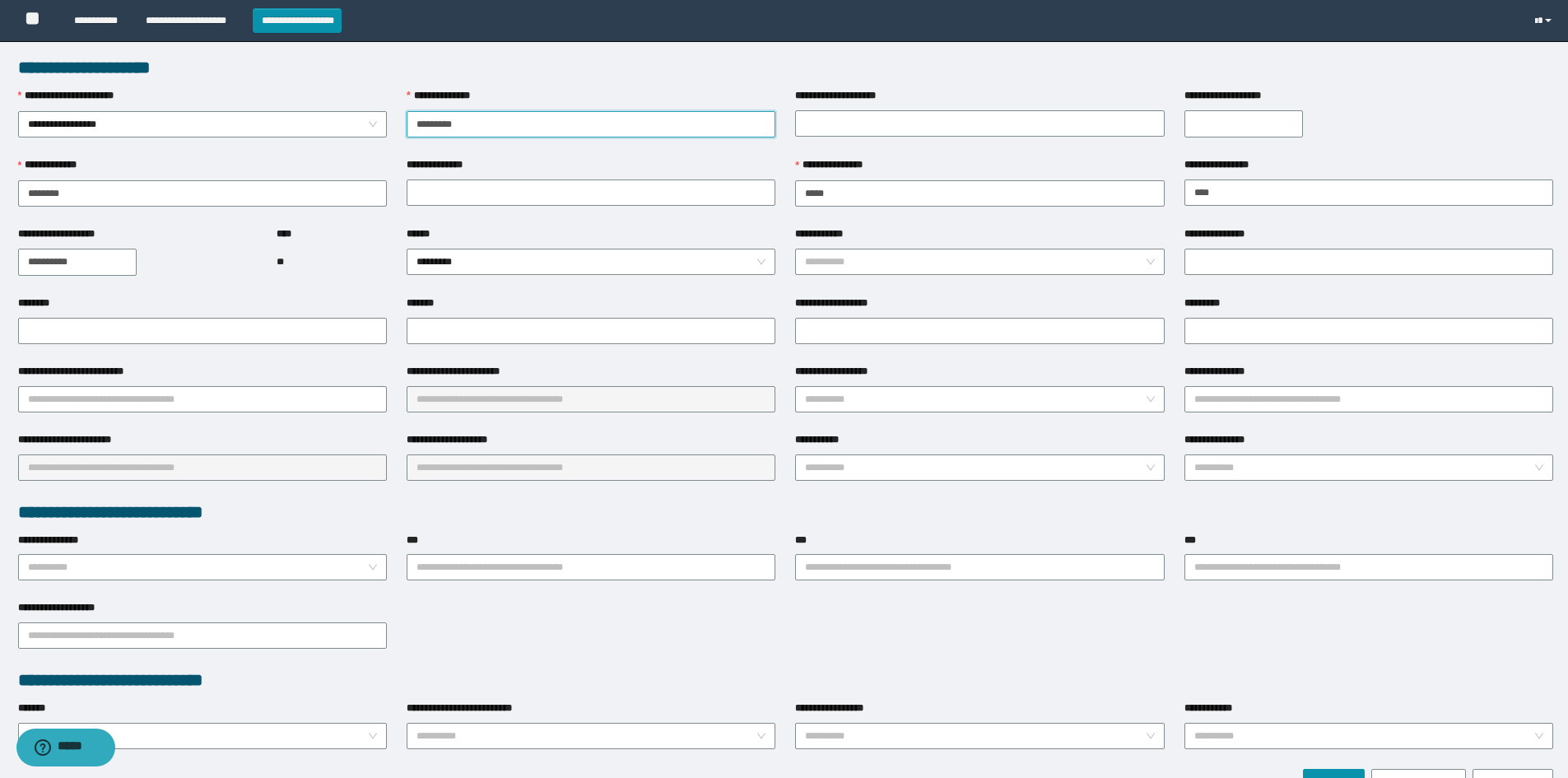 type on "**********" 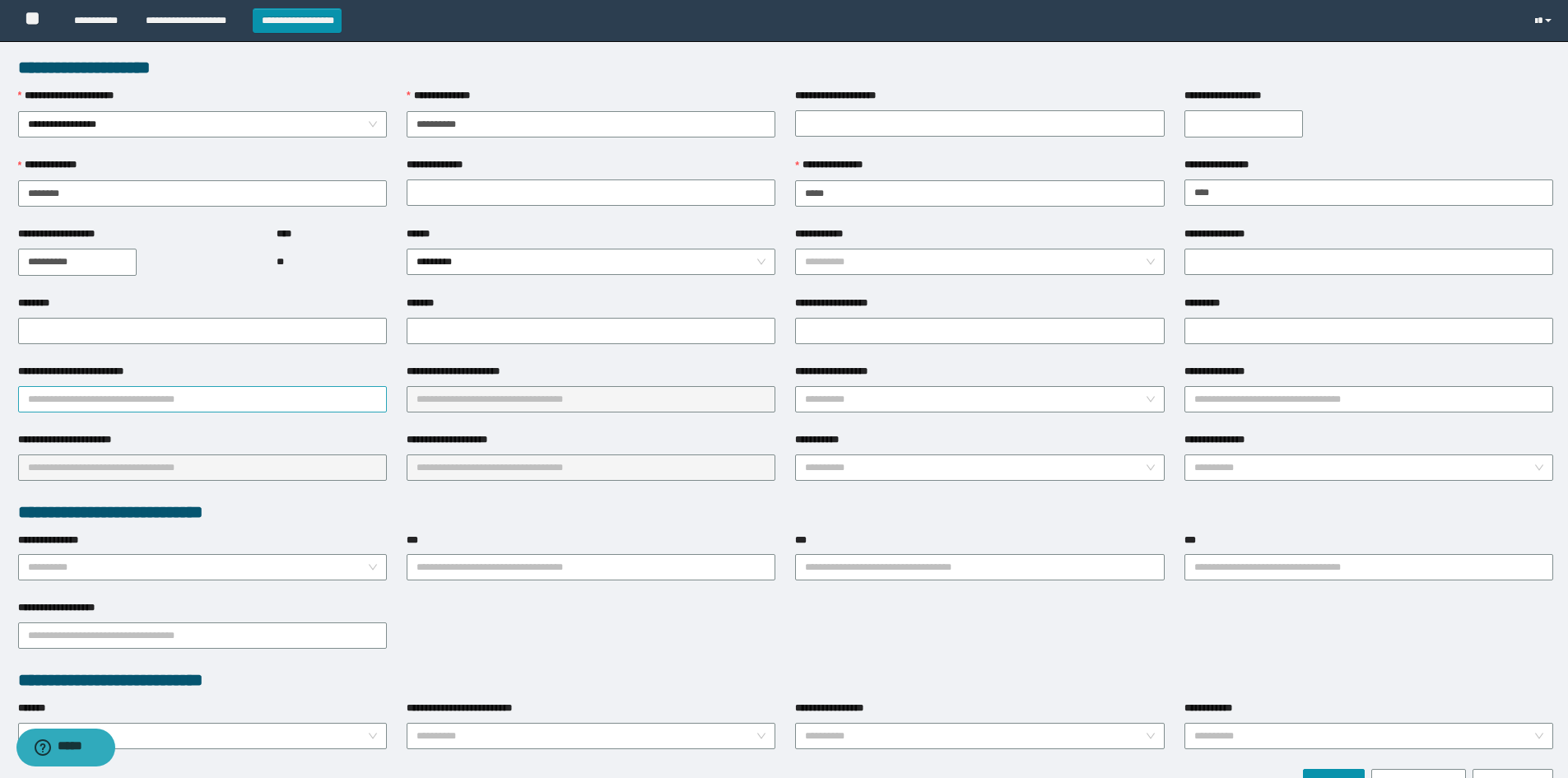 click on "**********" at bounding box center [202, 399] 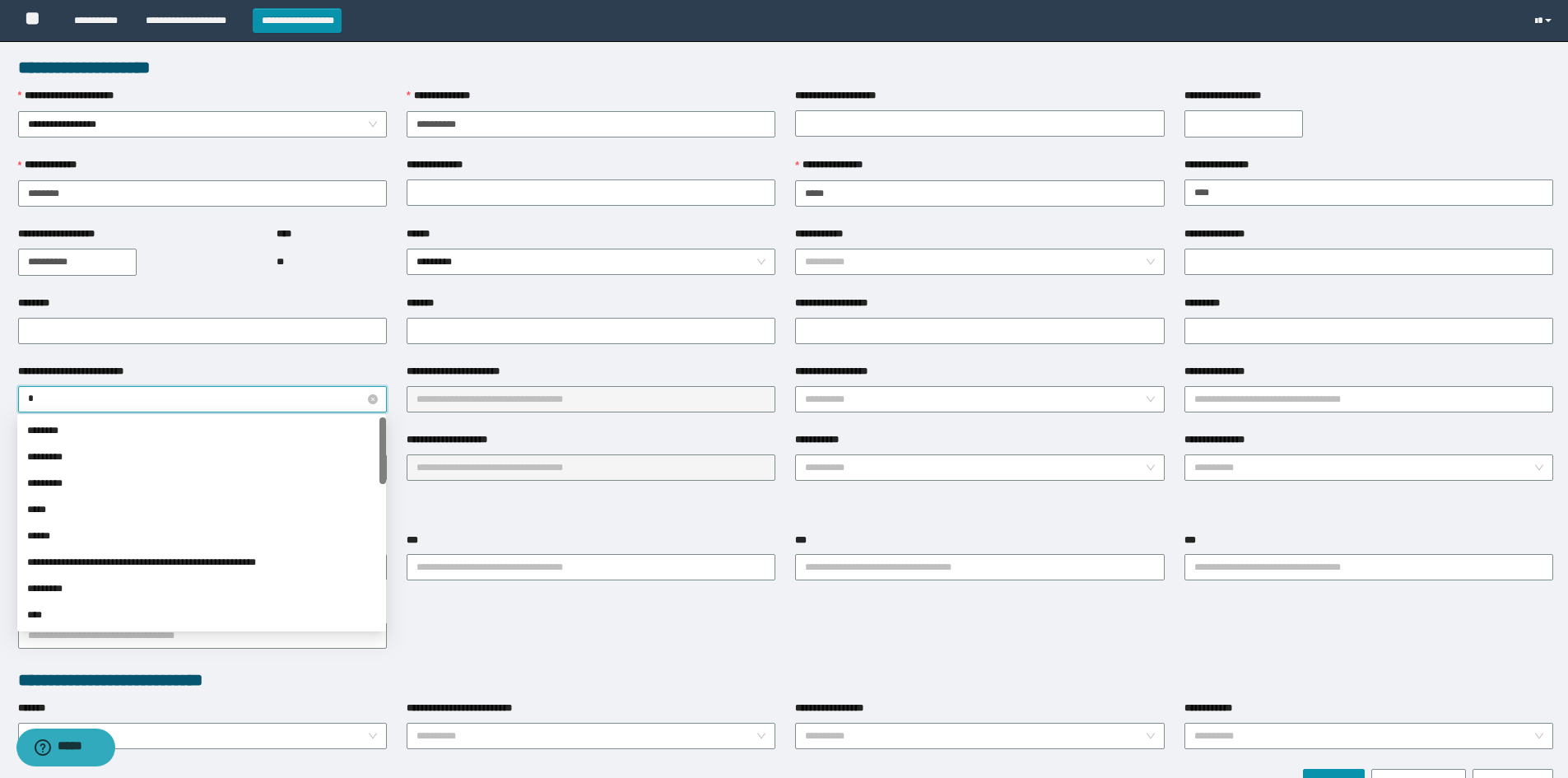 type on "**" 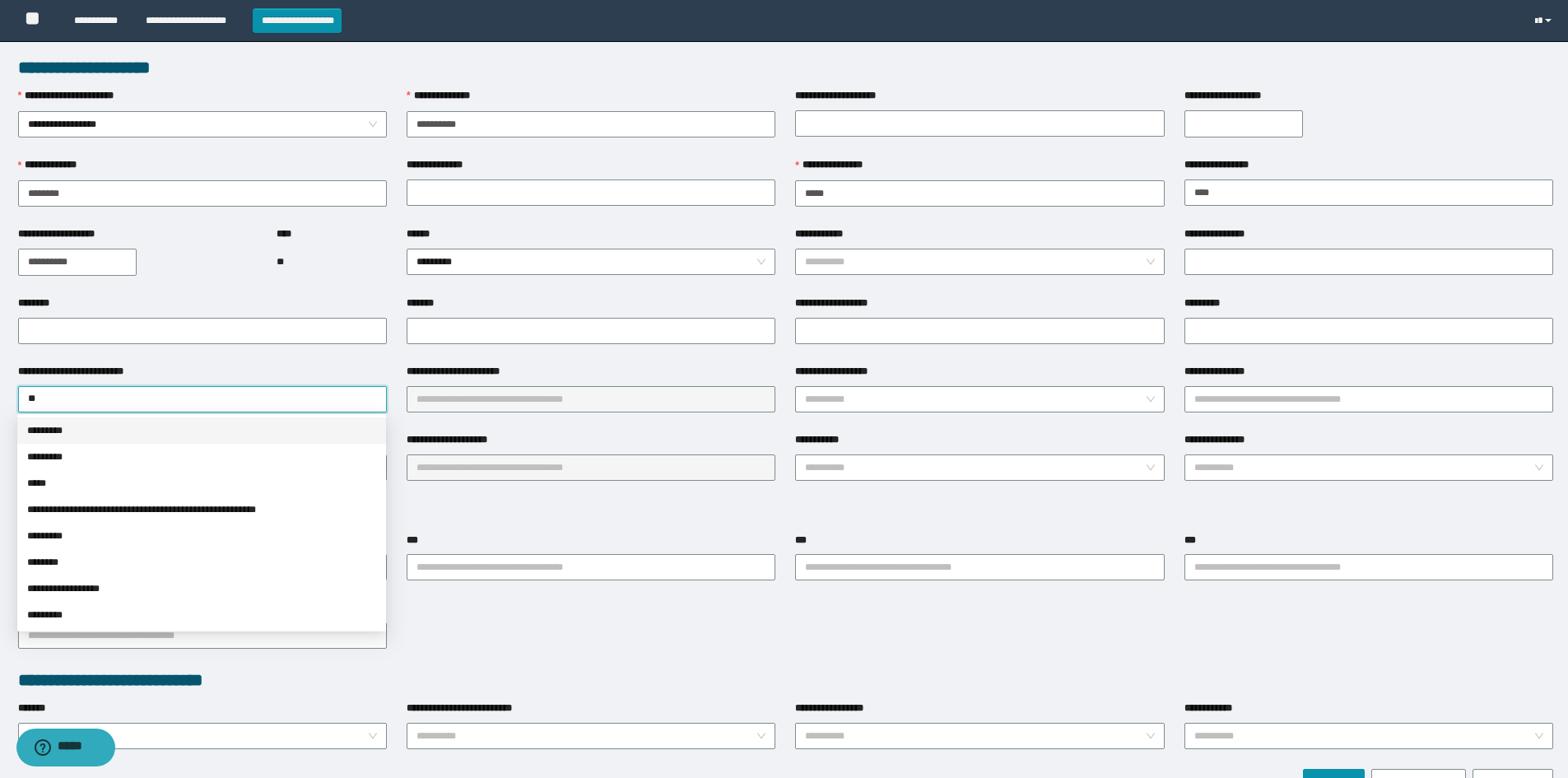 click on "*********" at bounding box center (202, 431) 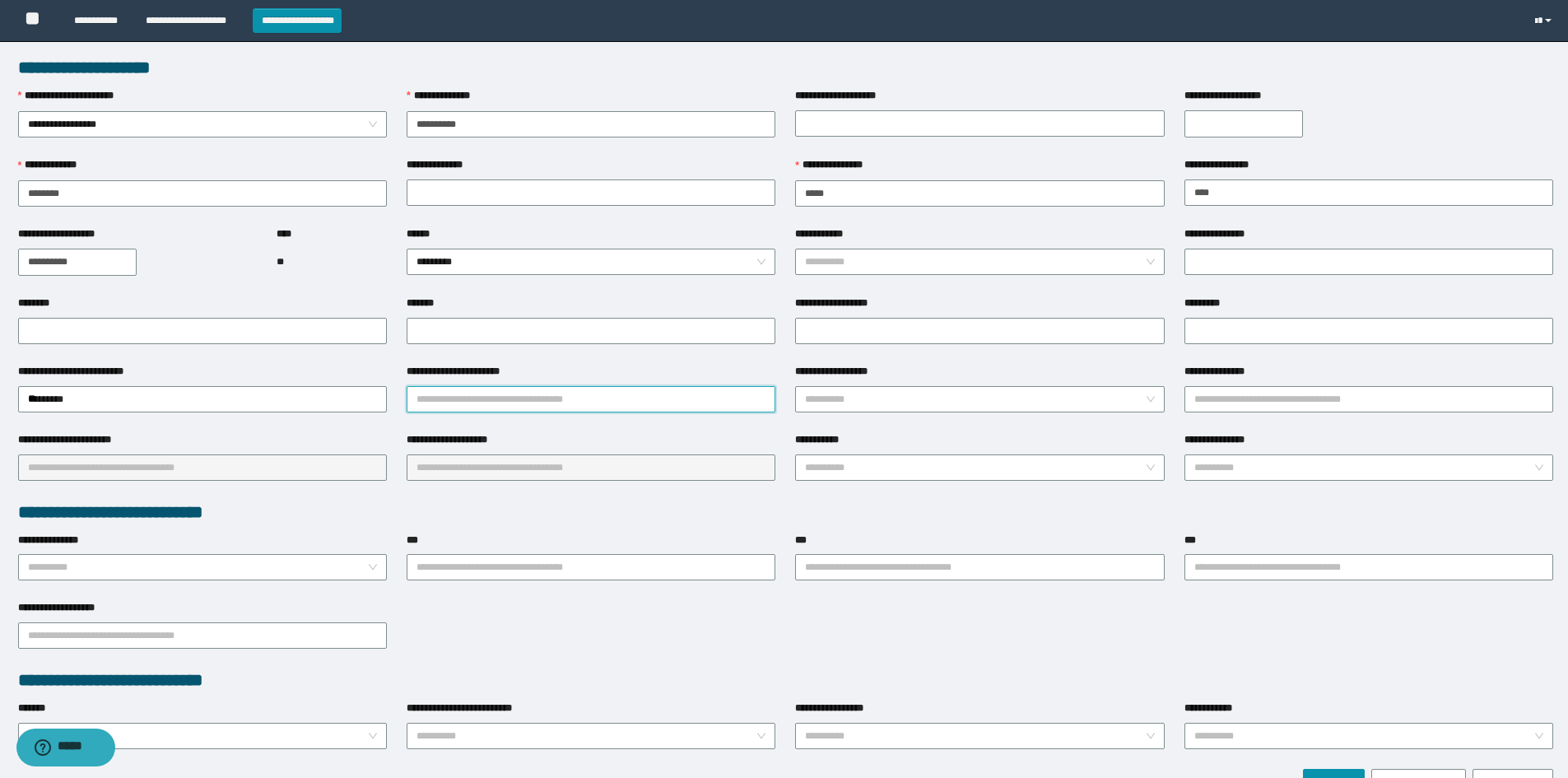 click on "**********" at bounding box center [591, 399] 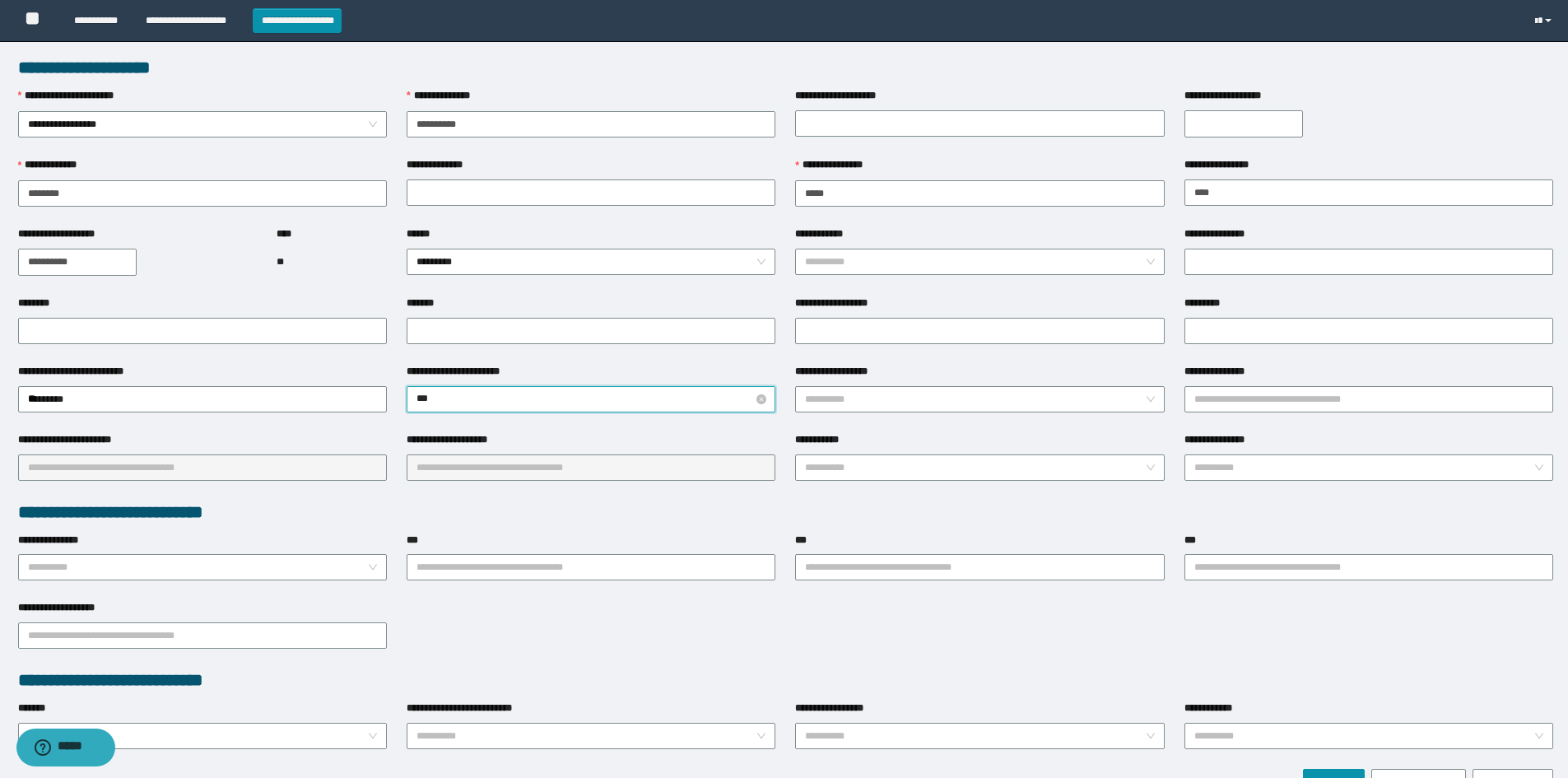 type on "****" 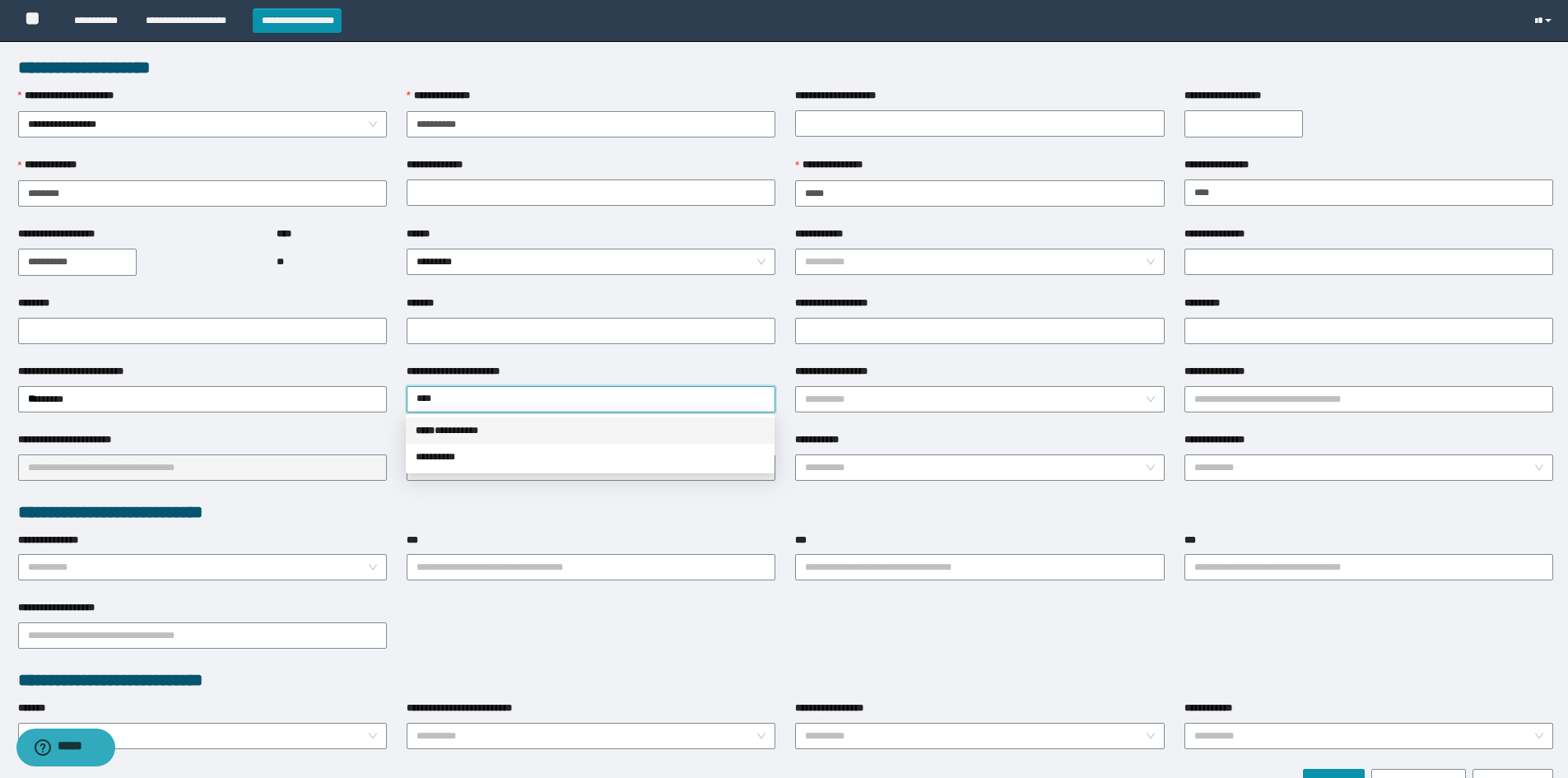 click on "***** * ********" at bounding box center (590, 431) 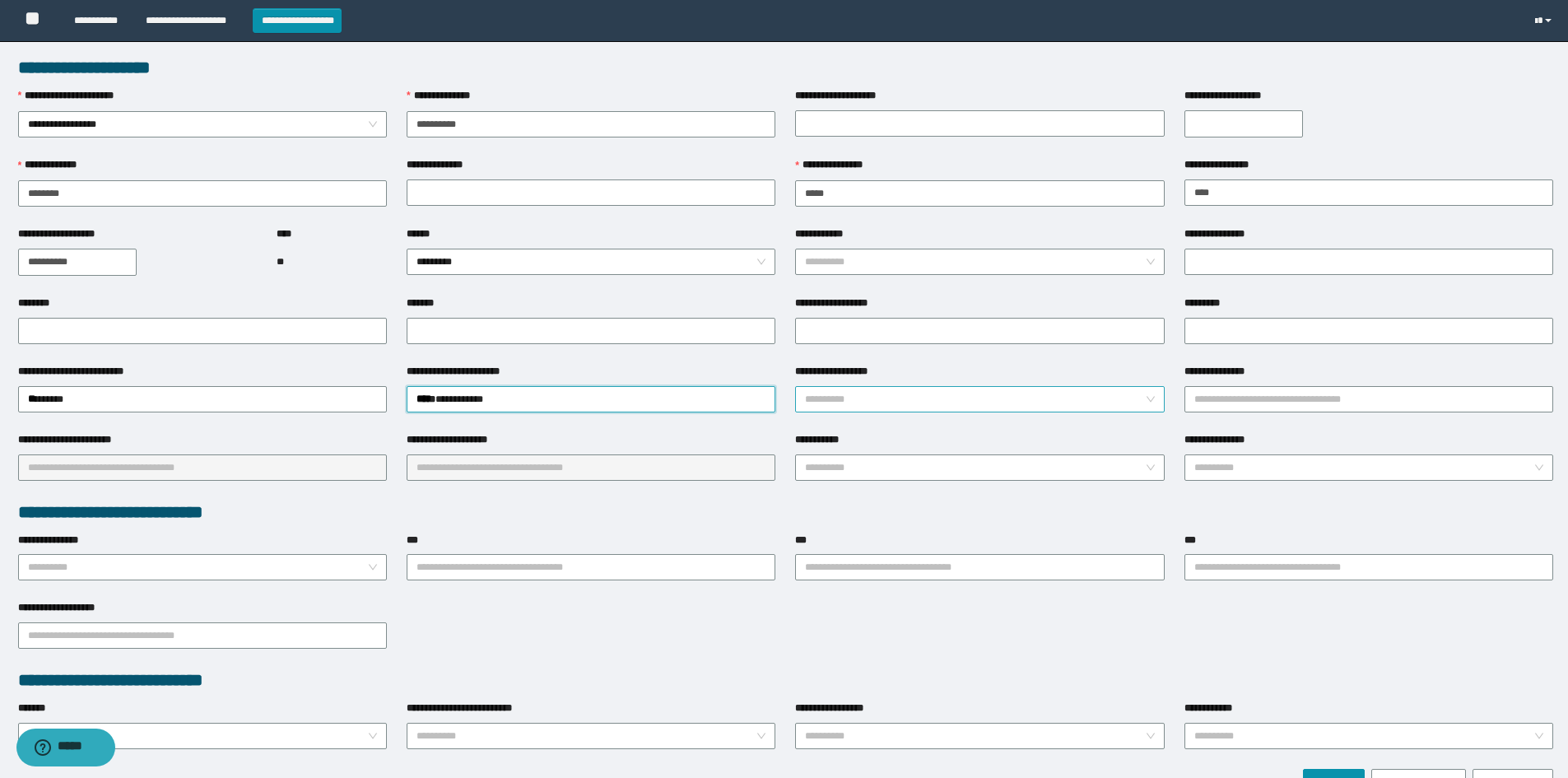 click on "**********" at bounding box center [975, 399] 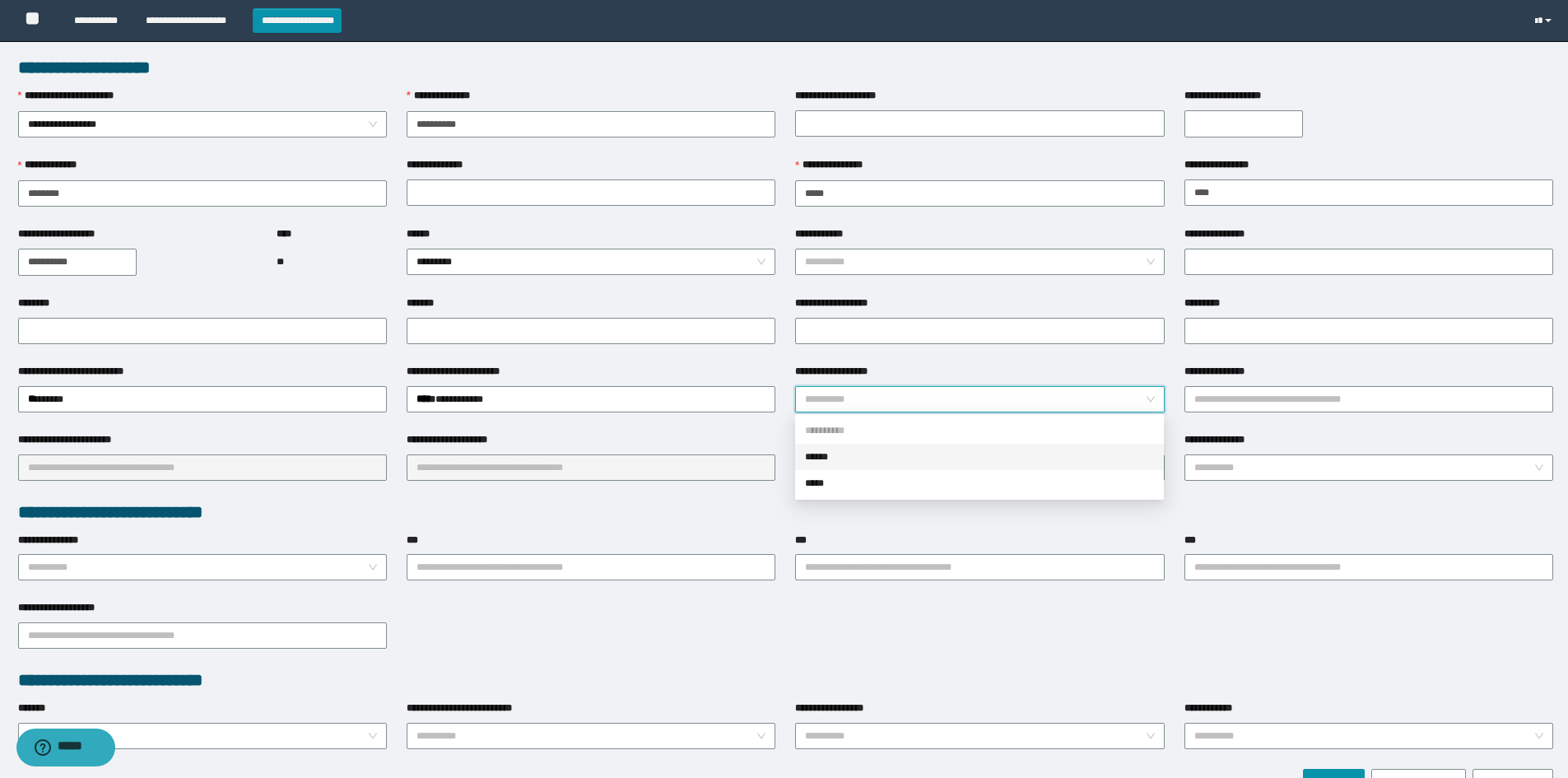 click on "******" at bounding box center (979, 457) 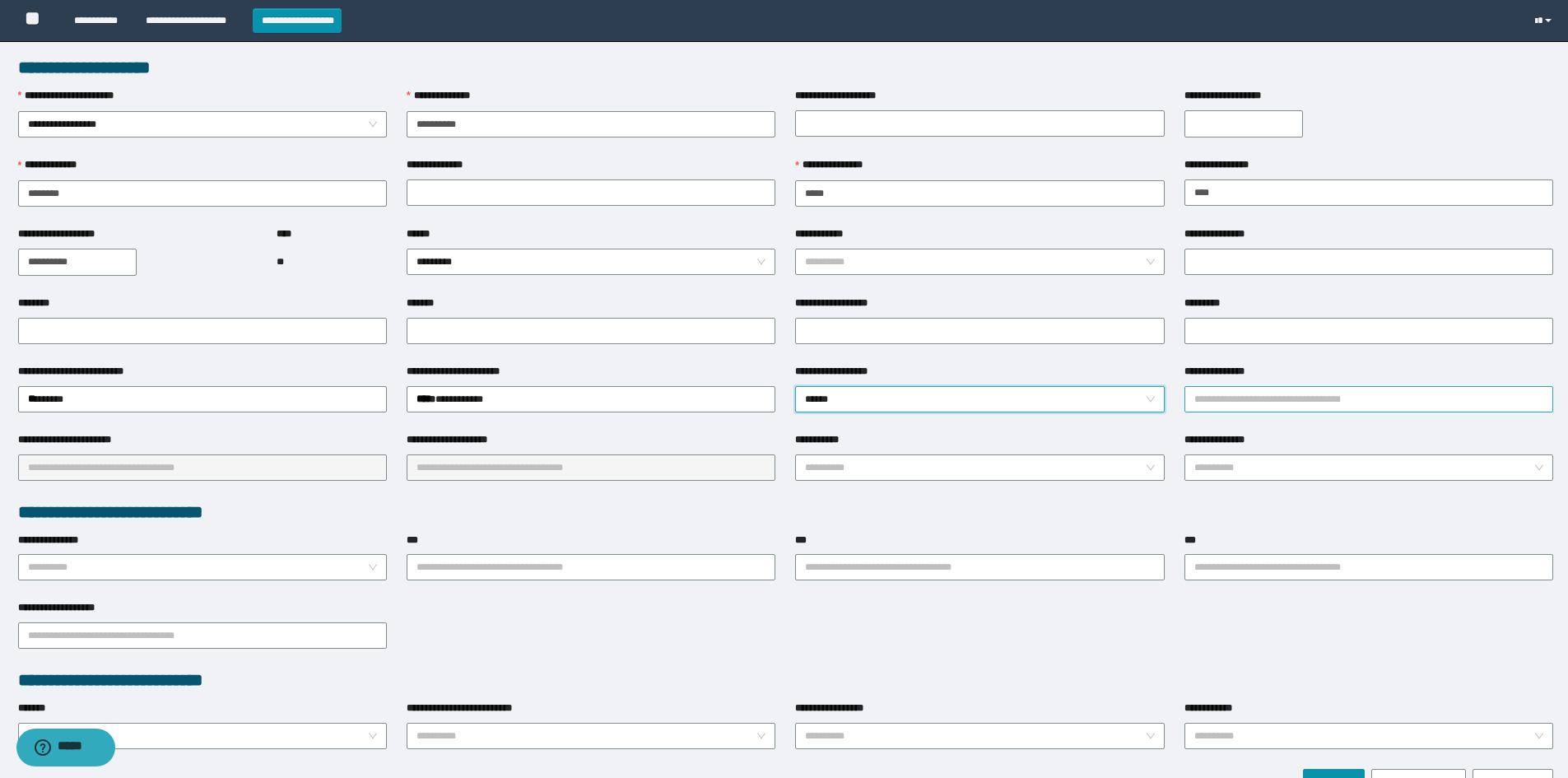 click on "**********" at bounding box center [1369, 399] 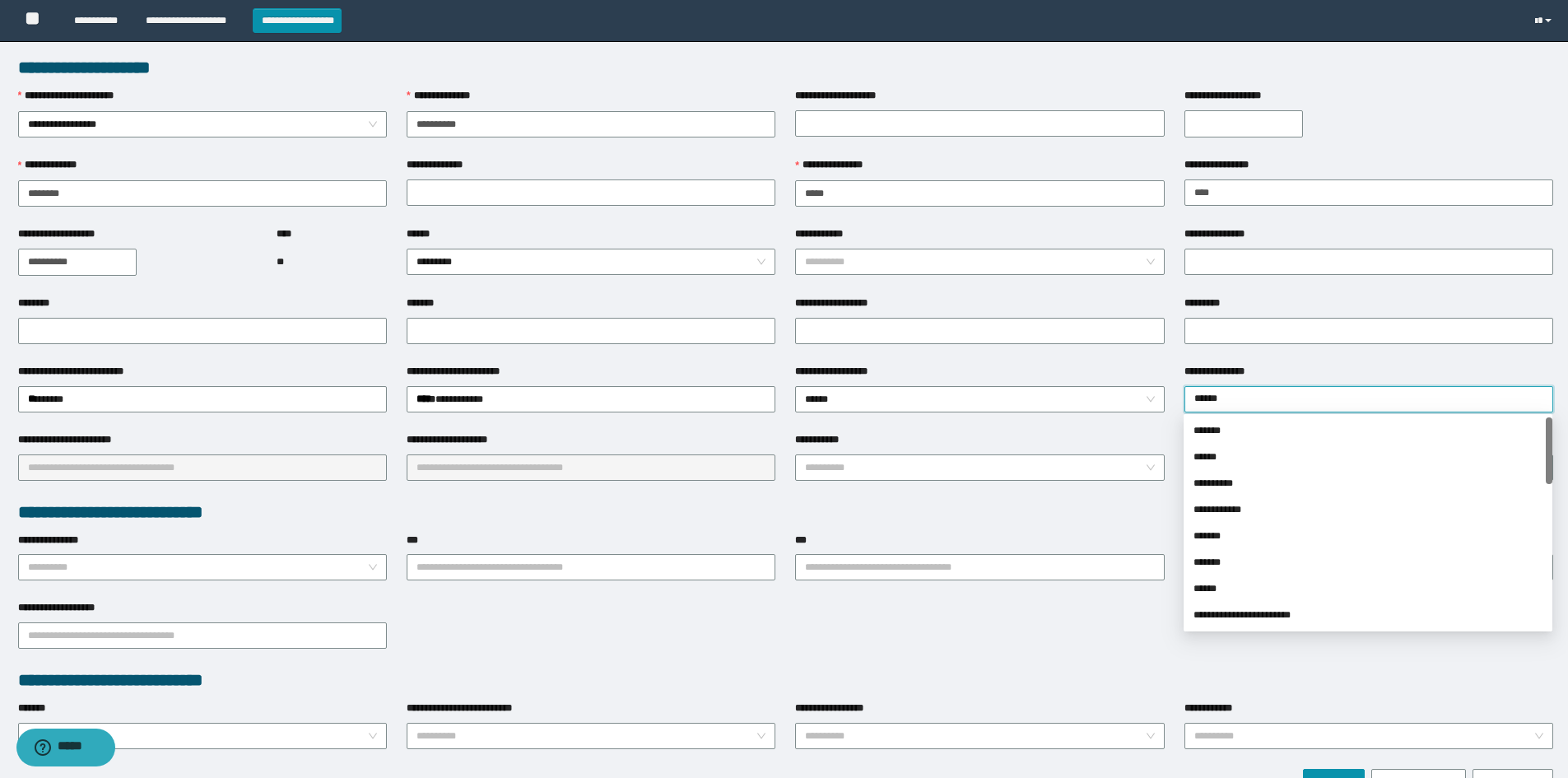type on "*******" 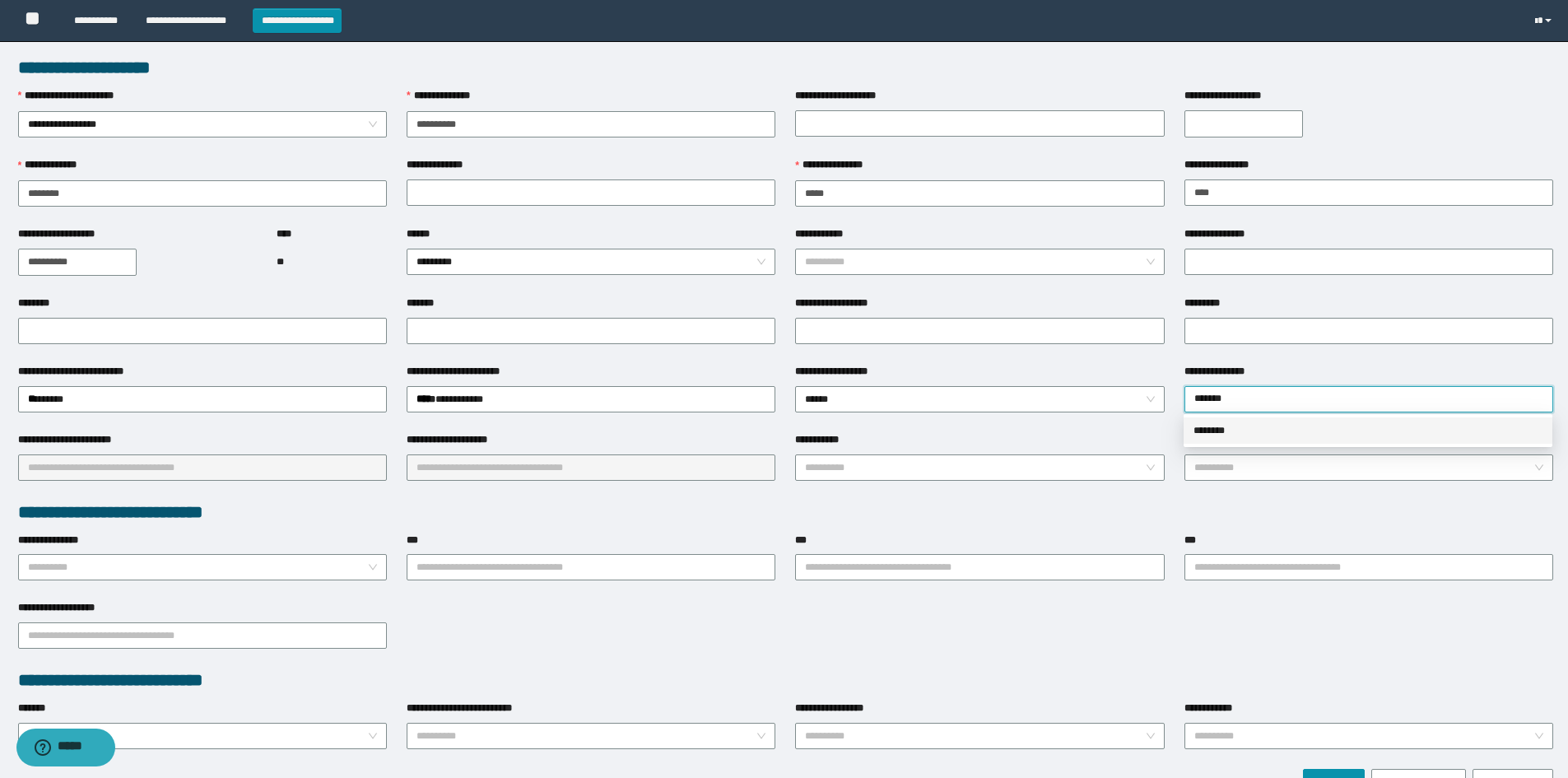 click on "********" at bounding box center (1368, 431) 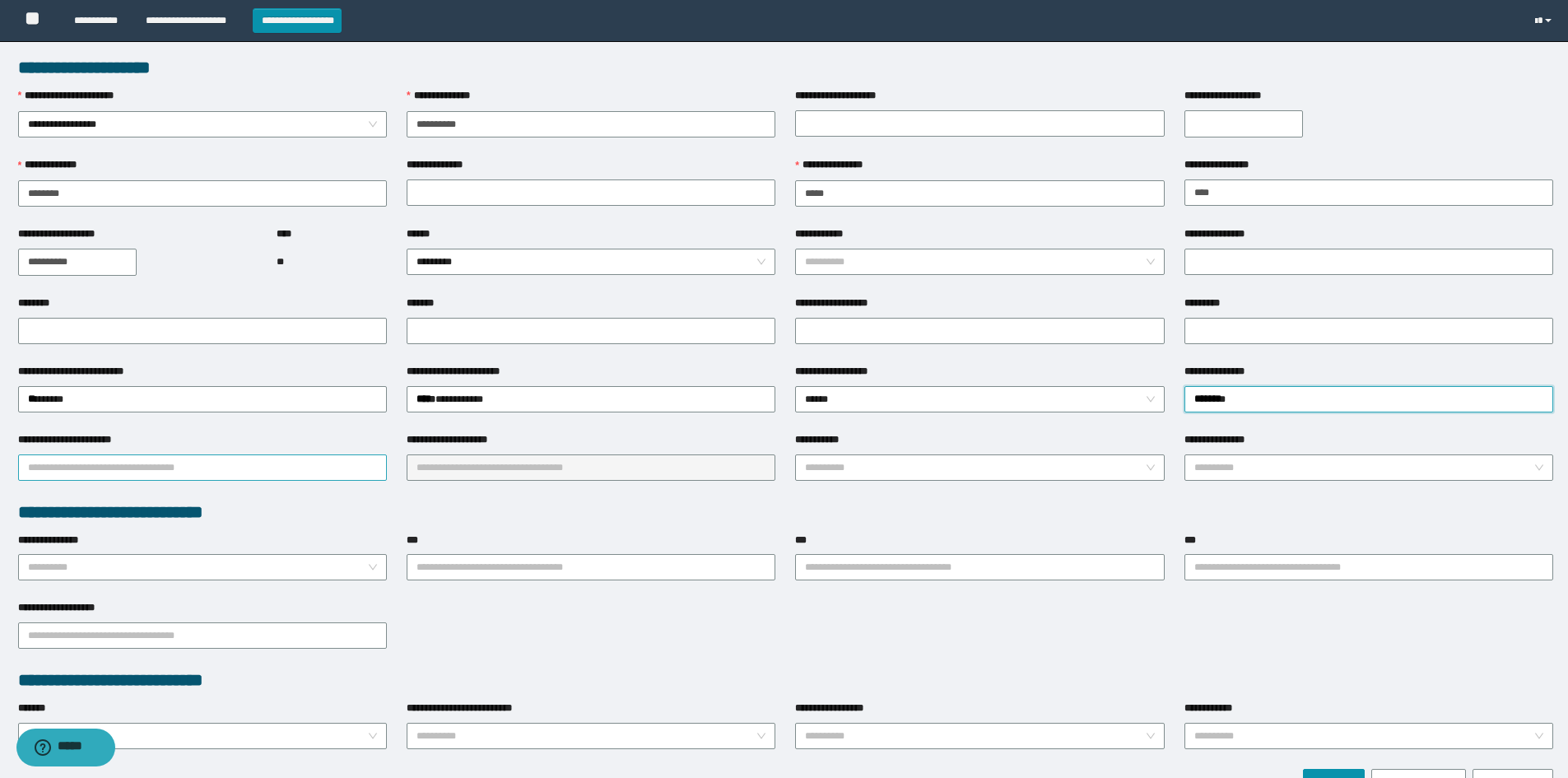 click on "**********" at bounding box center [202, 468] 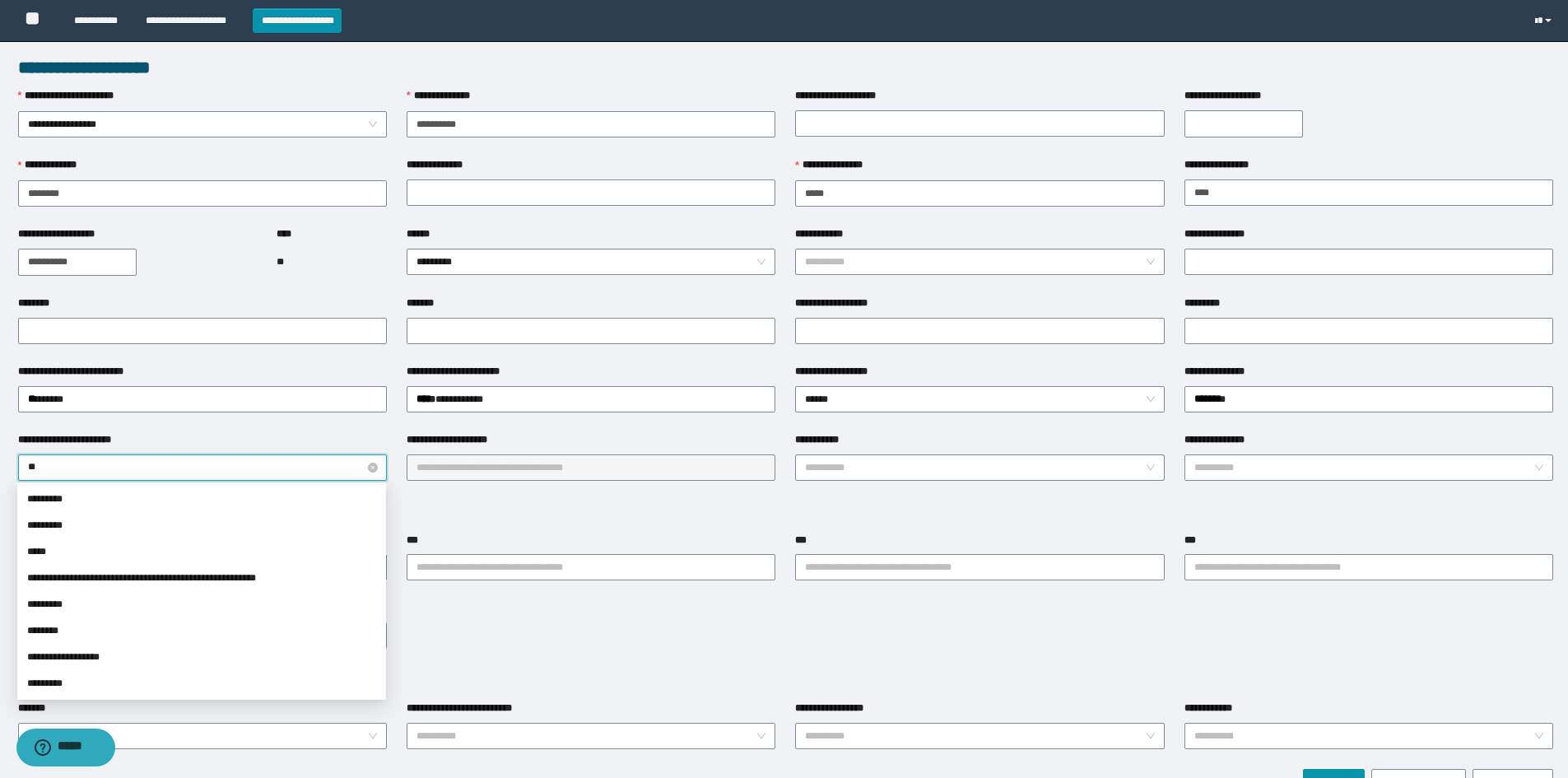 type on "*" 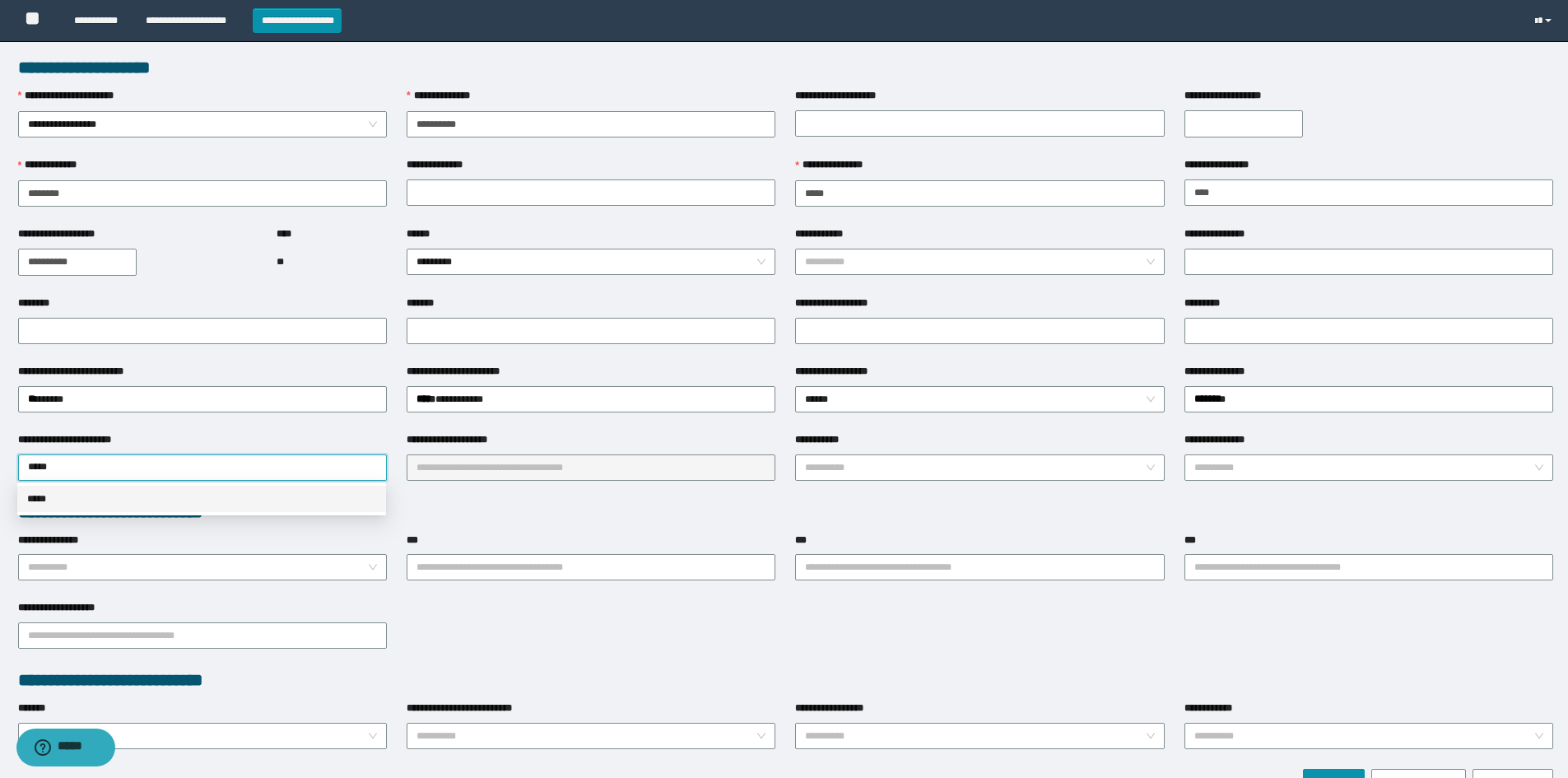 type on "*****" 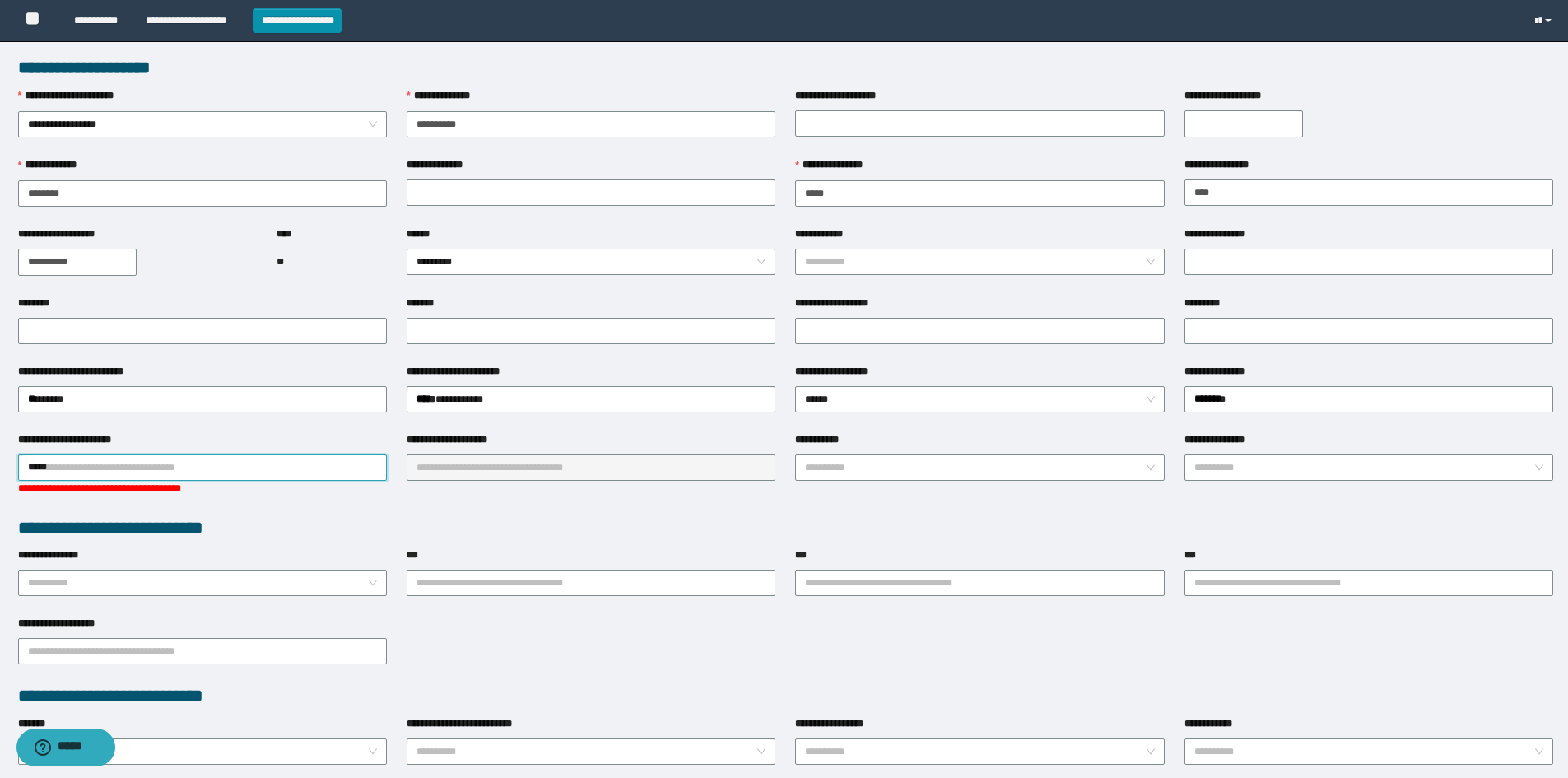 click on "*****" at bounding box center [202, 468] 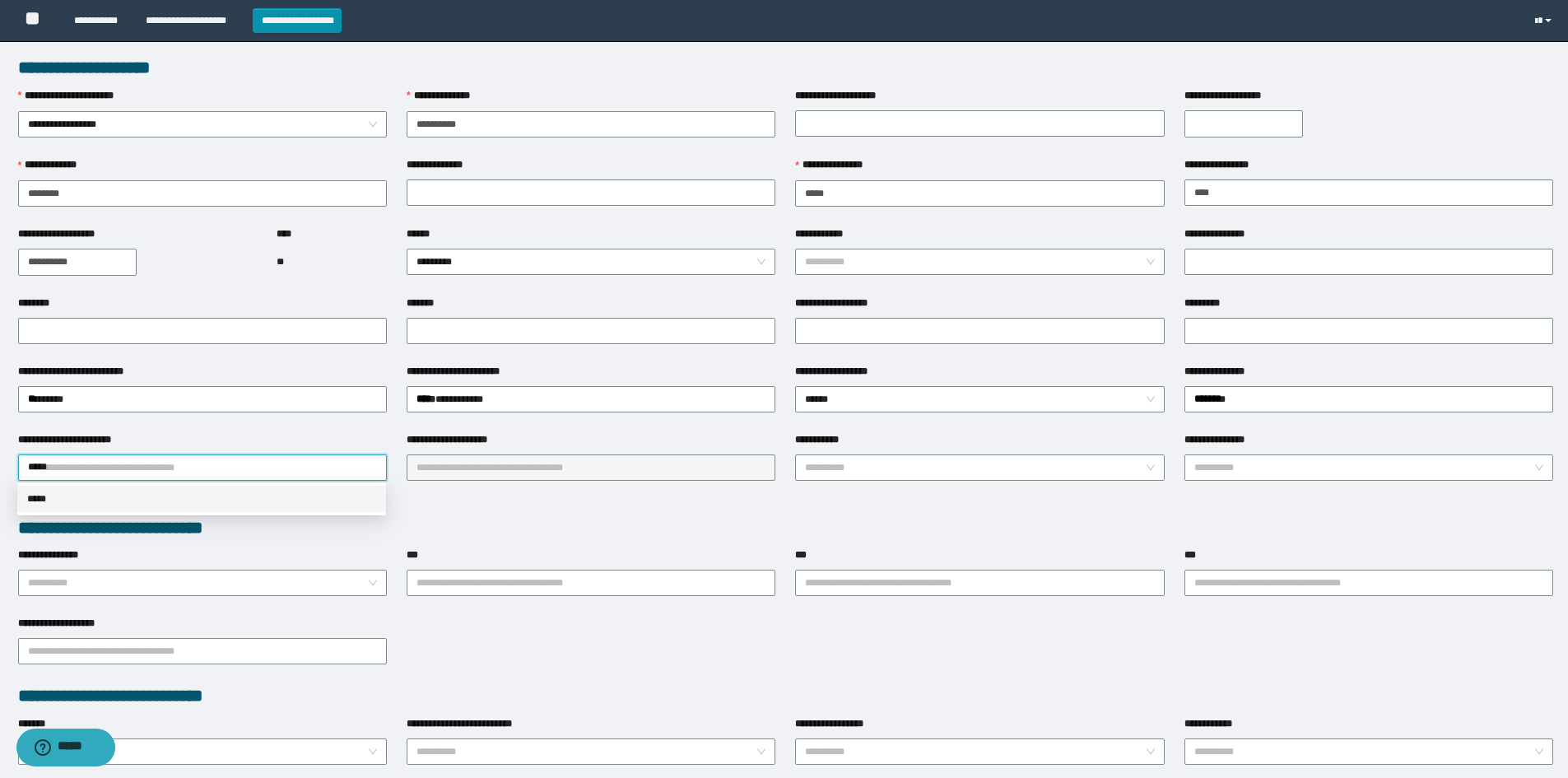 click on "*****" at bounding box center (202, 499) 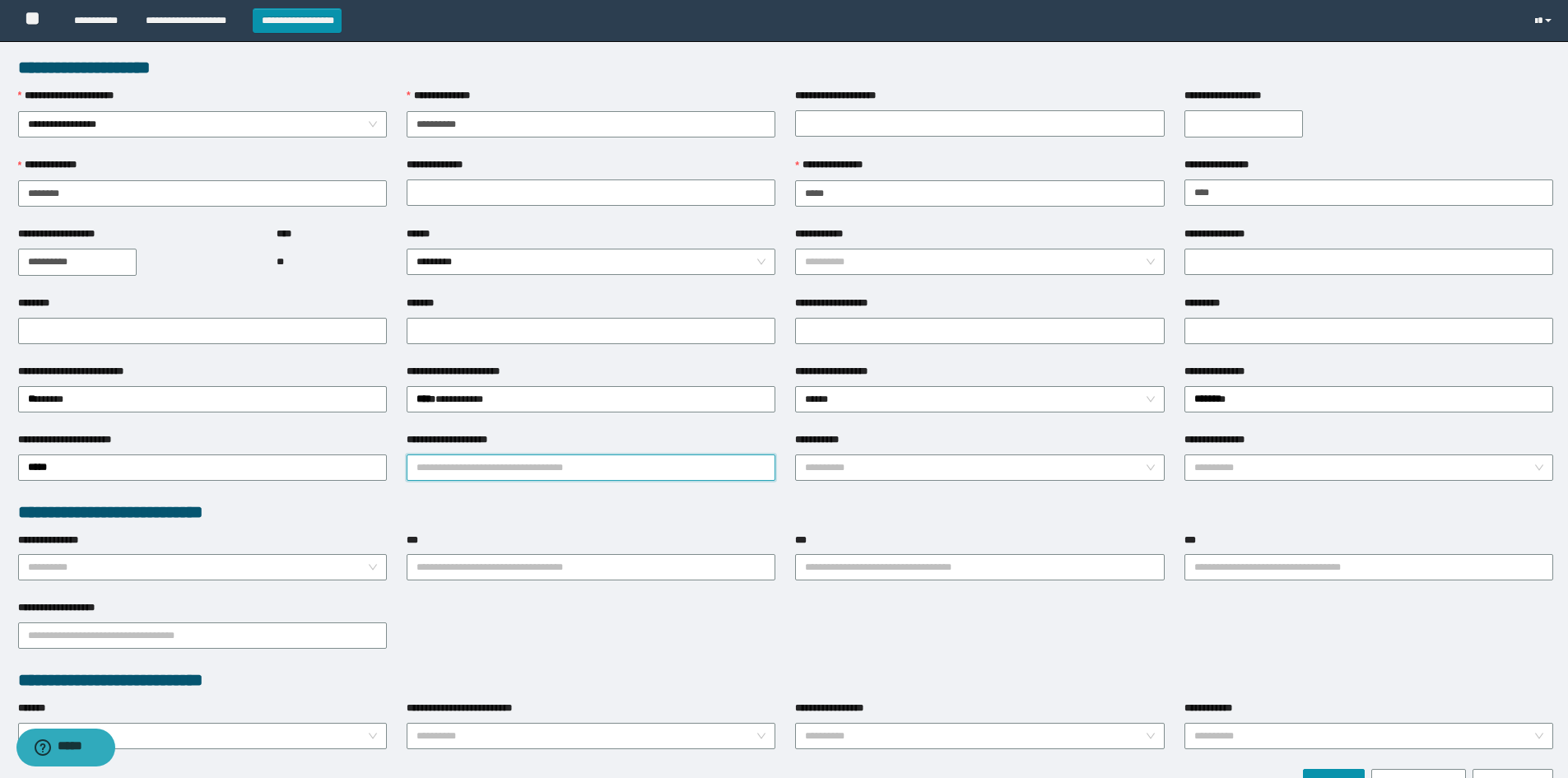 click on "**********" at bounding box center (591, 468) 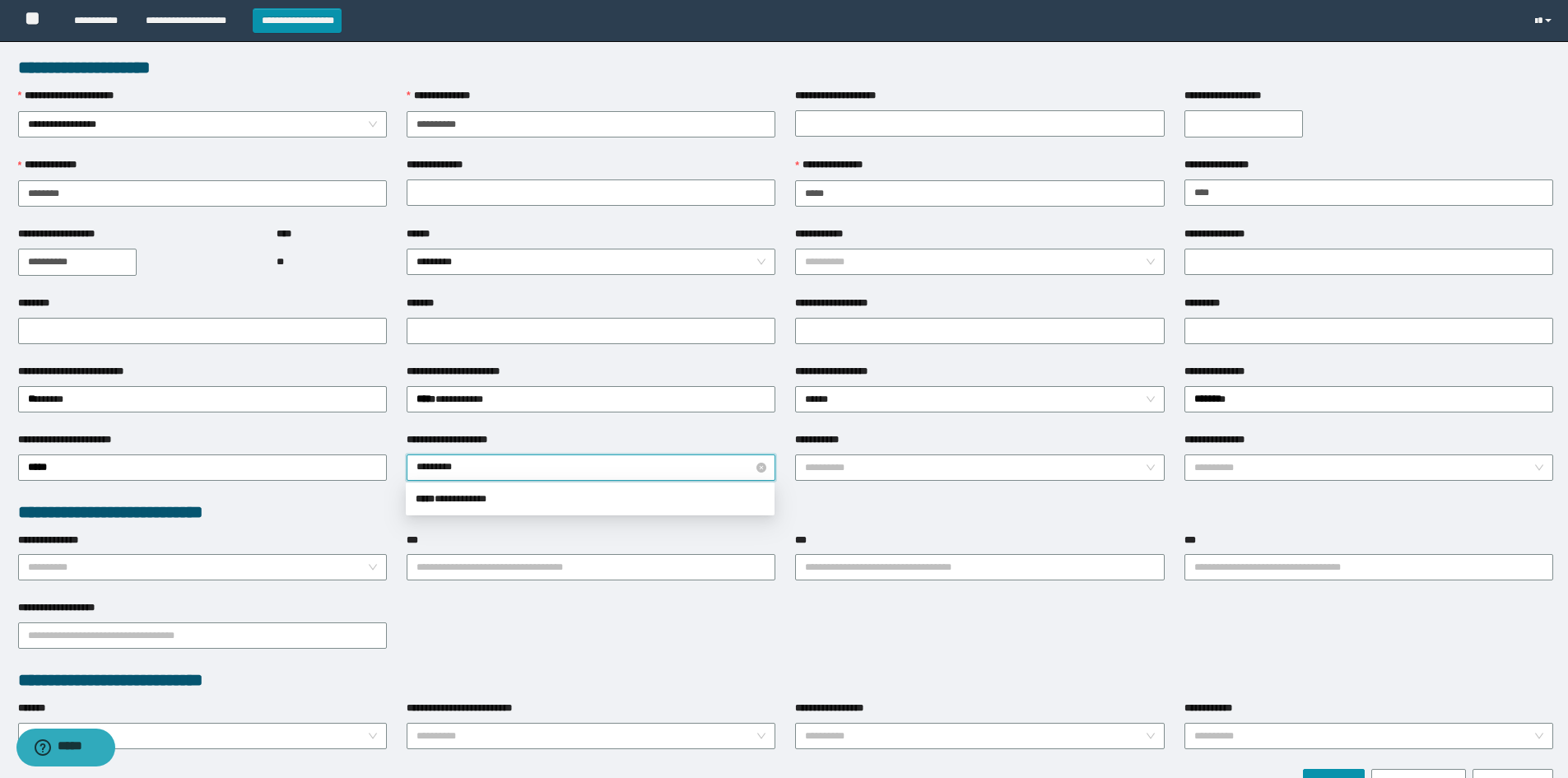 type on "**********" 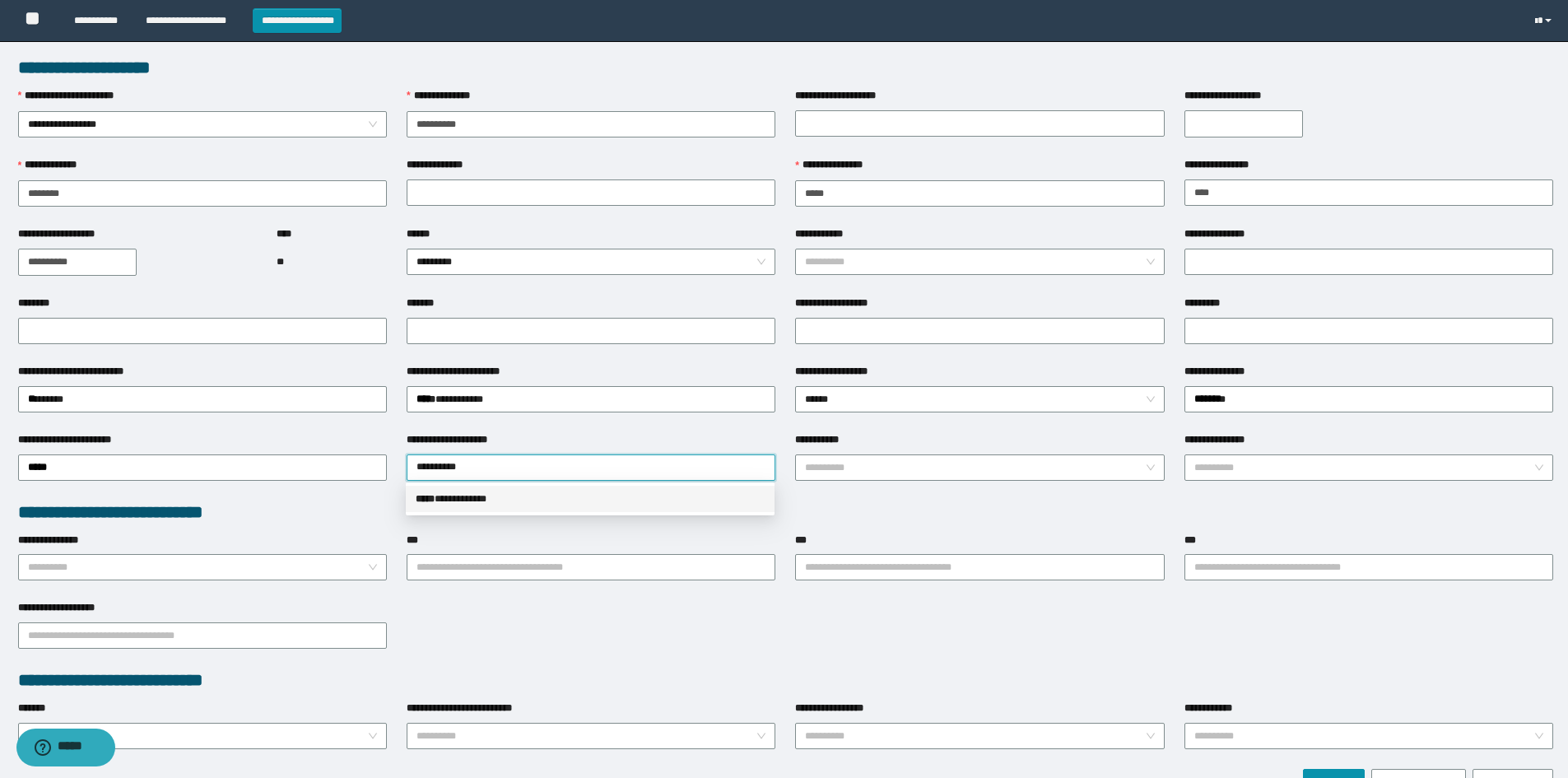 click on "**********" at bounding box center (590, 499) 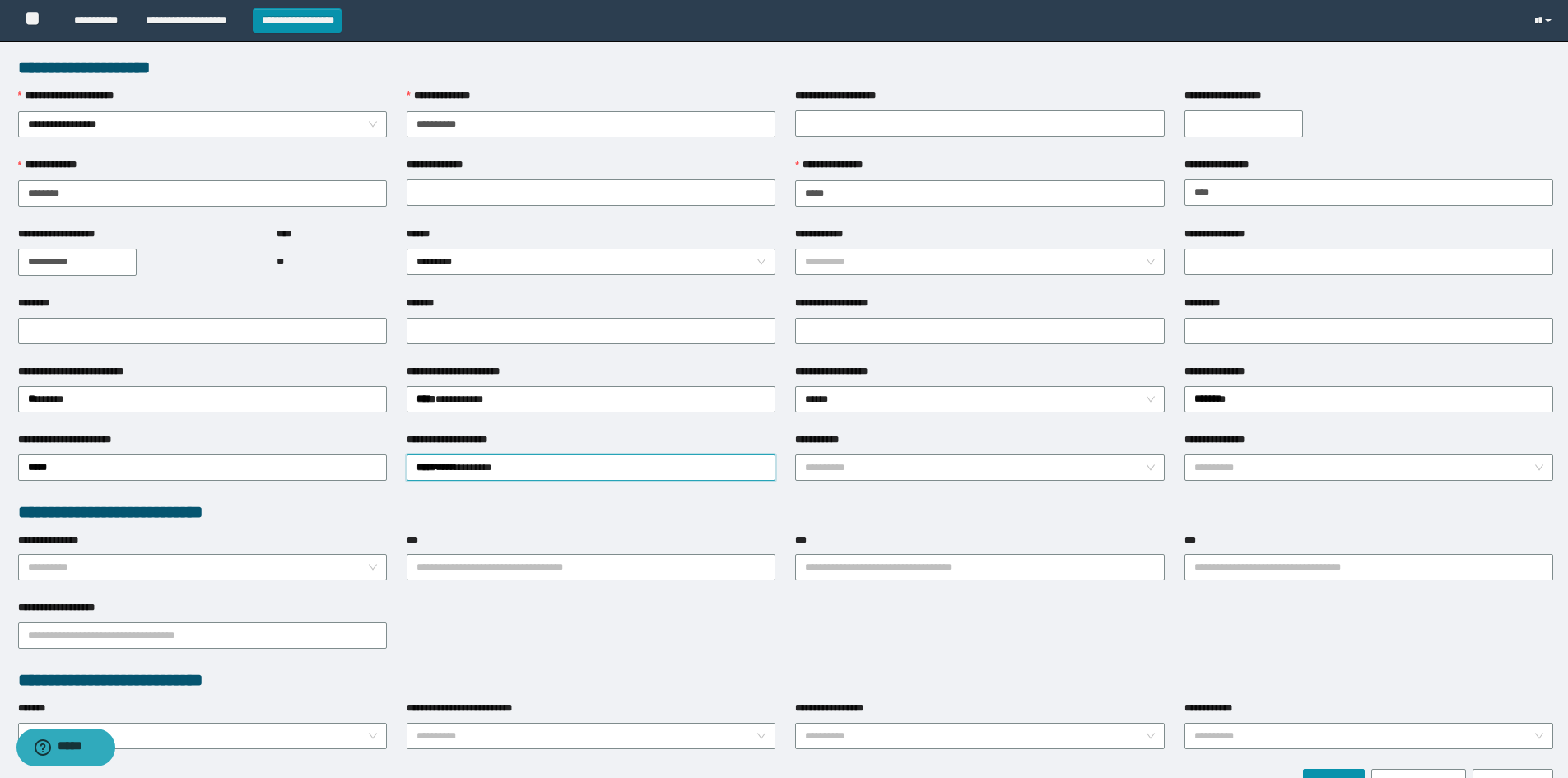 scroll, scrollTop: 96, scrollLeft: 0, axis: vertical 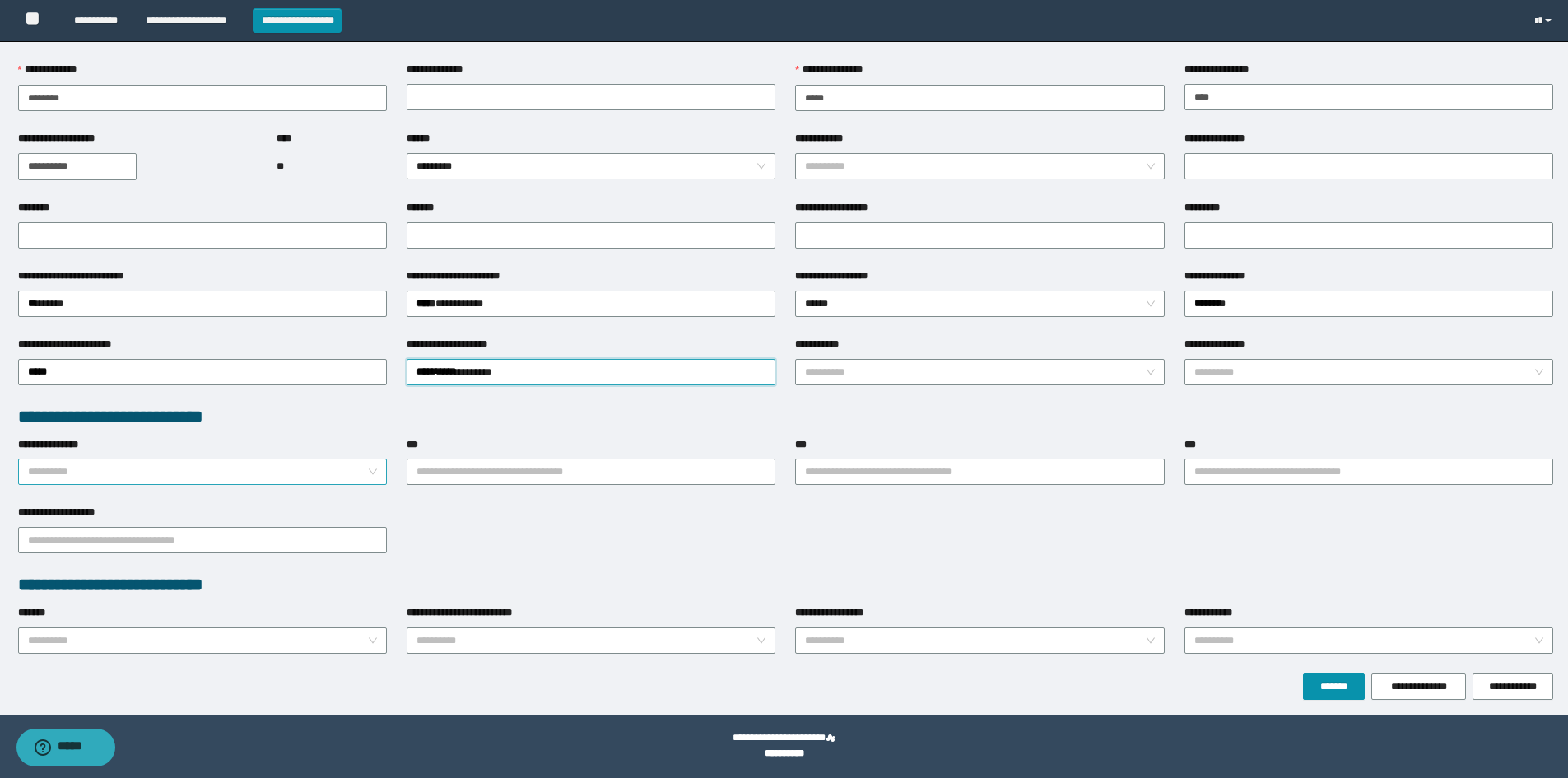 click on "**********" at bounding box center (202, 472) 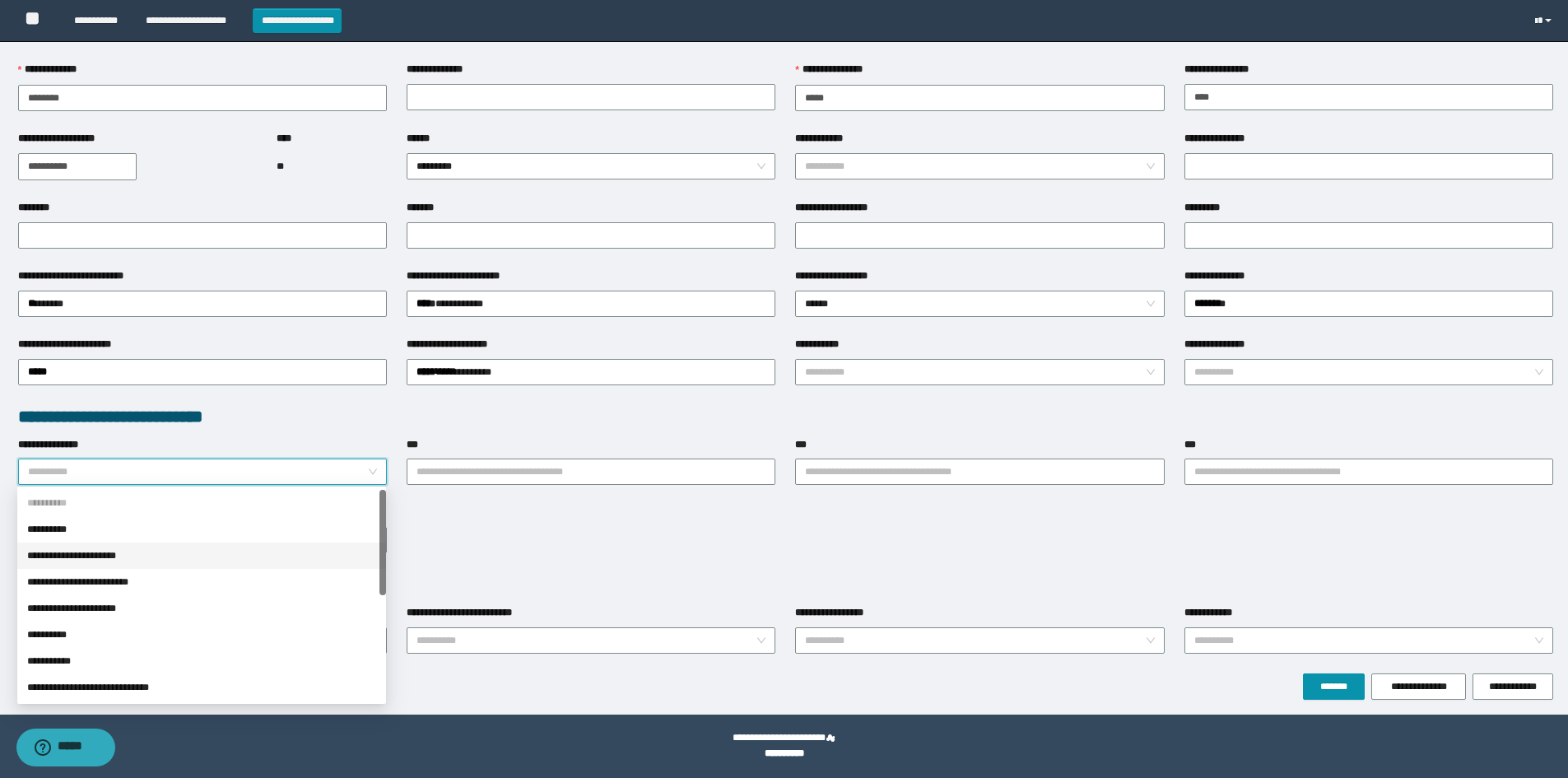 click on "**********" at bounding box center (202, 556) 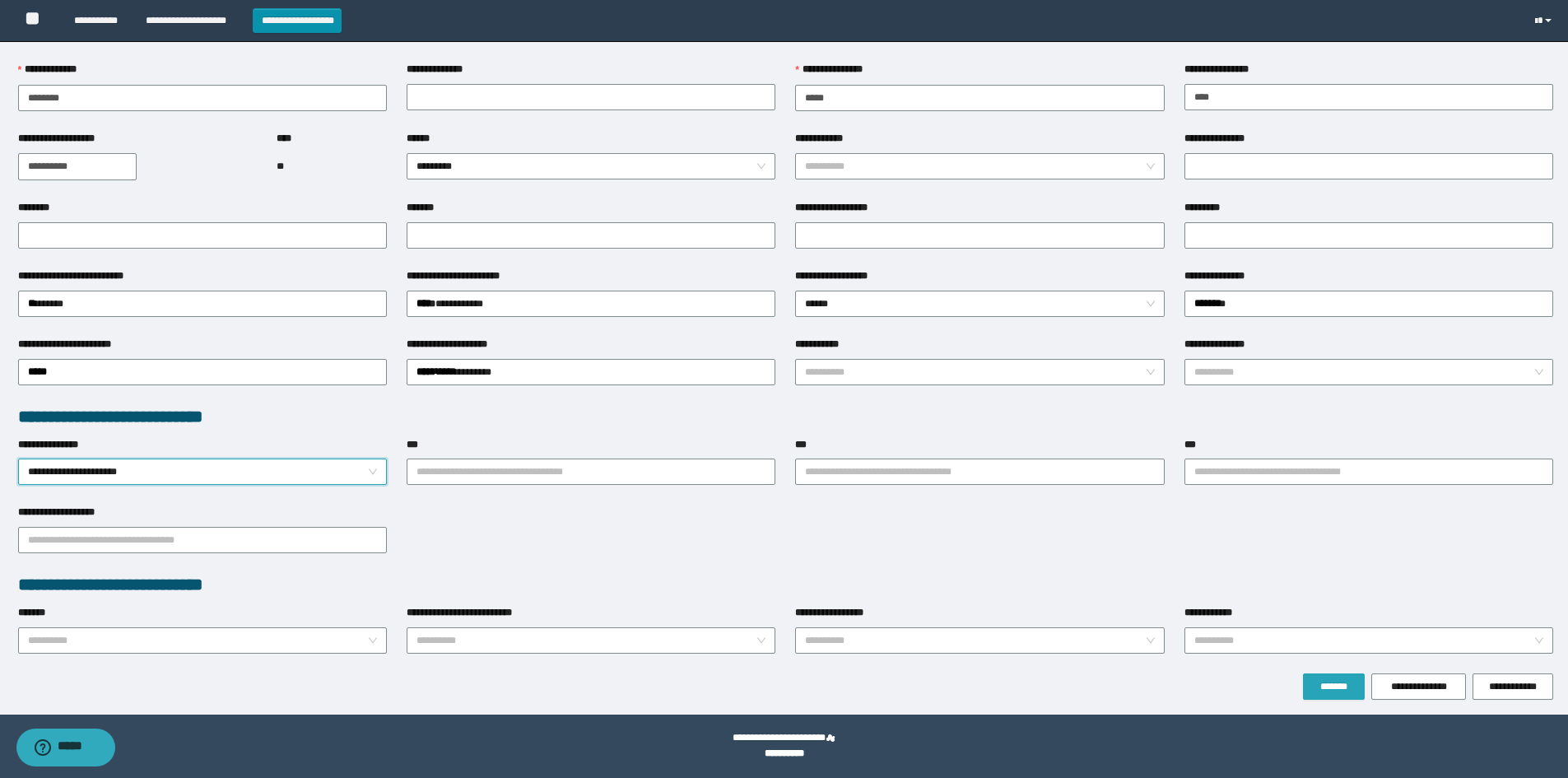 click on "*******" at bounding box center (1333, 687) 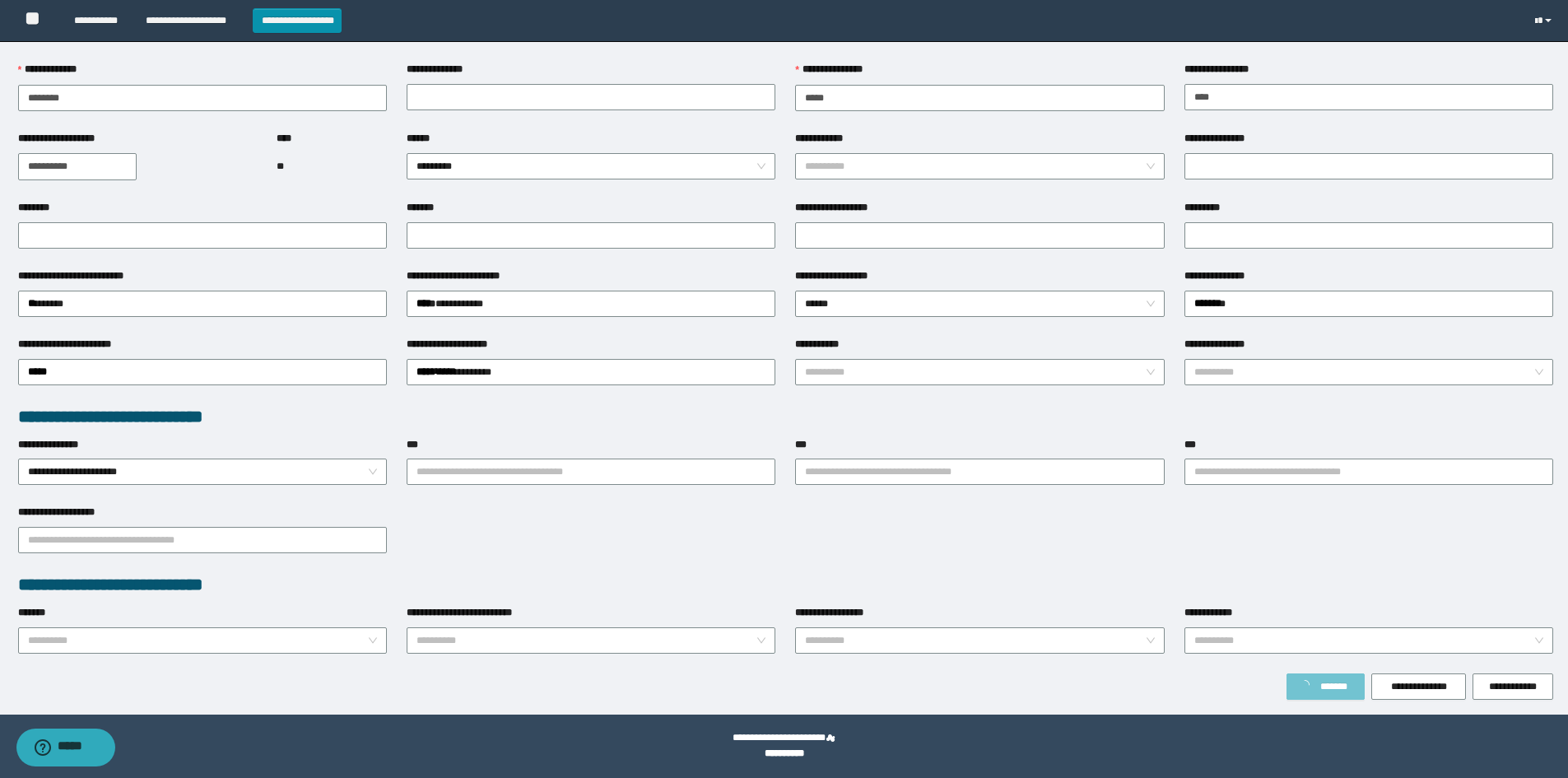 scroll, scrollTop: 139, scrollLeft: 0, axis: vertical 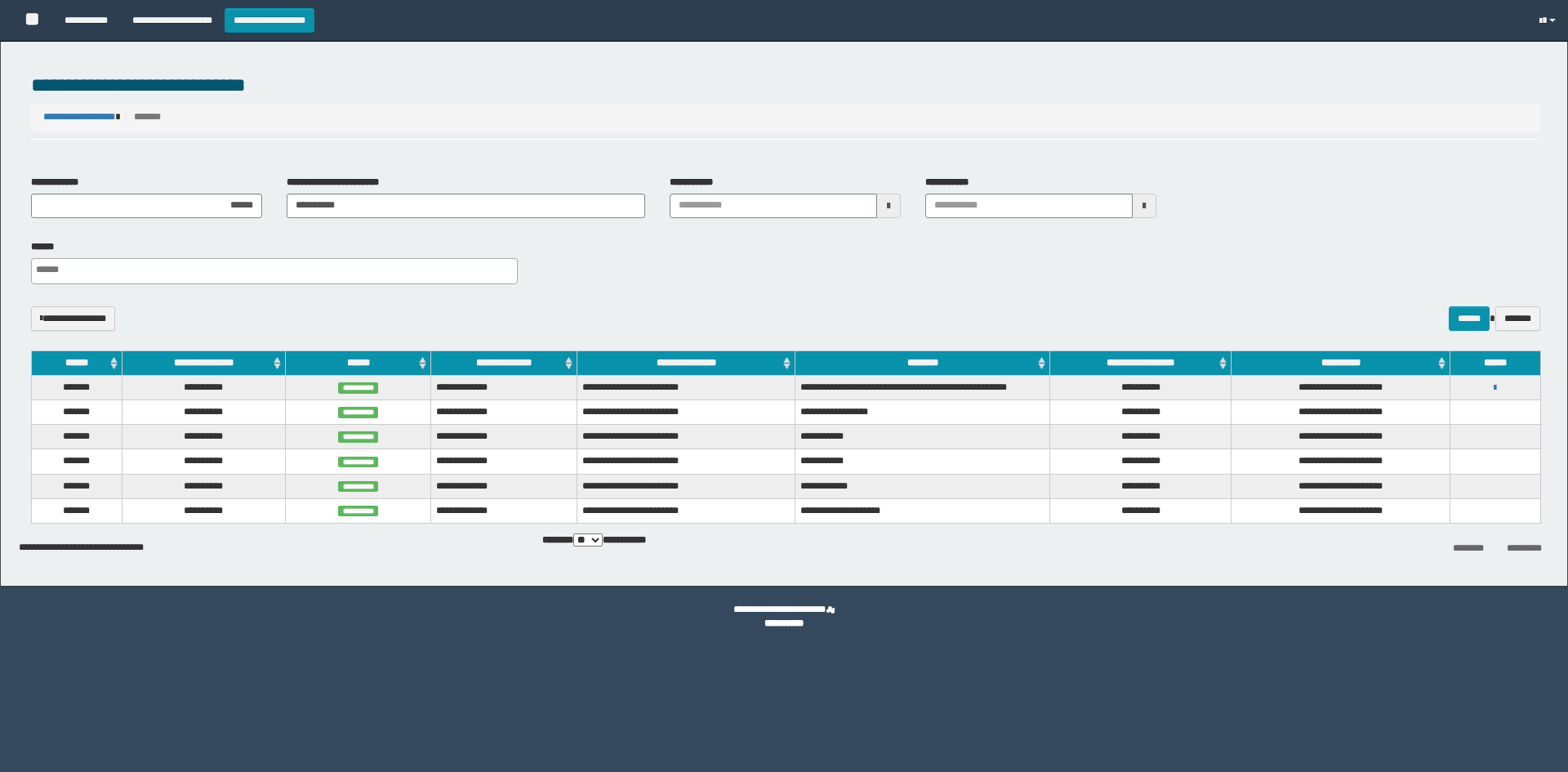 select 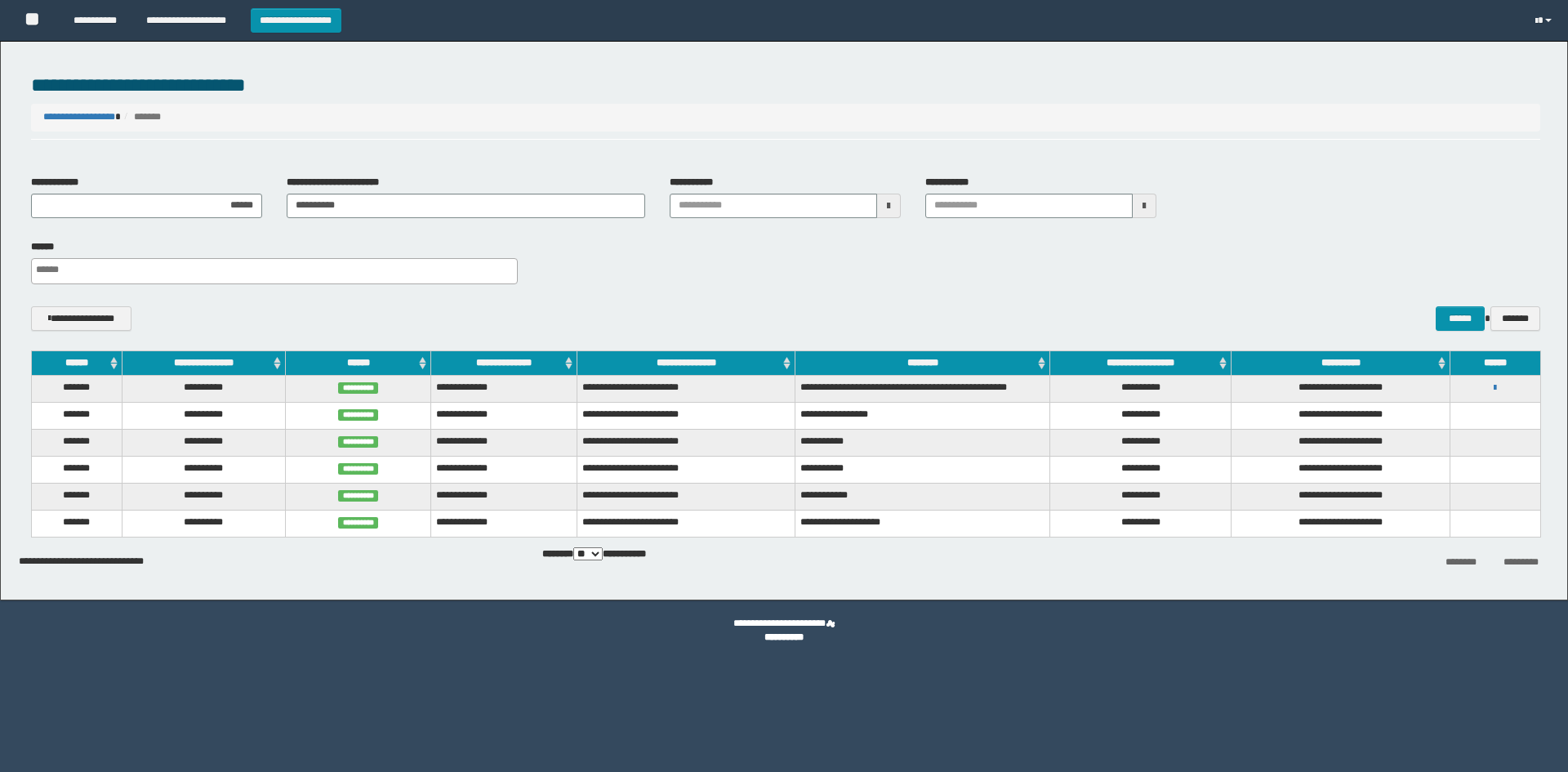 scroll, scrollTop: 0, scrollLeft: 0, axis: both 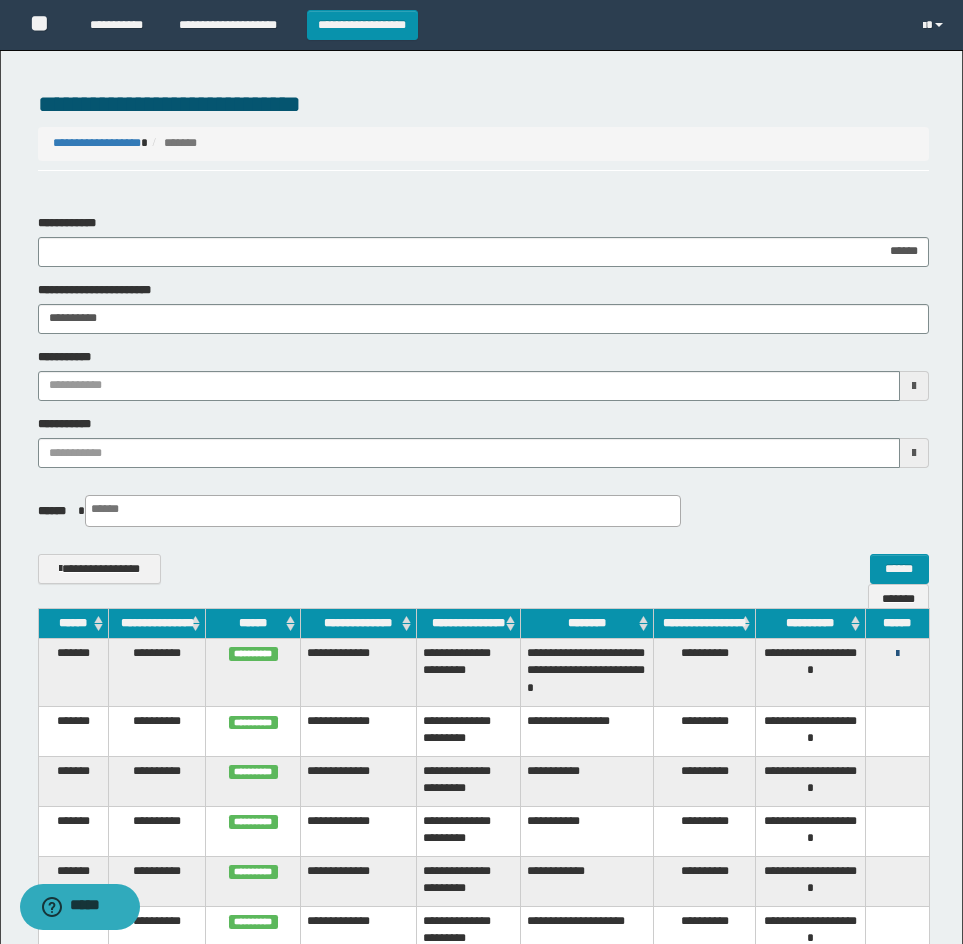 click at bounding box center (897, 654) 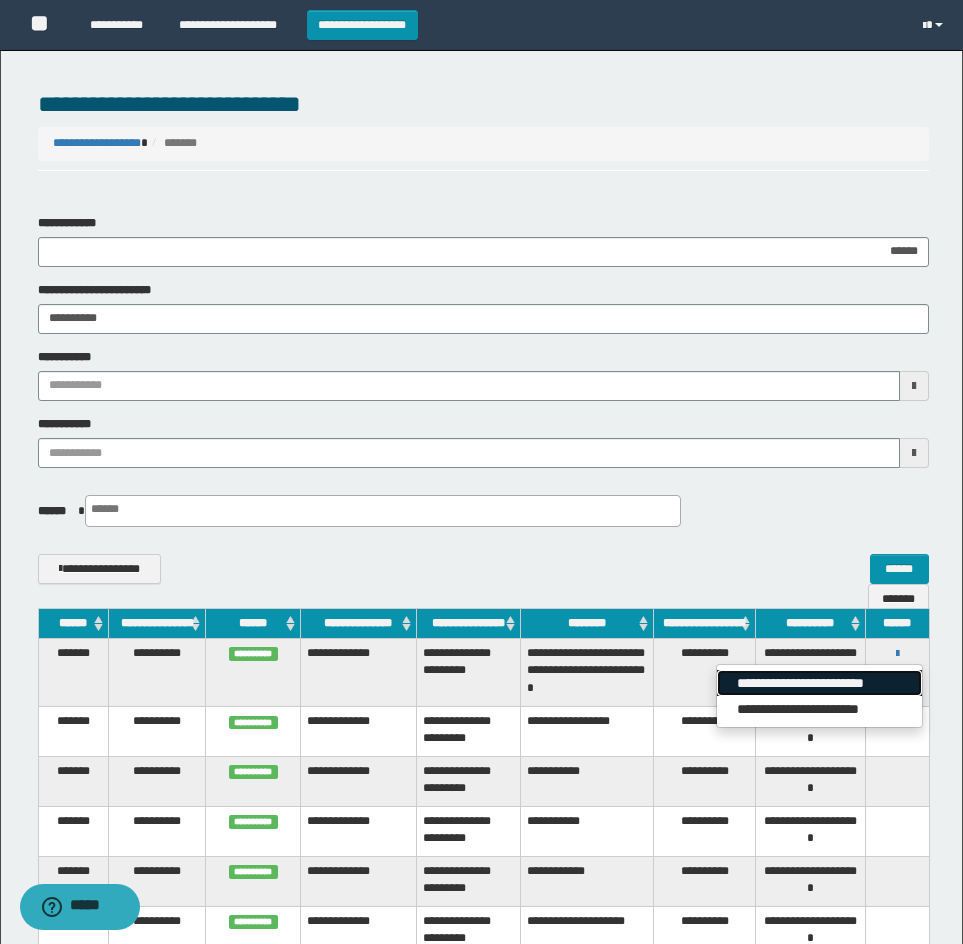click on "**********" at bounding box center [819, 683] 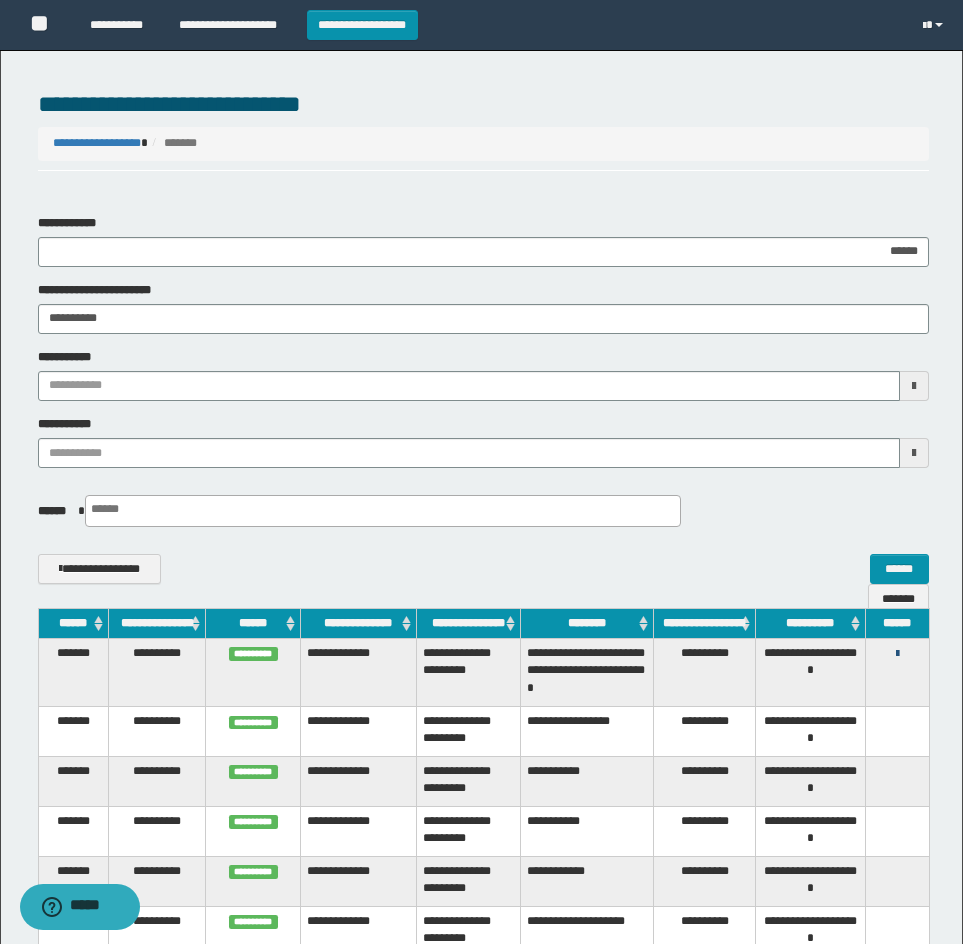 drag, startPoint x: 898, startPoint y: 674, endPoint x: 898, endPoint y: 685, distance: 11 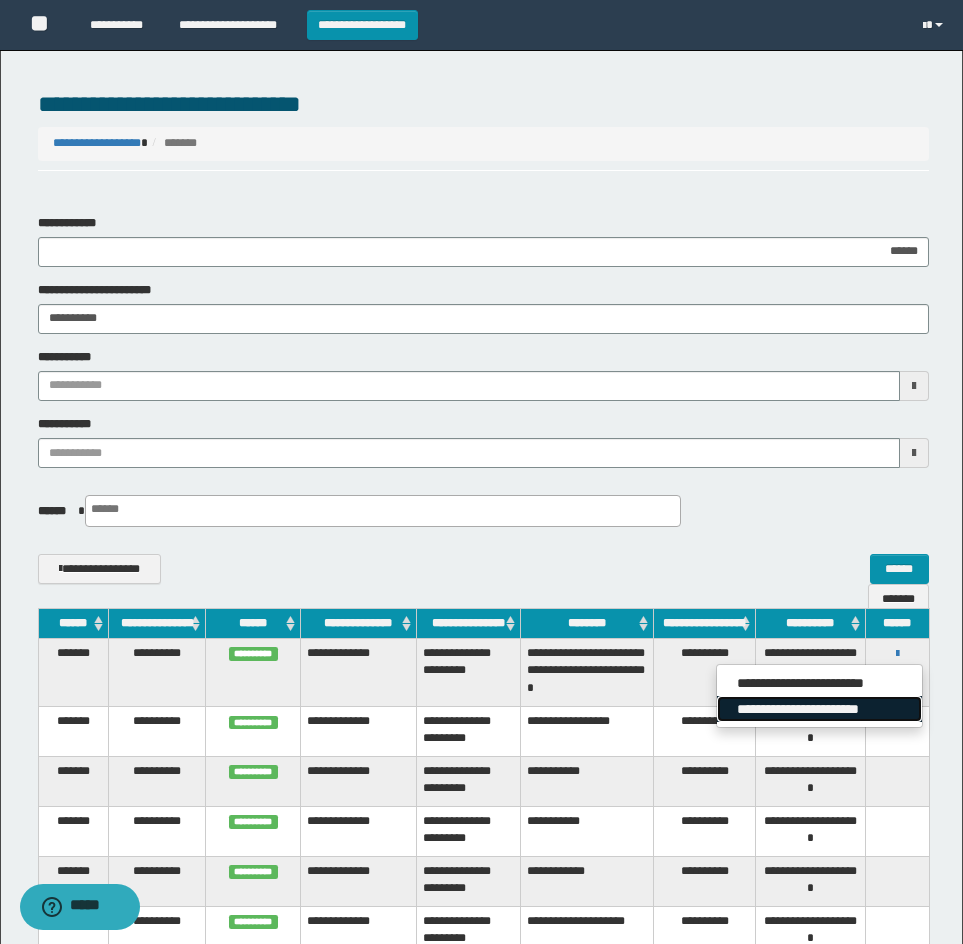 click on "**********" at bounding box center [819, 709] 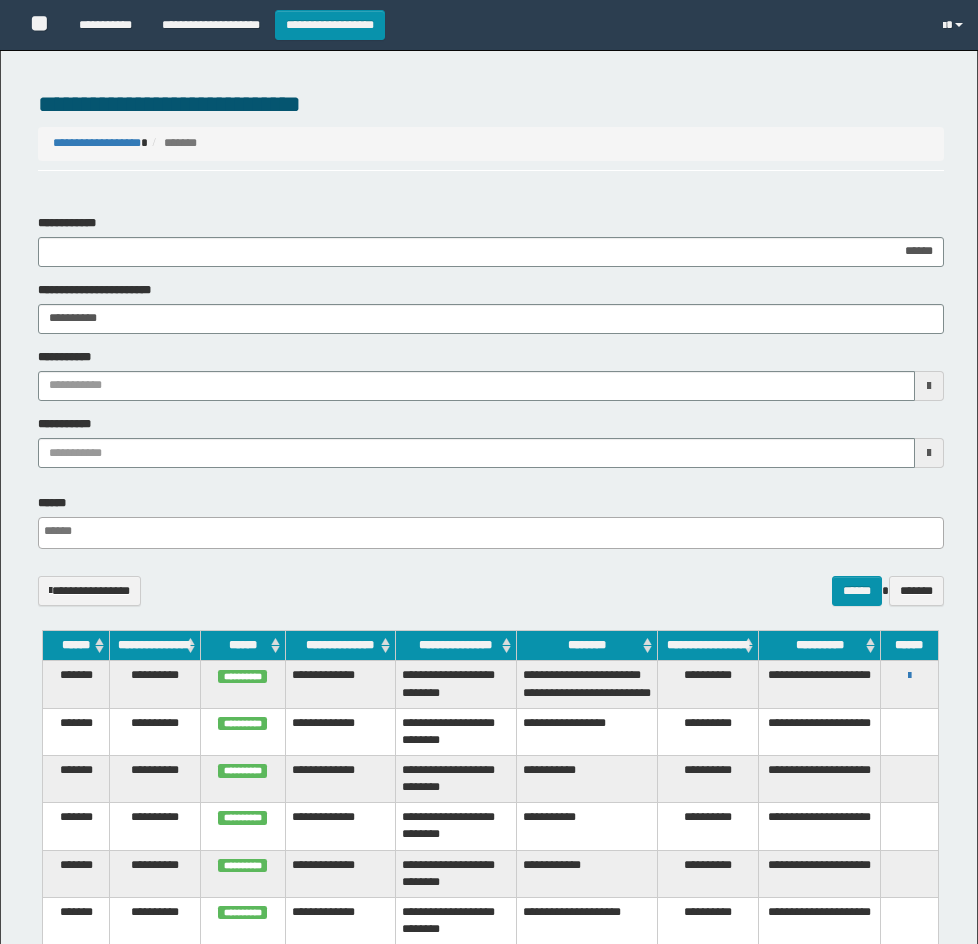 select 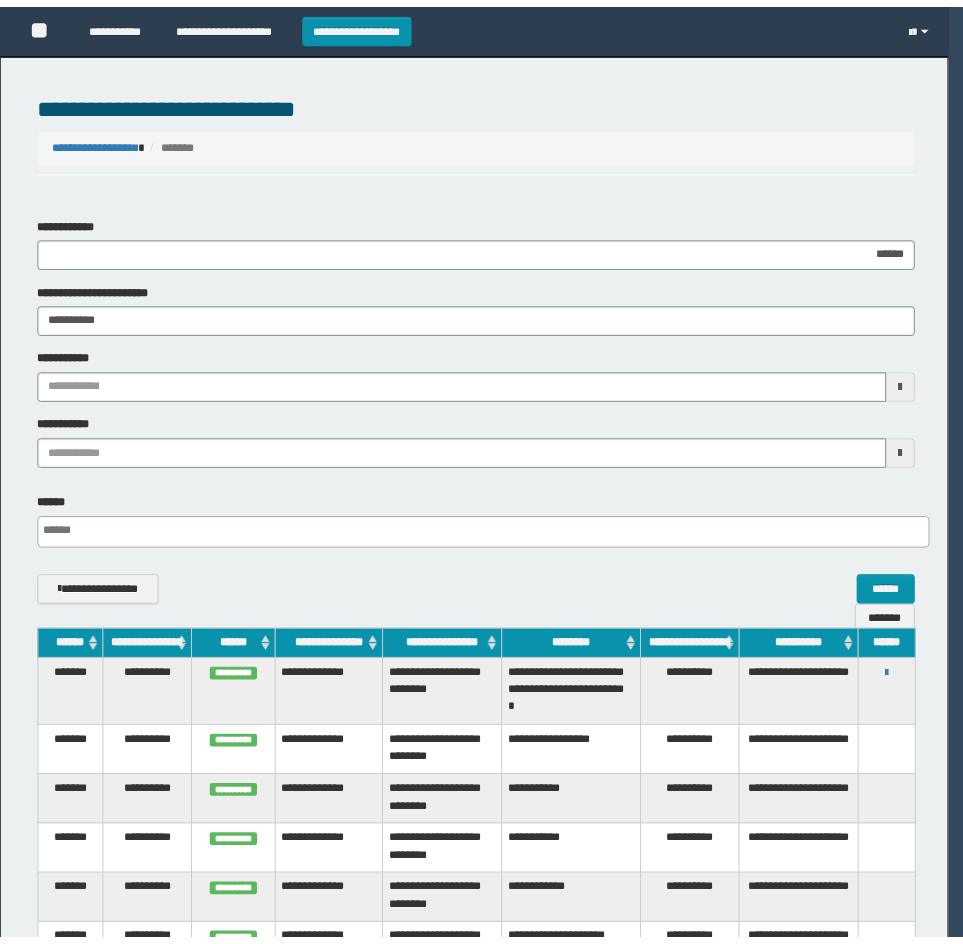 scroll, scrollTop: 0, scrollLeft: 0, axis: both 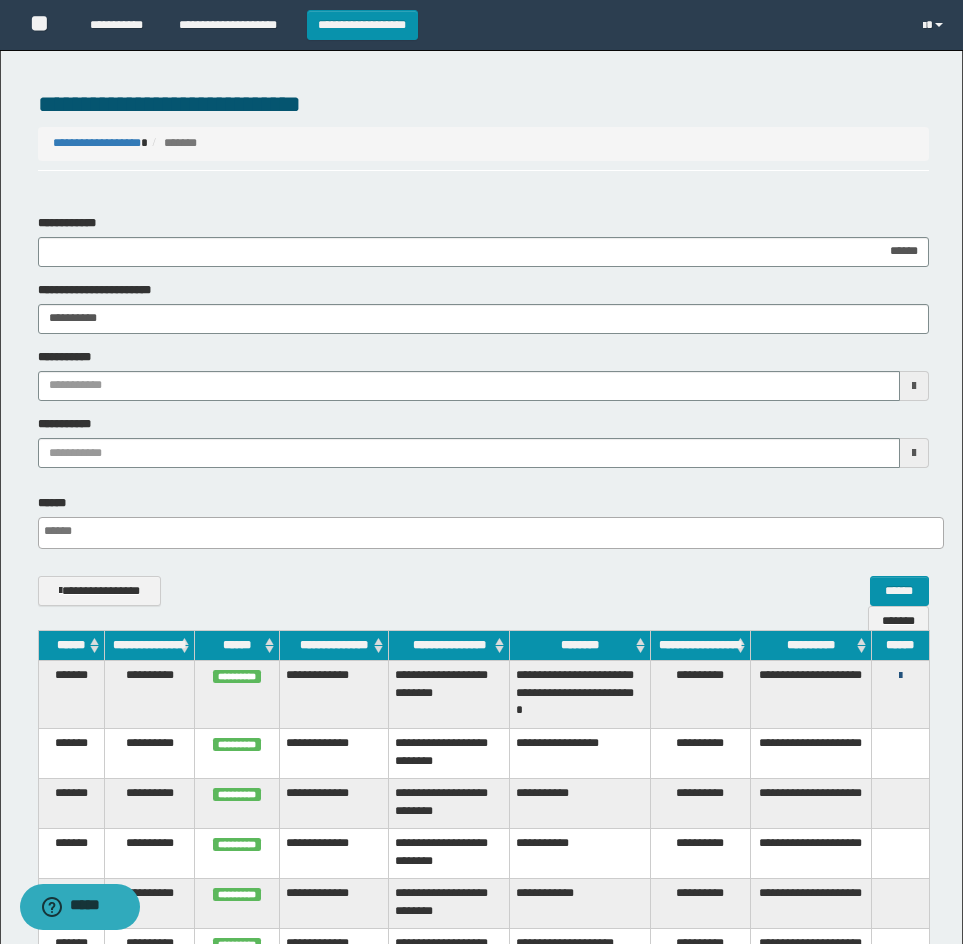 click at bounding box center (900, 676) 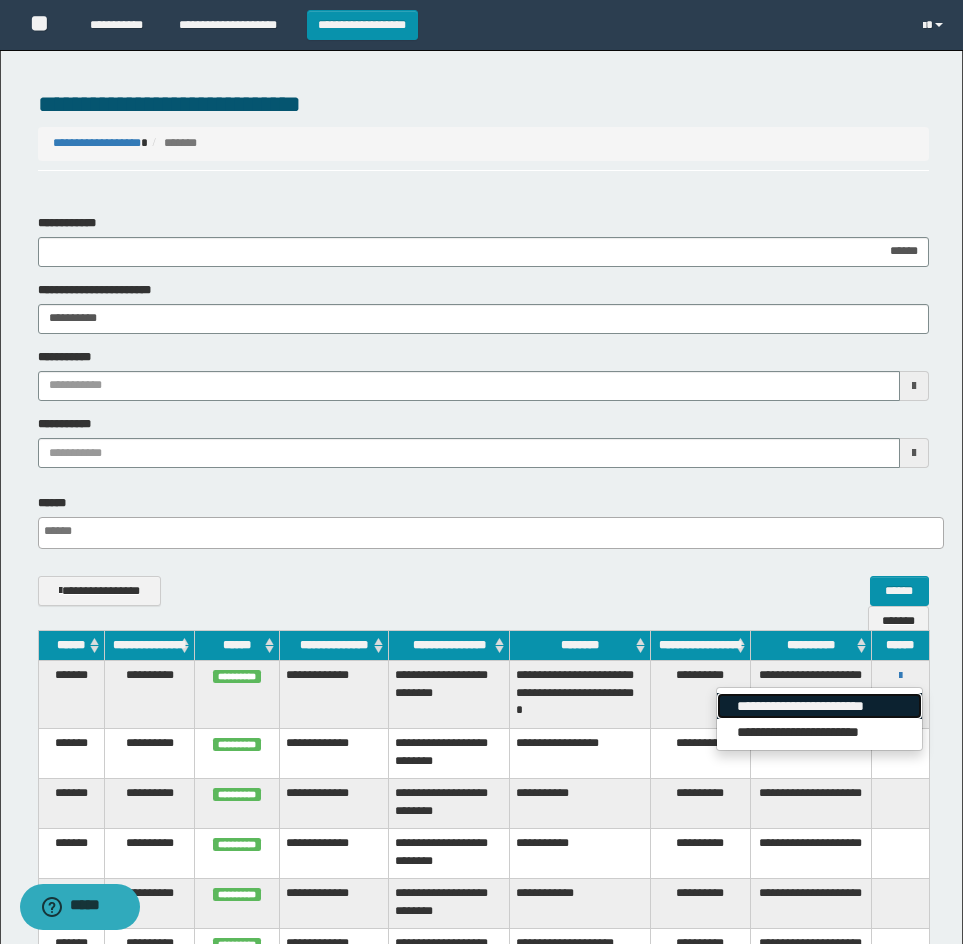 click on "**********" at bounding box center [819, 706] 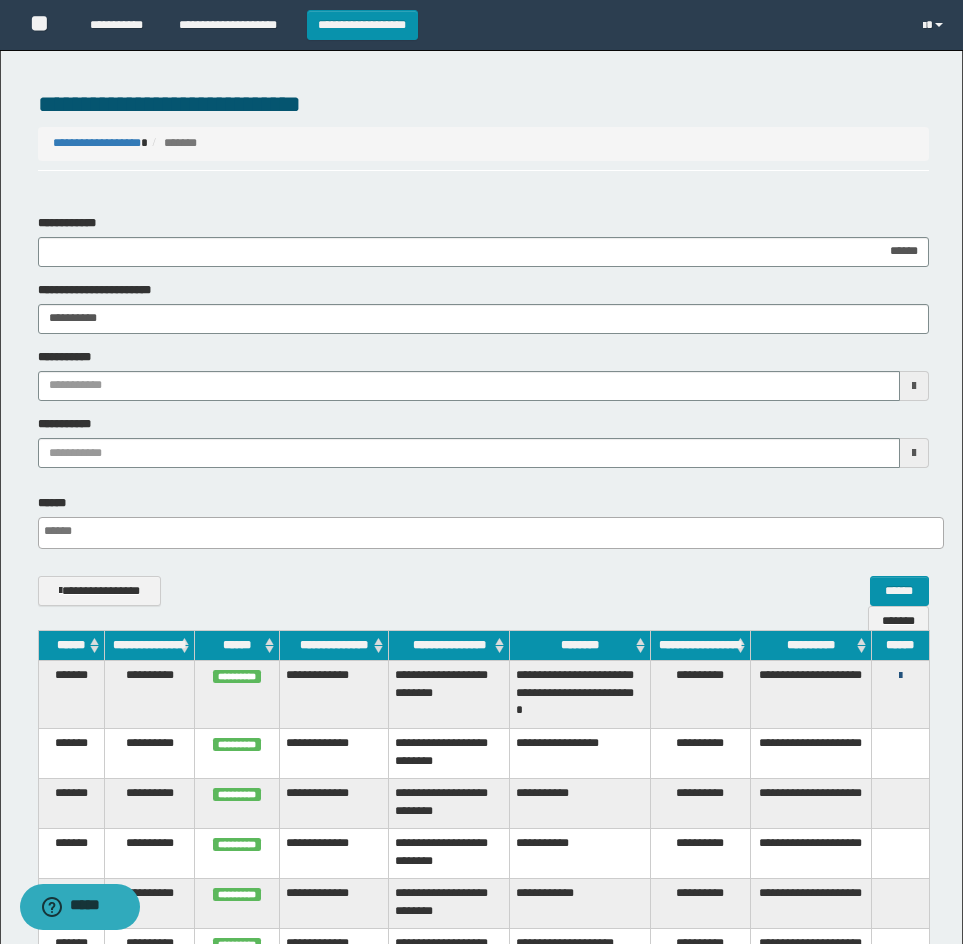 drag, startPoint x: 894, startPoint y: 690, endPoint x: 893, endPoint y: 701, distance: 11.045361 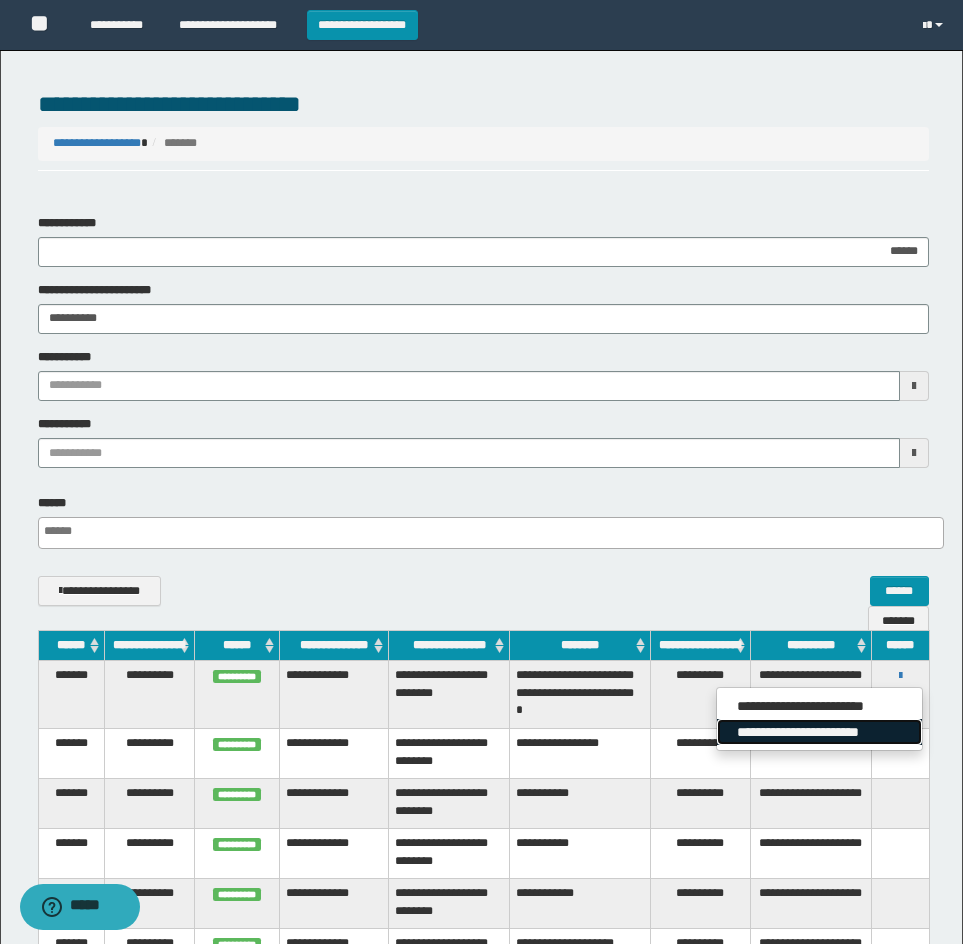 click on "**********" at bounding box center [819, 732] 